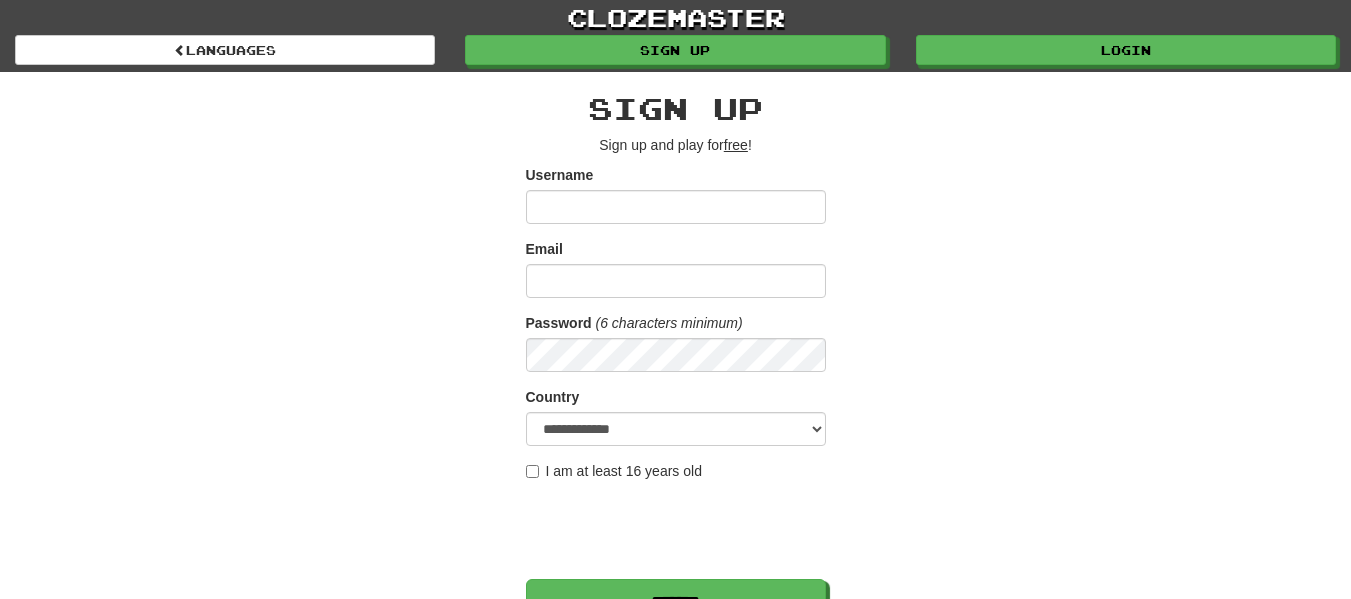 scroll, scrollTop: 0, scrollLeft: 0, axis: both 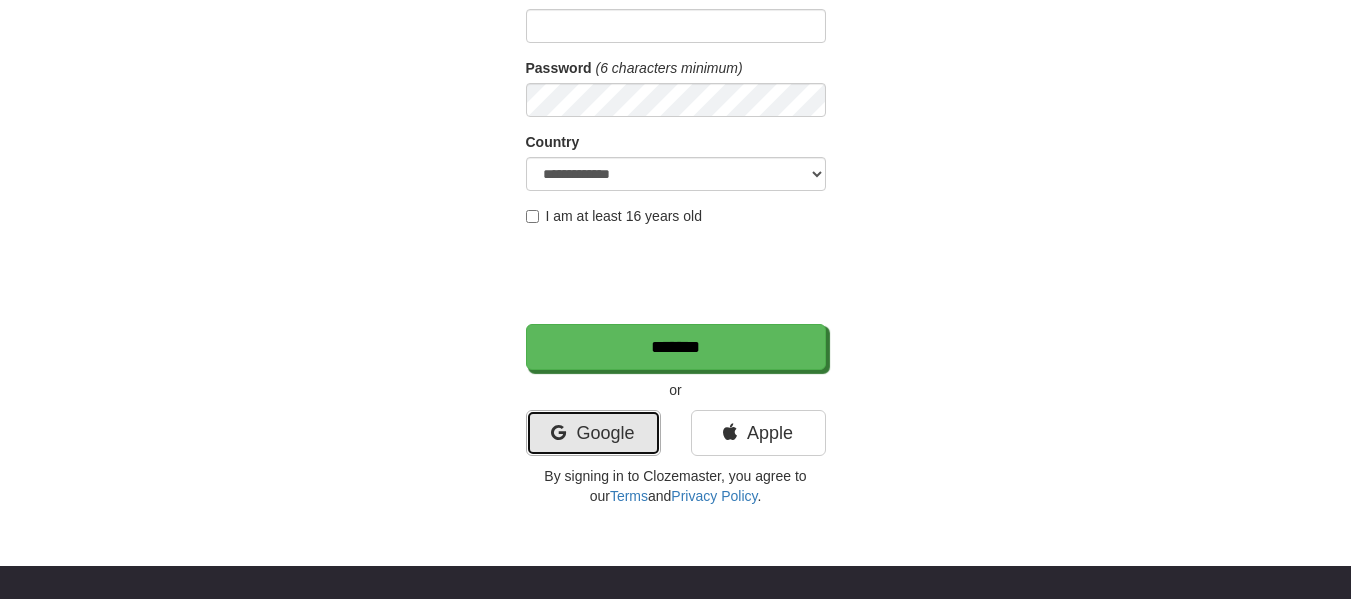 click on "Google" at bounding box center [593, 433] 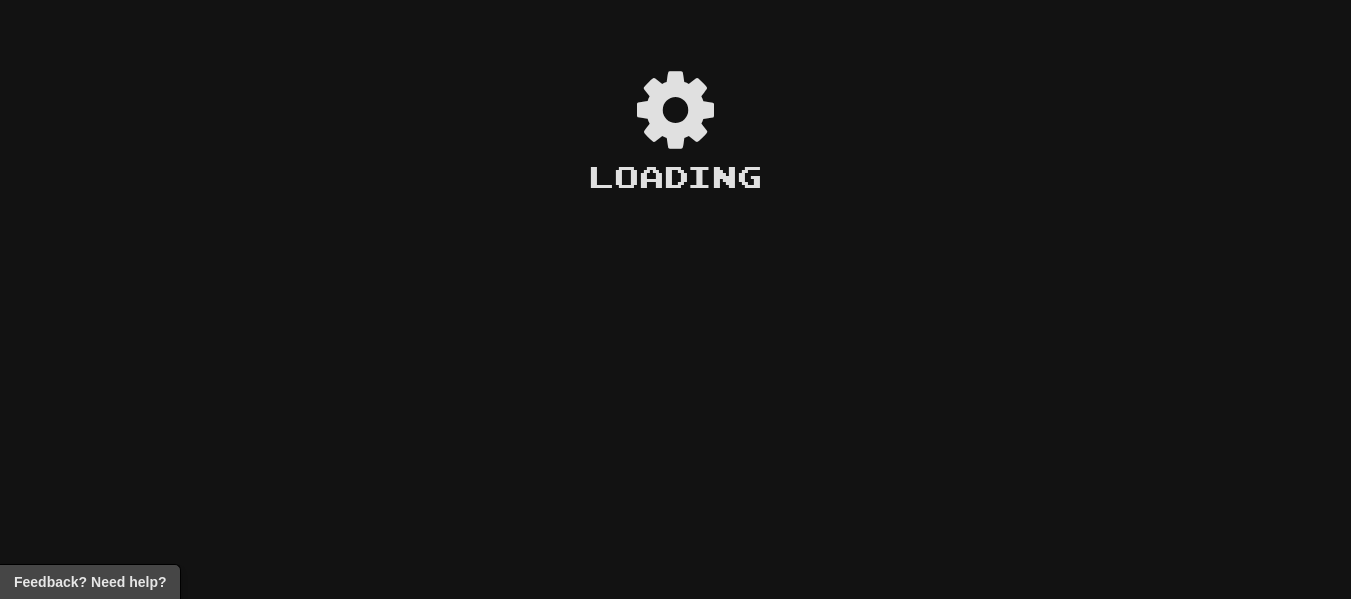scroll, scrollTop: 0, scrollLeft: 0, axis: both 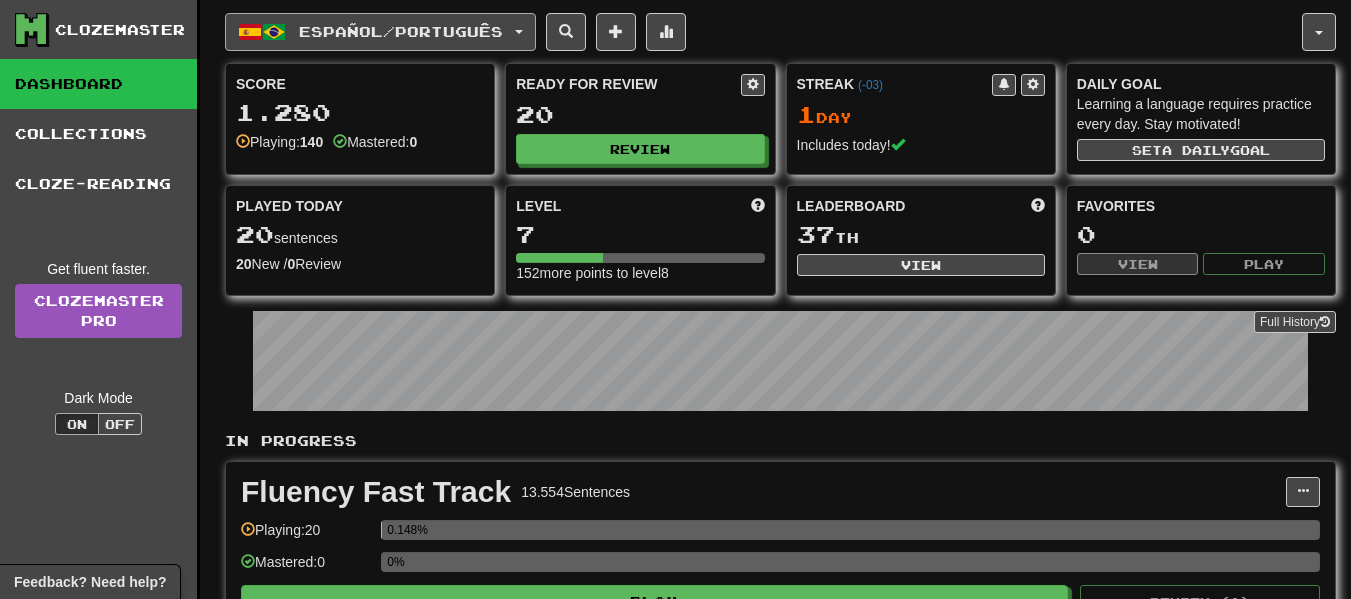 click on "Español  /  Português" at bounding box center [401, 31] 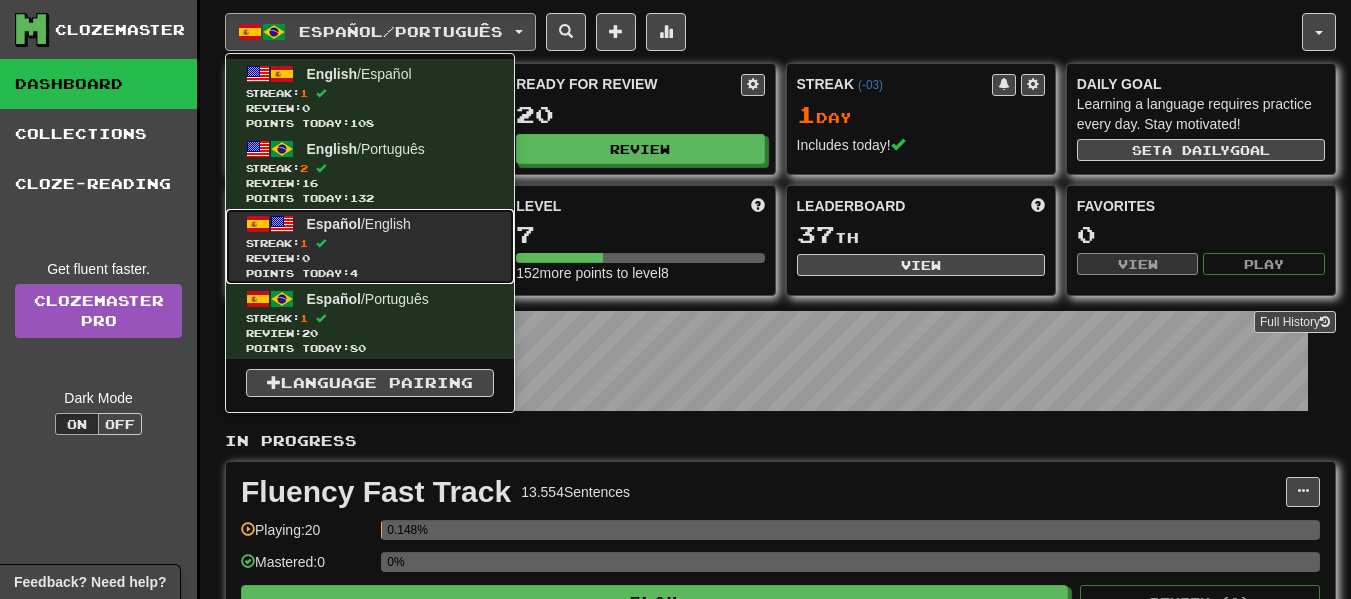 click on "Español  /  English" at bounding box center (359, 224) 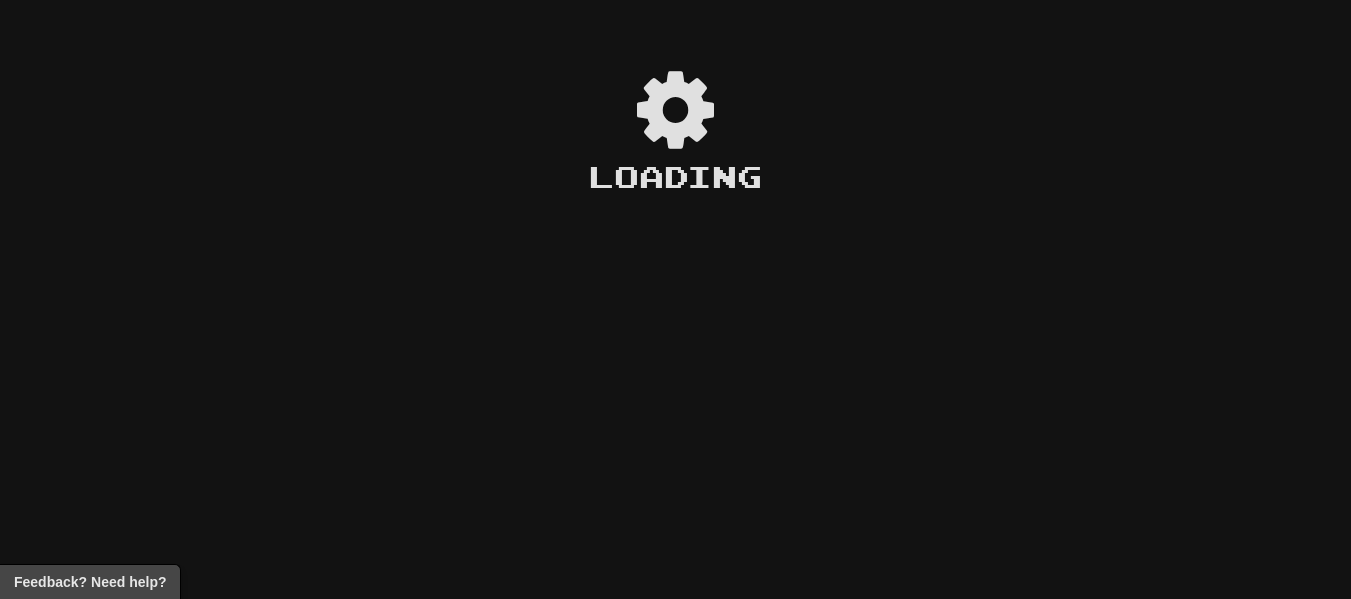 scroll, scrollTop: 0, scrollLeft: 0, axis: both 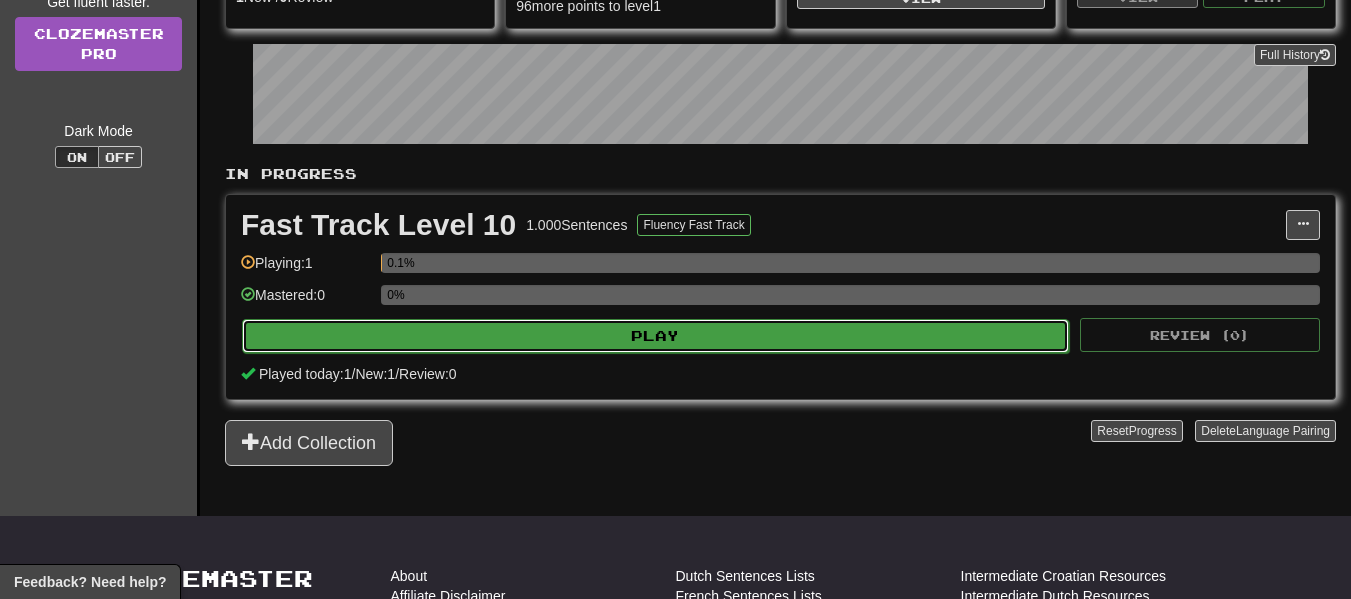 click on "Play" at bounding box center [655, 336] 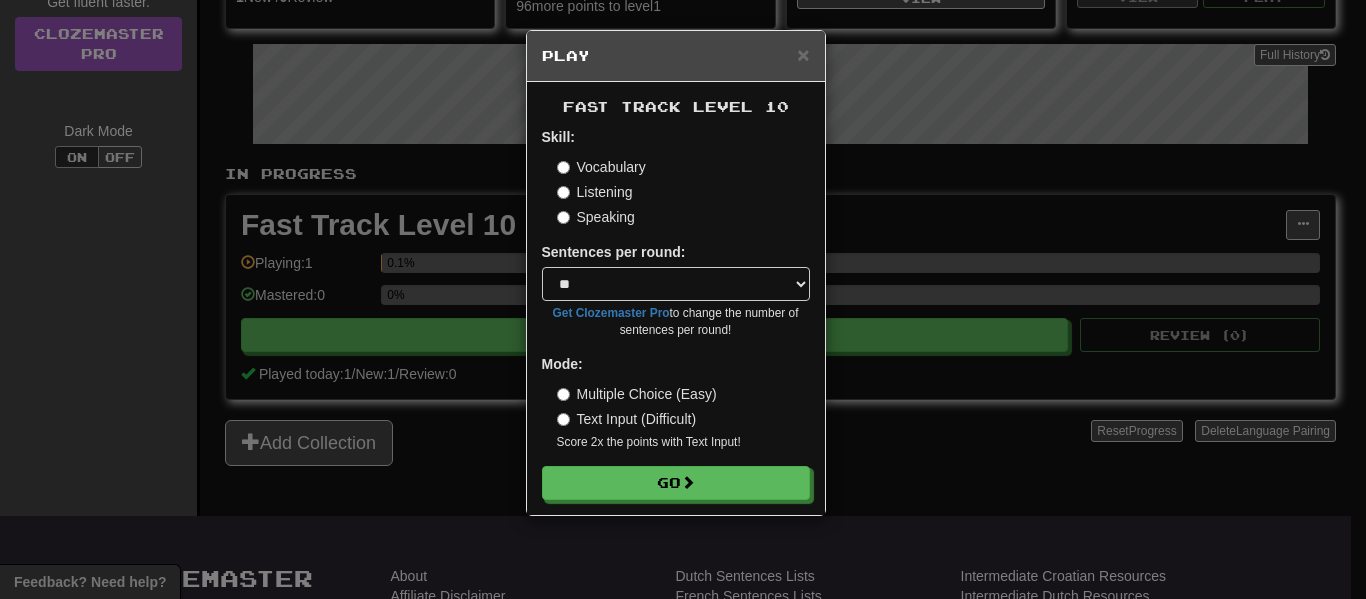 click on "Listening" at bounding box center [595, 192] 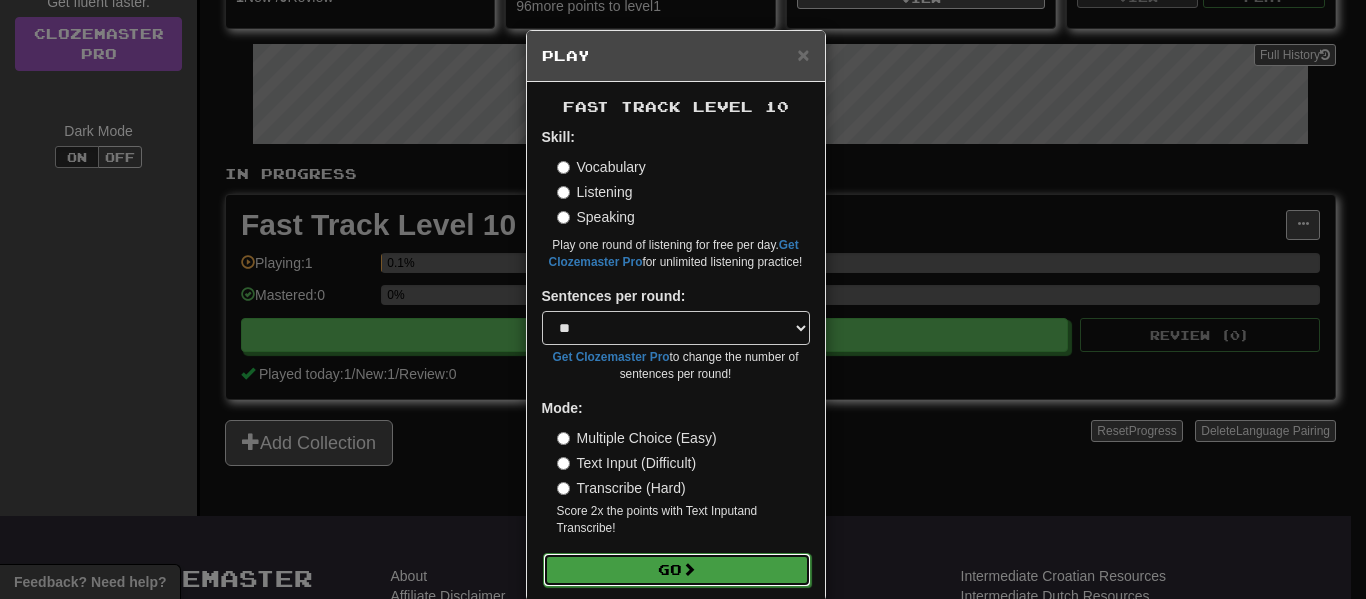 click on "Go" at bounding box center (677, 570) 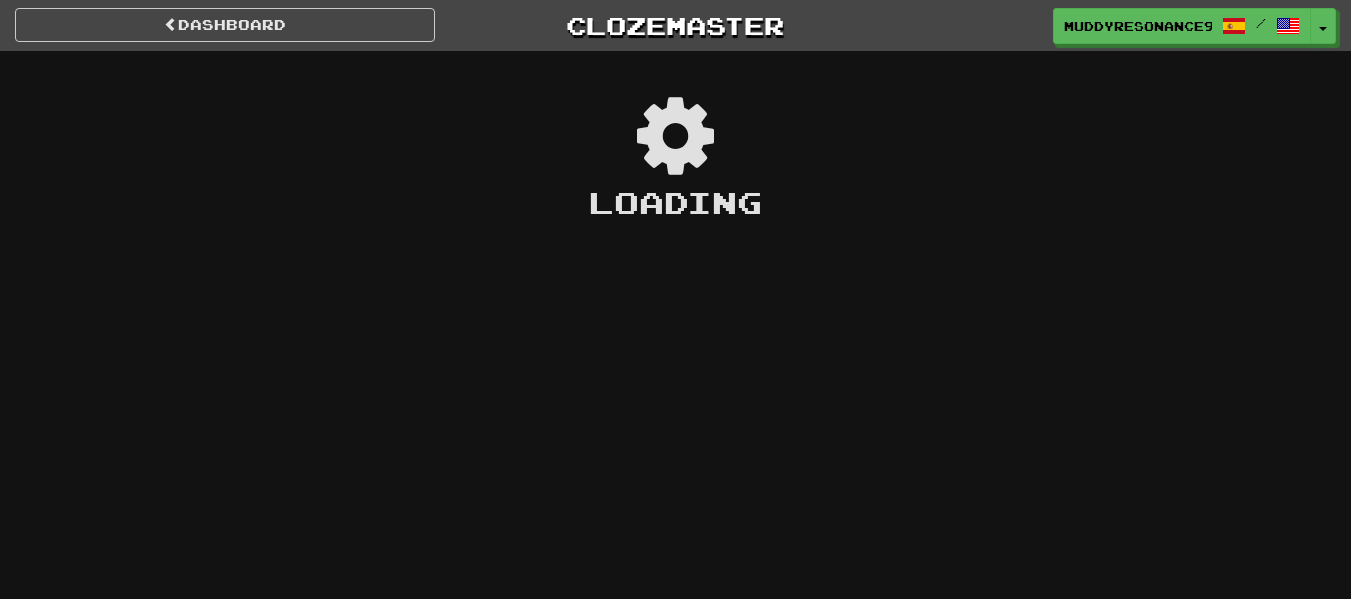 scroll, scrollTop: 0, scrollLeft: 0, axis: both 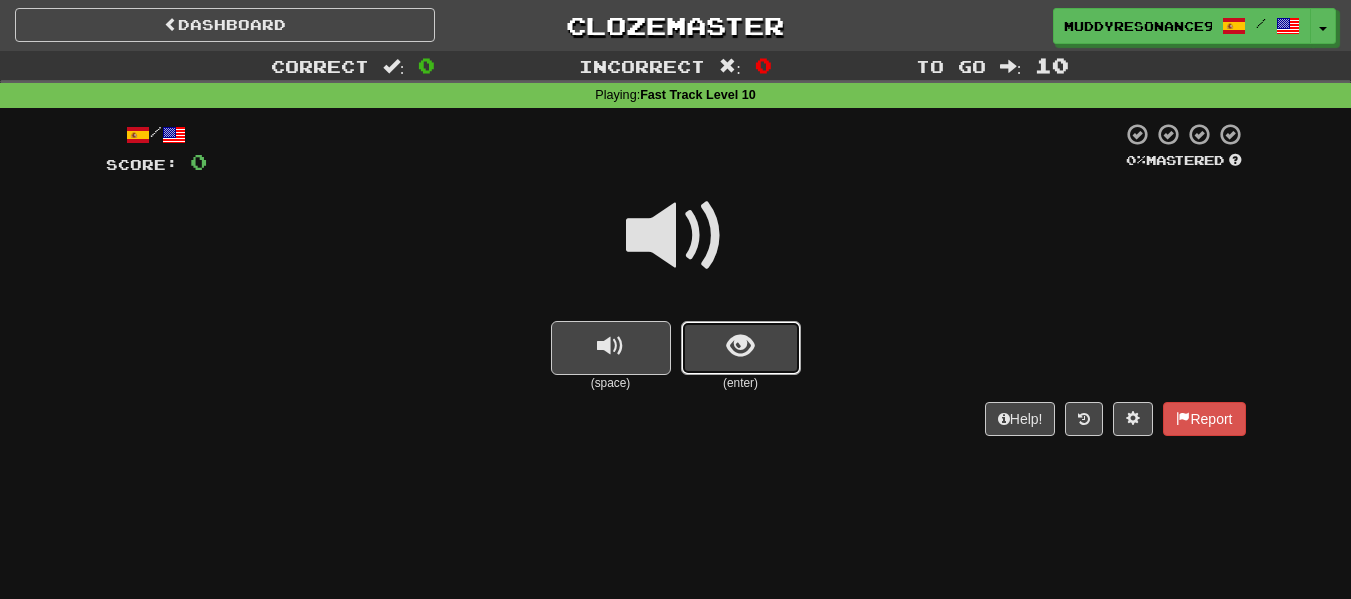 click at bounding box center (741, 348) 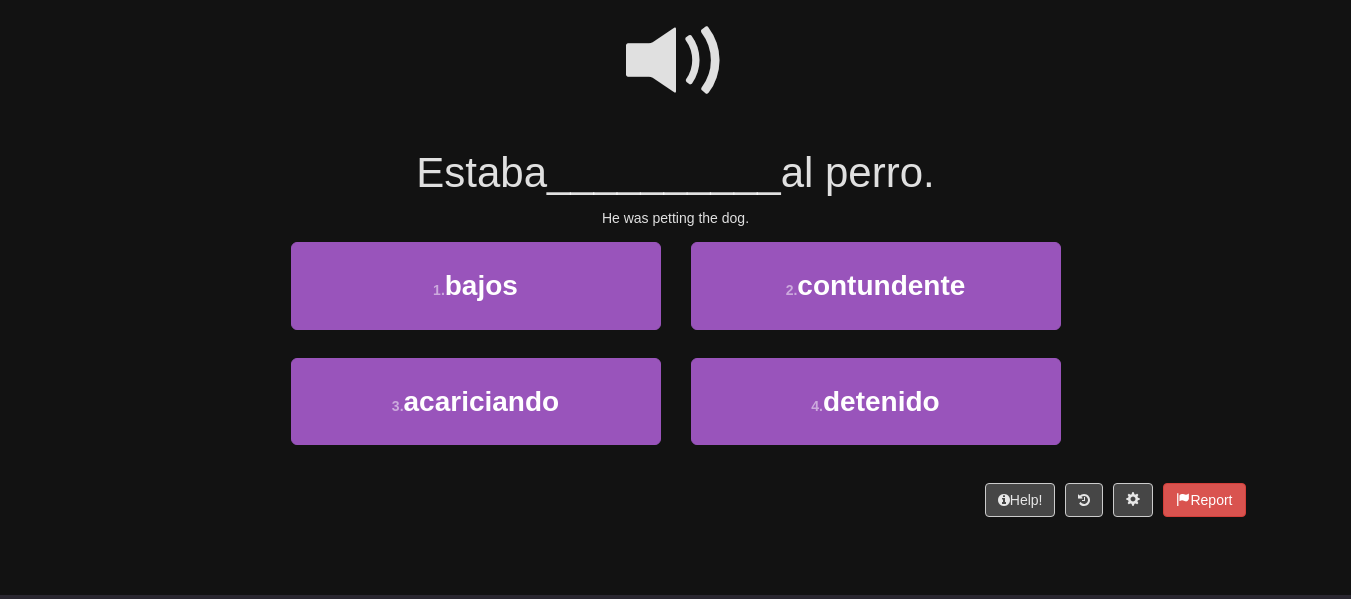 scroll, scrollTop: 180, scrollLeft: 0, axis: vertical 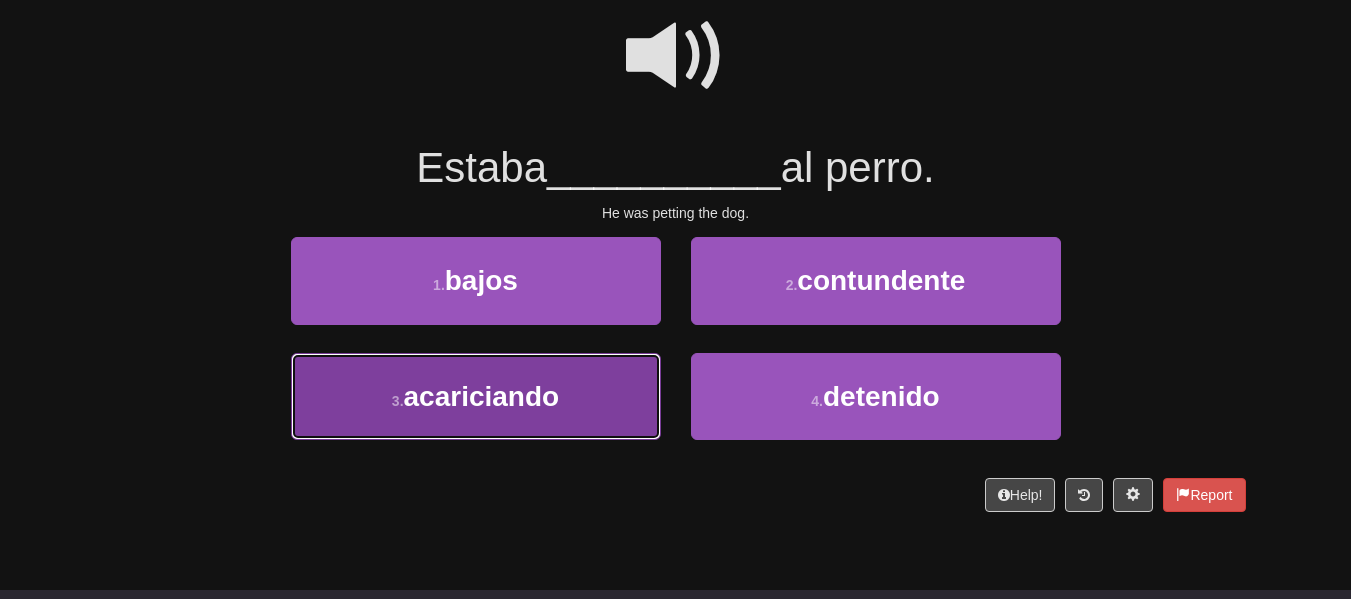 click on "3 .  acariciando" at bounding box center (476, 396) 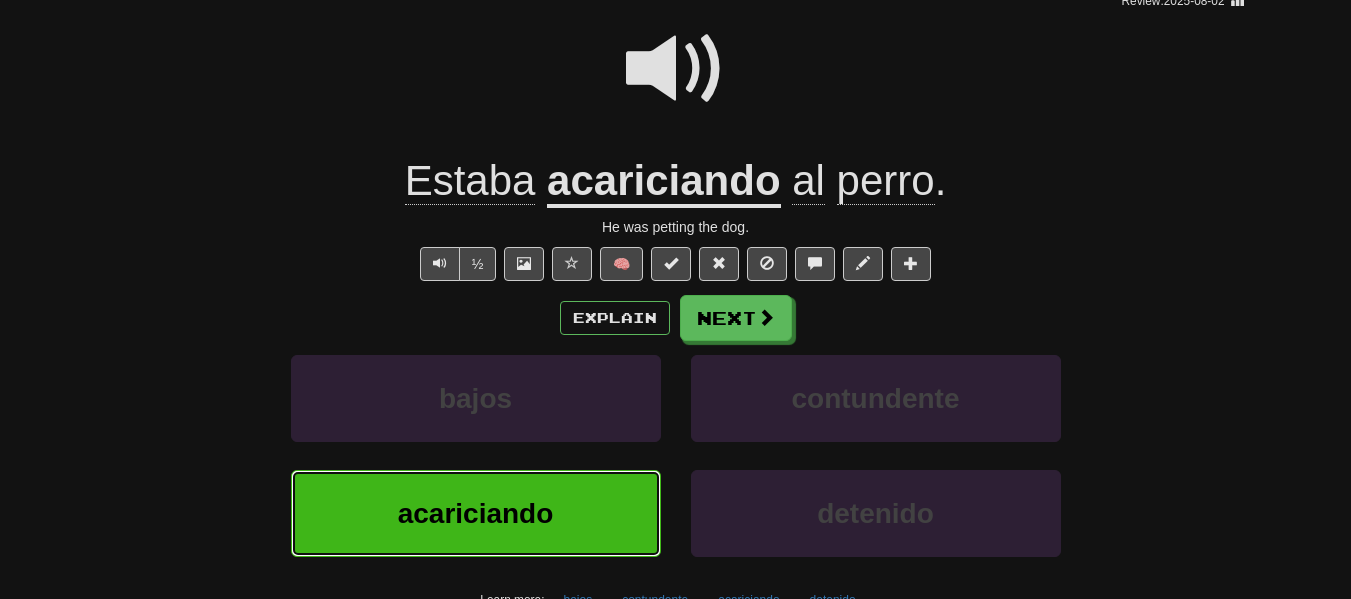 scroll, scrollTop: 193, scrollLeft: 0, axis: vertical 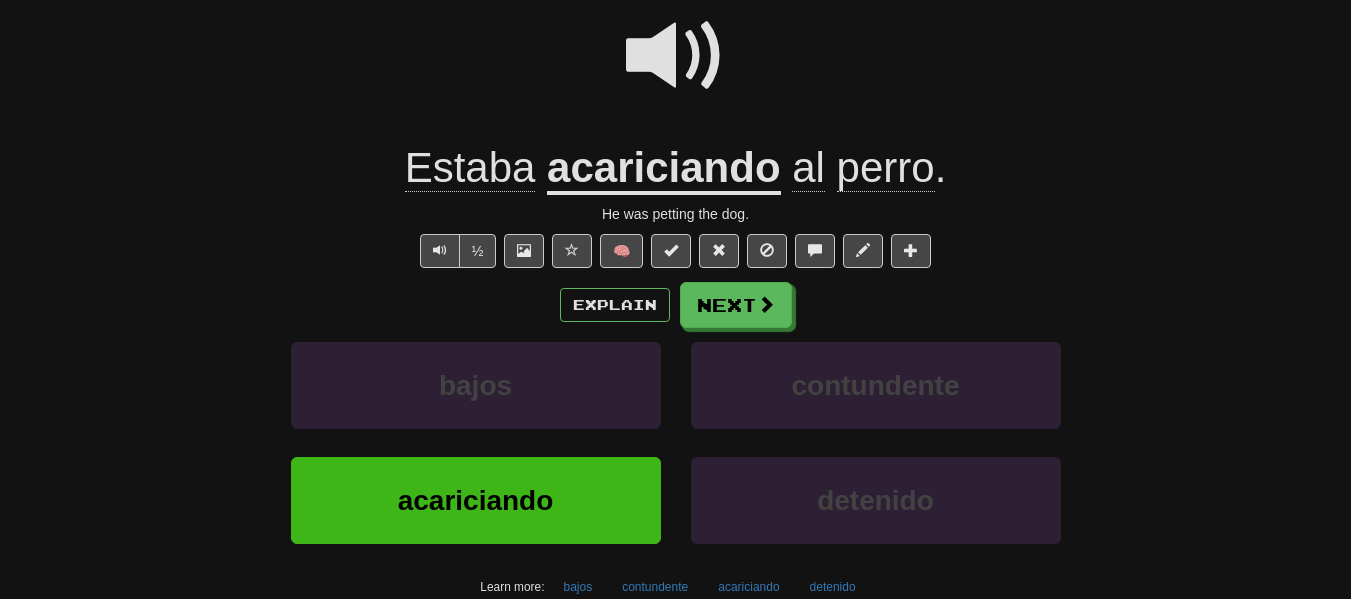 click on "Estaba   acariciando   al   perro ." at bounding box center [676, 168] 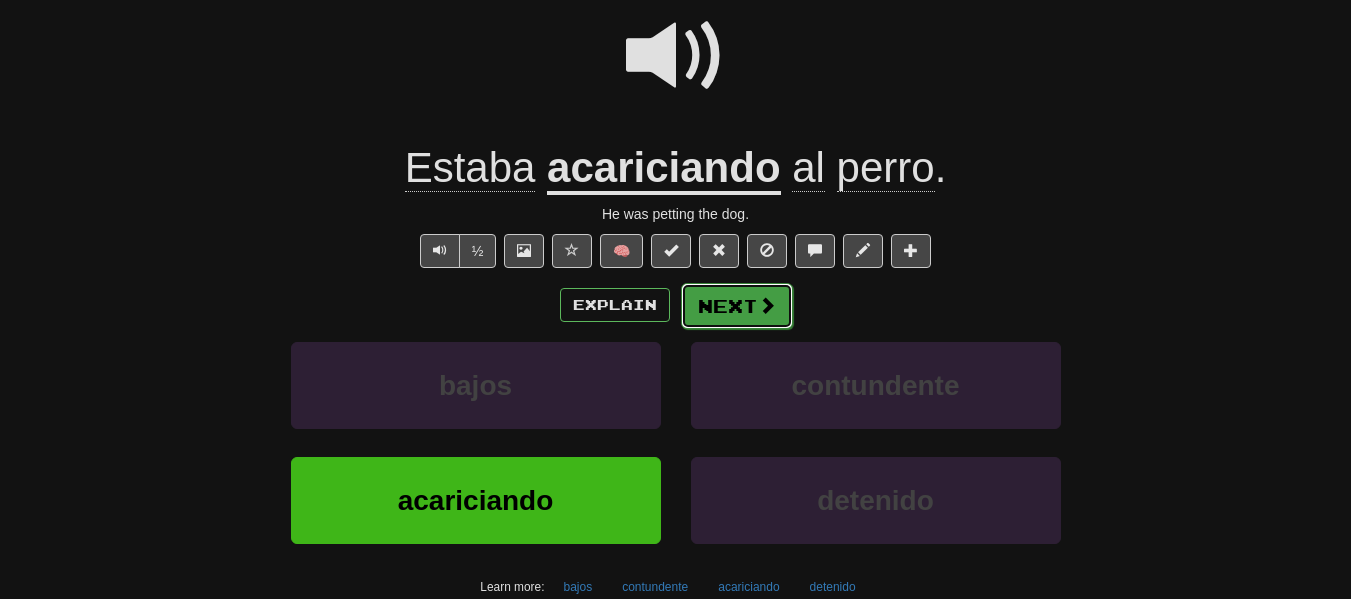 click on "Next" at bounding box center [737, 306] 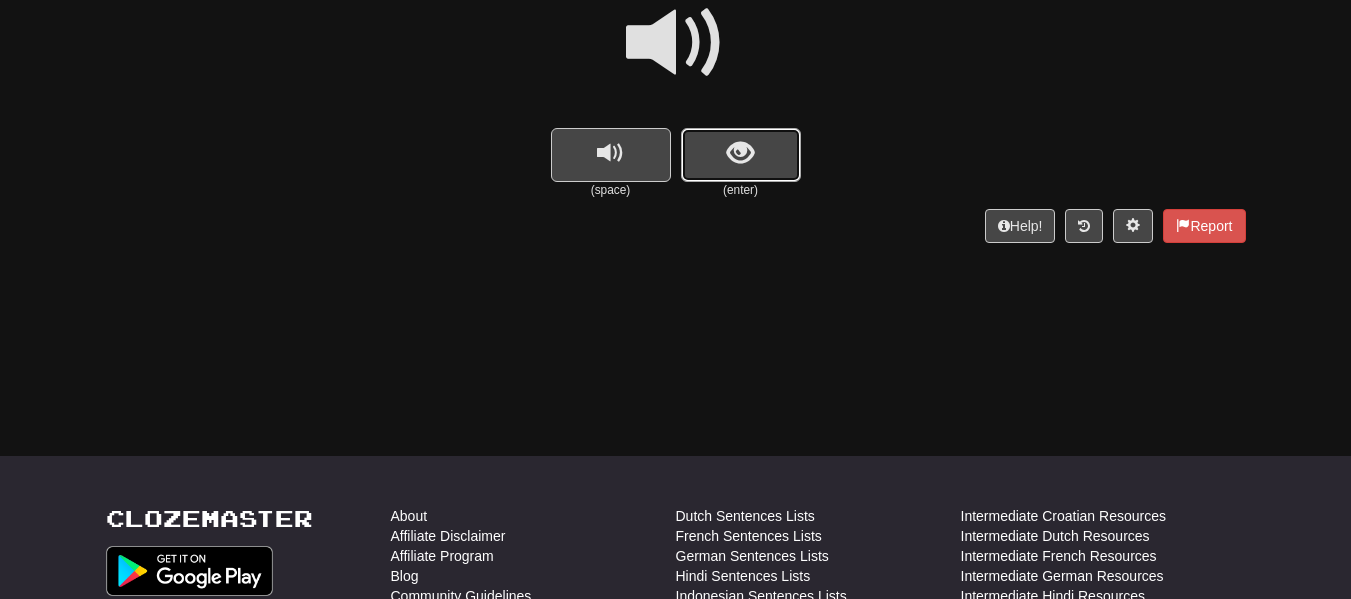 click at bounding box center [741, 155] 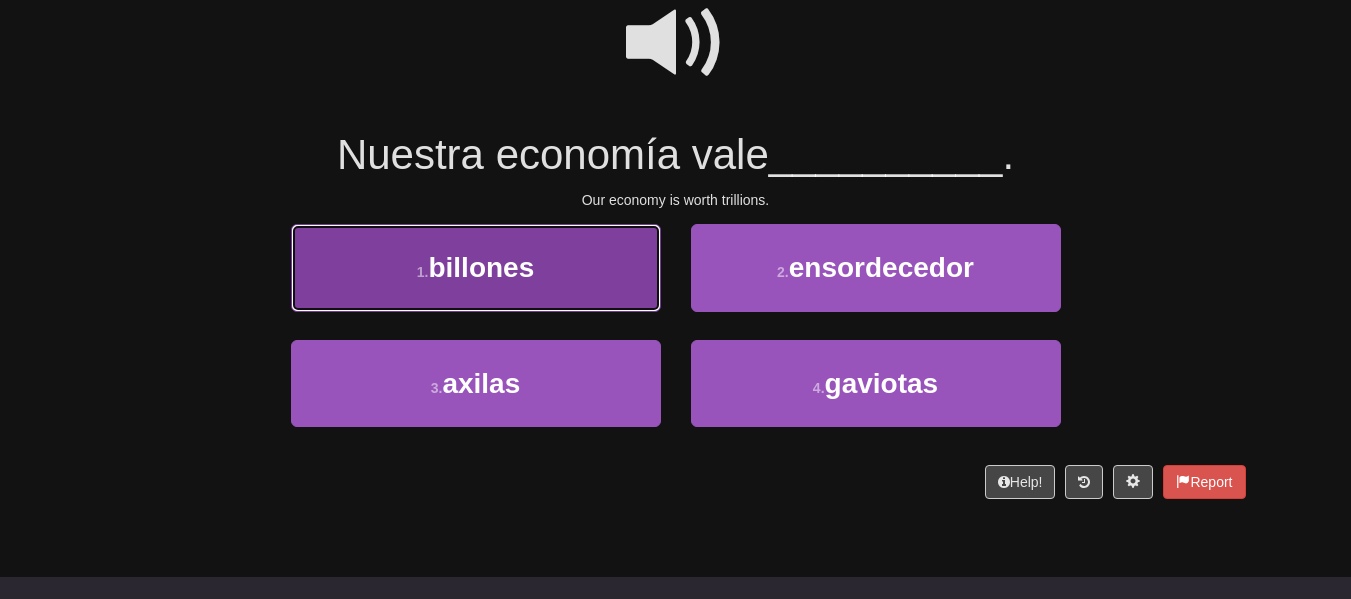 click on "1 .  billones" at bounding box center [476, 267] 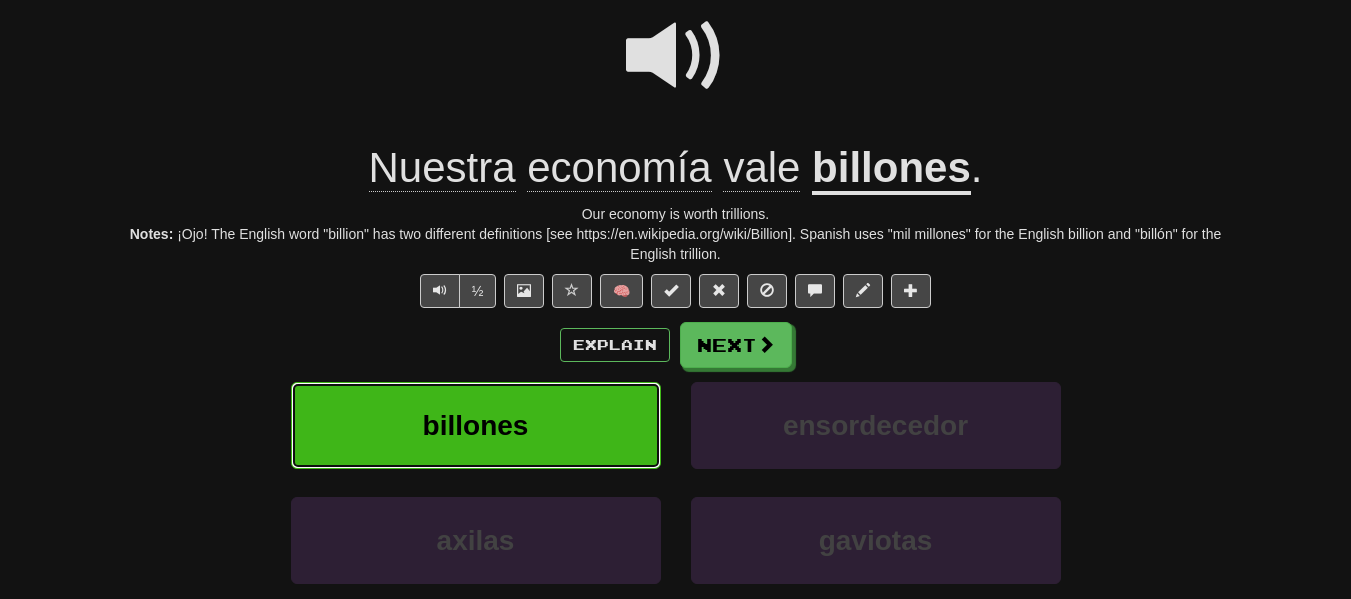 scroll, scrollTop: 206, scrollLeft: 0, axis: vertical 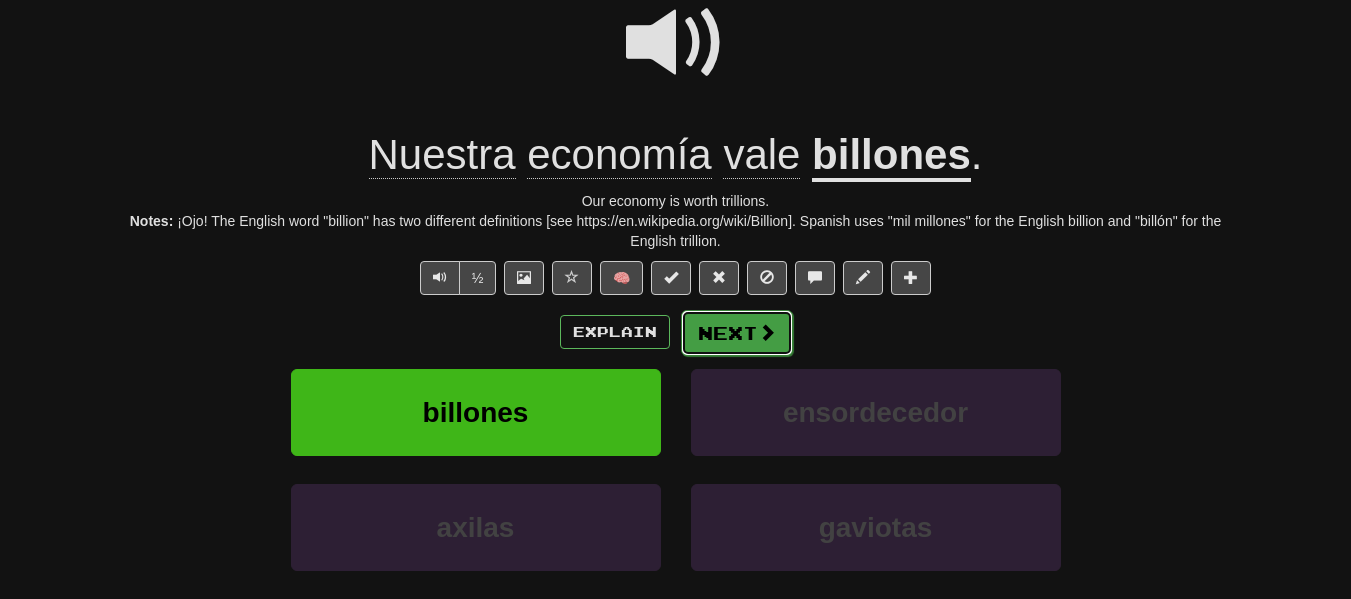 click on "Next" at bounding box center (737, 333) 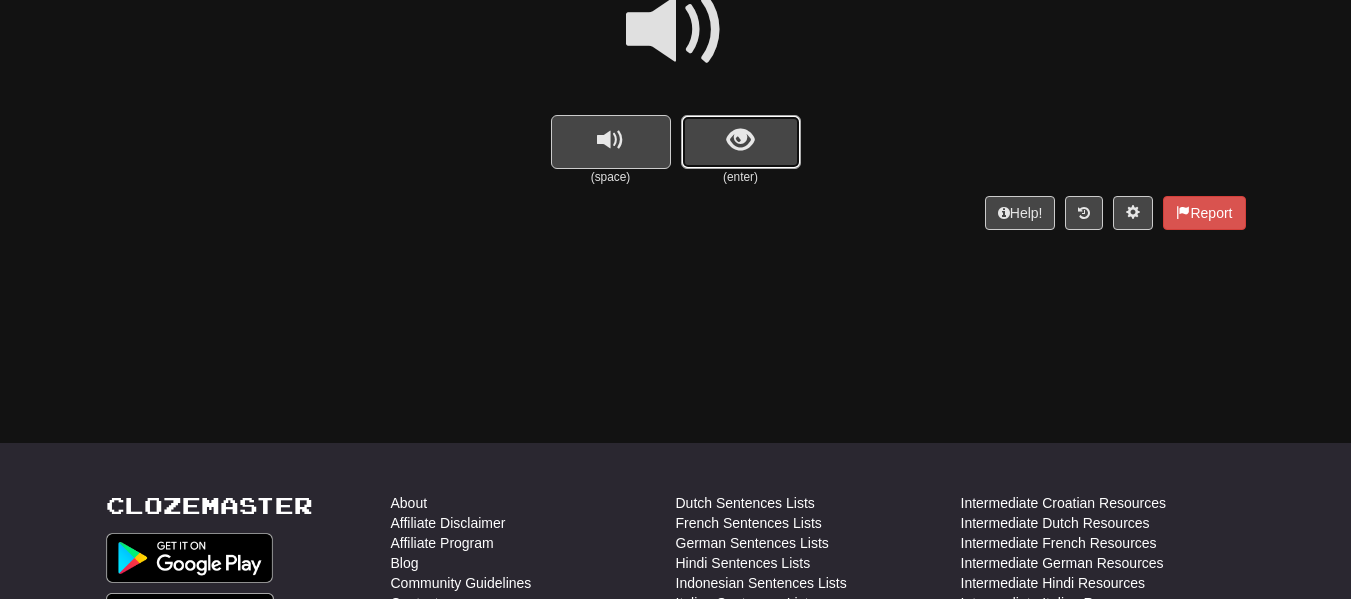 click at bounding box center (741, 142) 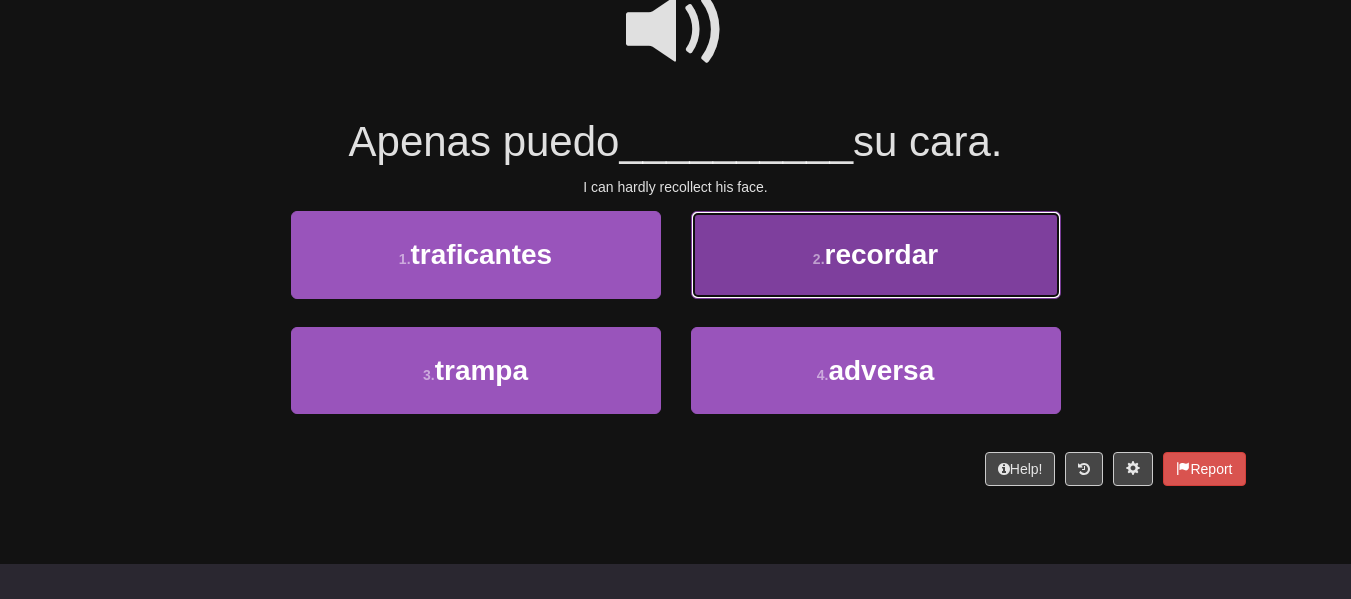 click on "2 .  recordar" at bounding box center [876, 254] 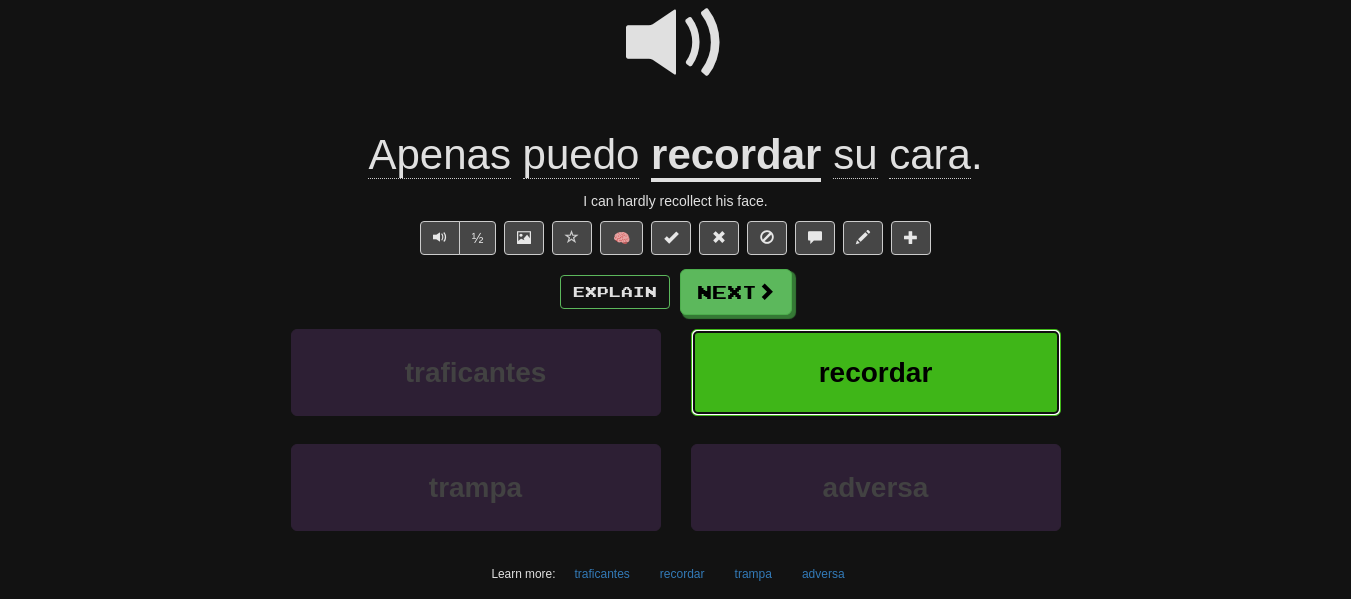 scroll, scrollTop: 219, scrollLeft: 0, axis: vertical 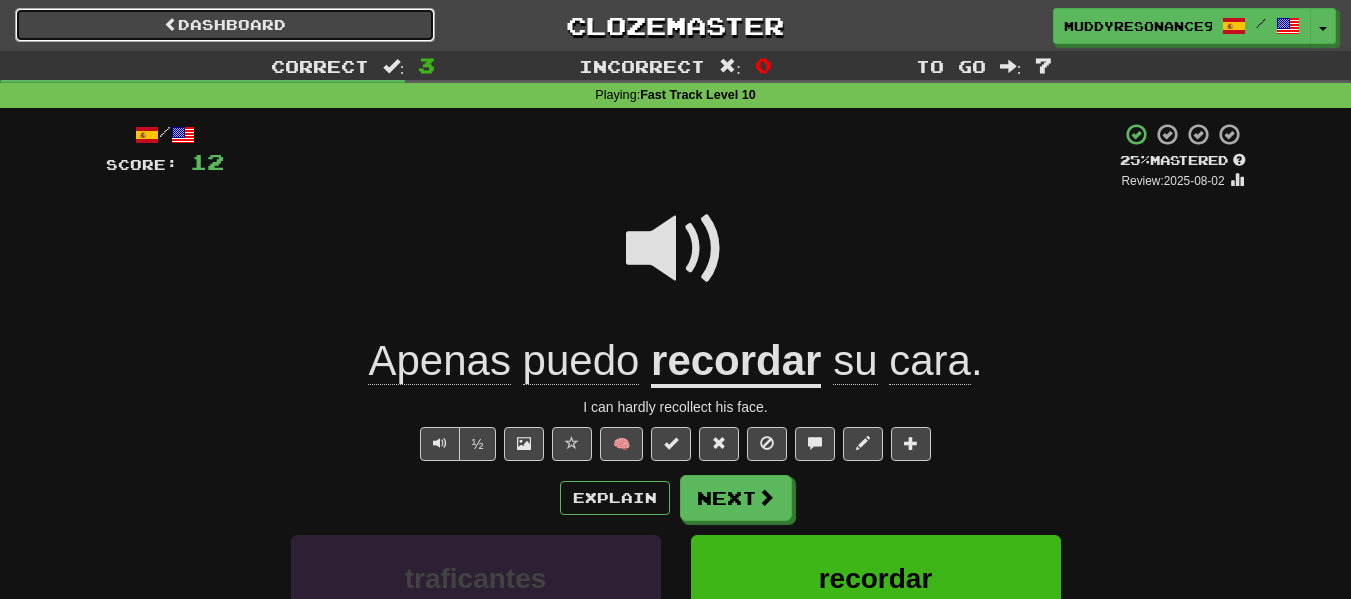 click on "Dashboard" at bounding box center [225, 25] 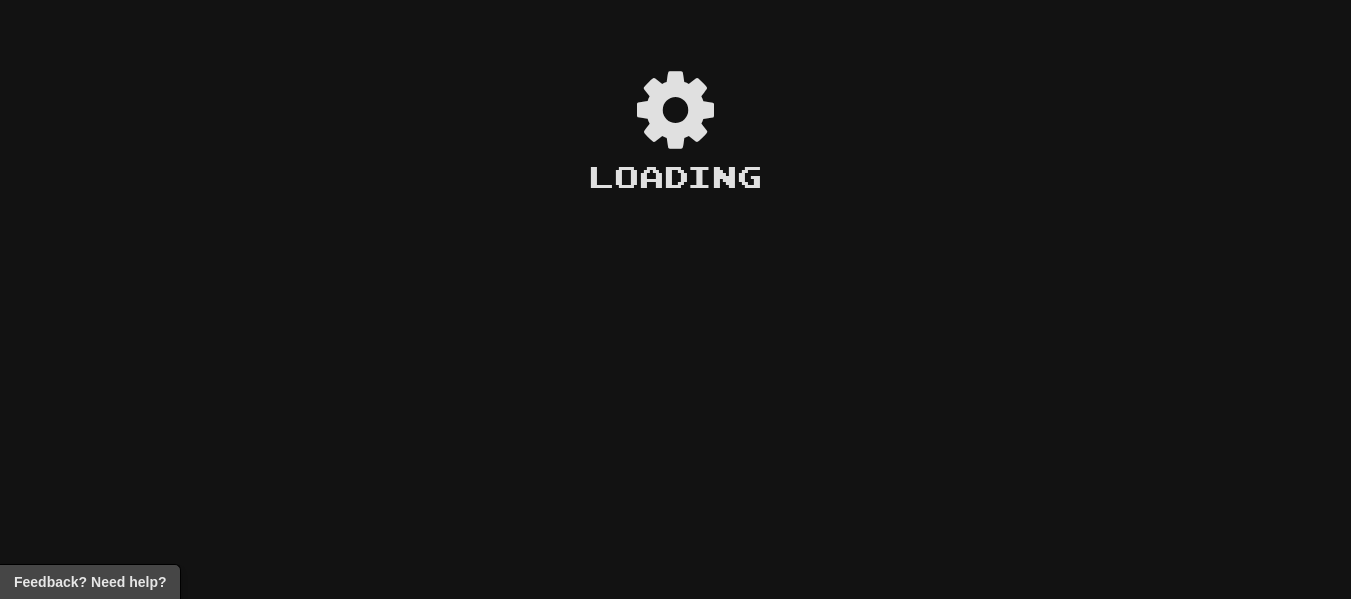 scroll, scrollTop: 0, scrollLeft: 0, axis: both 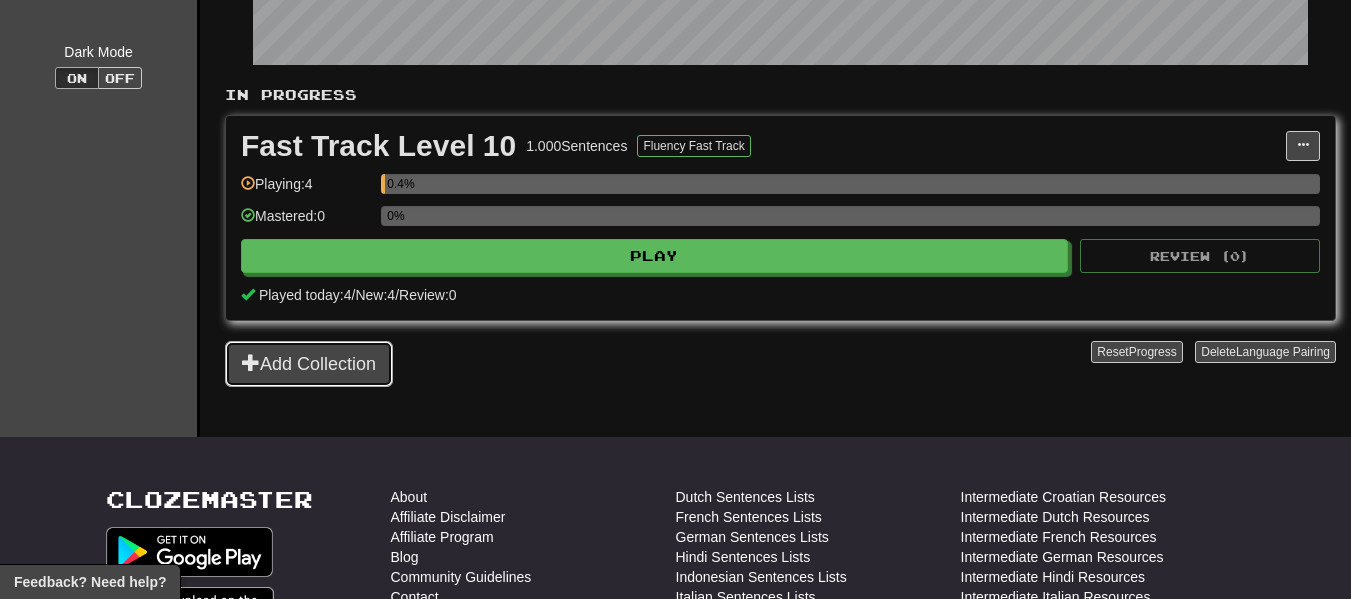 click on "Add Collection" at bounding box center [309, 364] 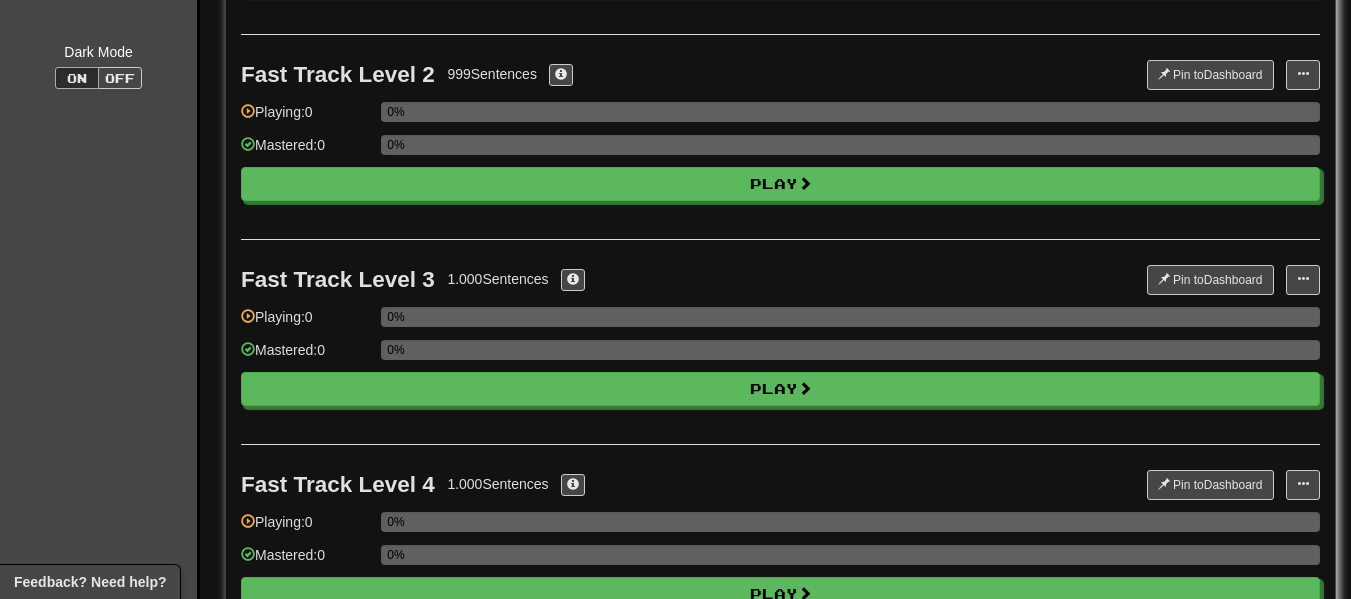 scroll, scrollTop: 0, scrollLeft: 0, axis: both 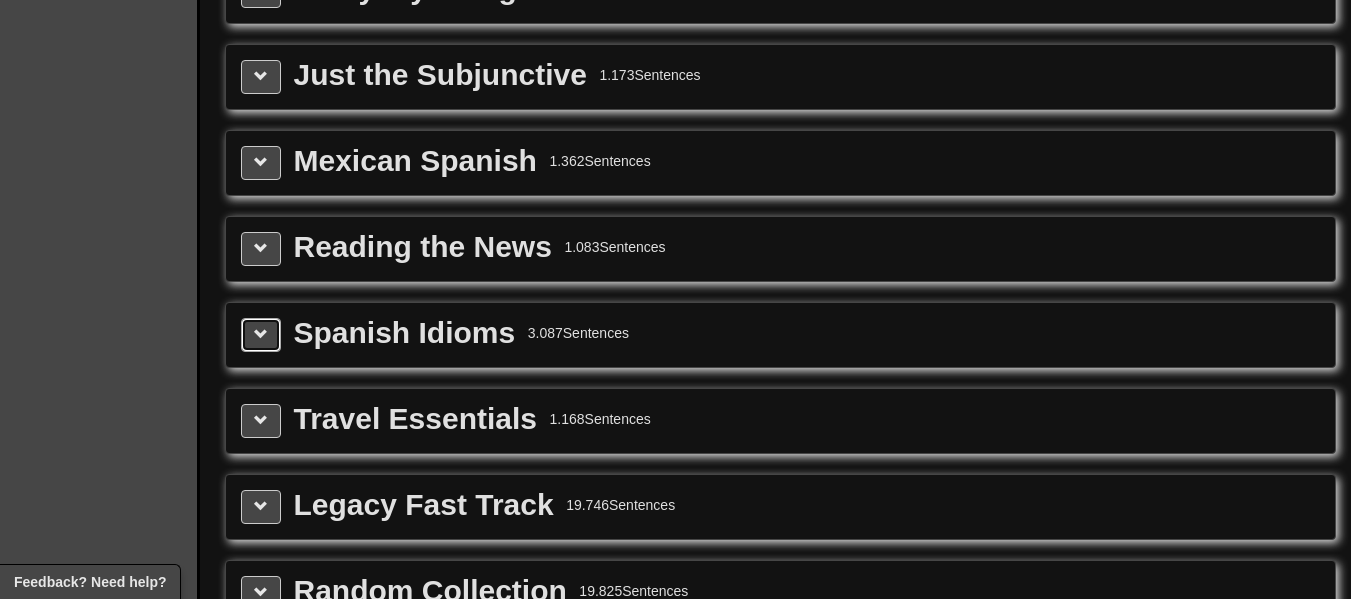 click at bounding box center (261, 335) 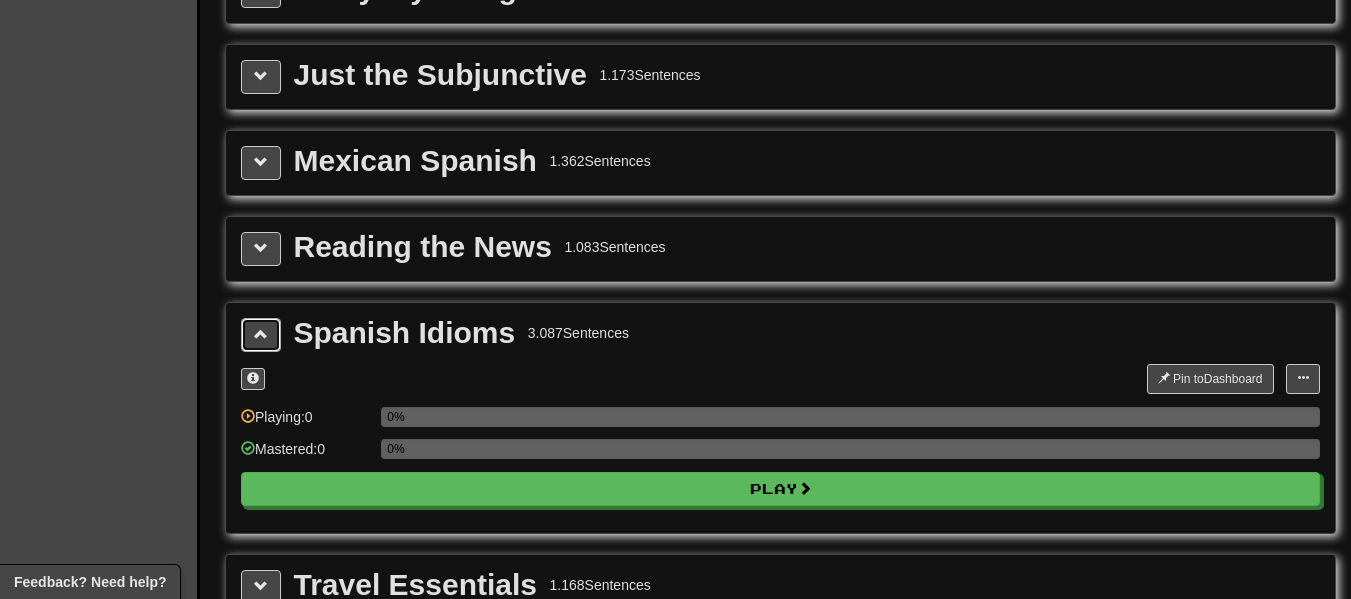 click at bounding box center (261, 335) 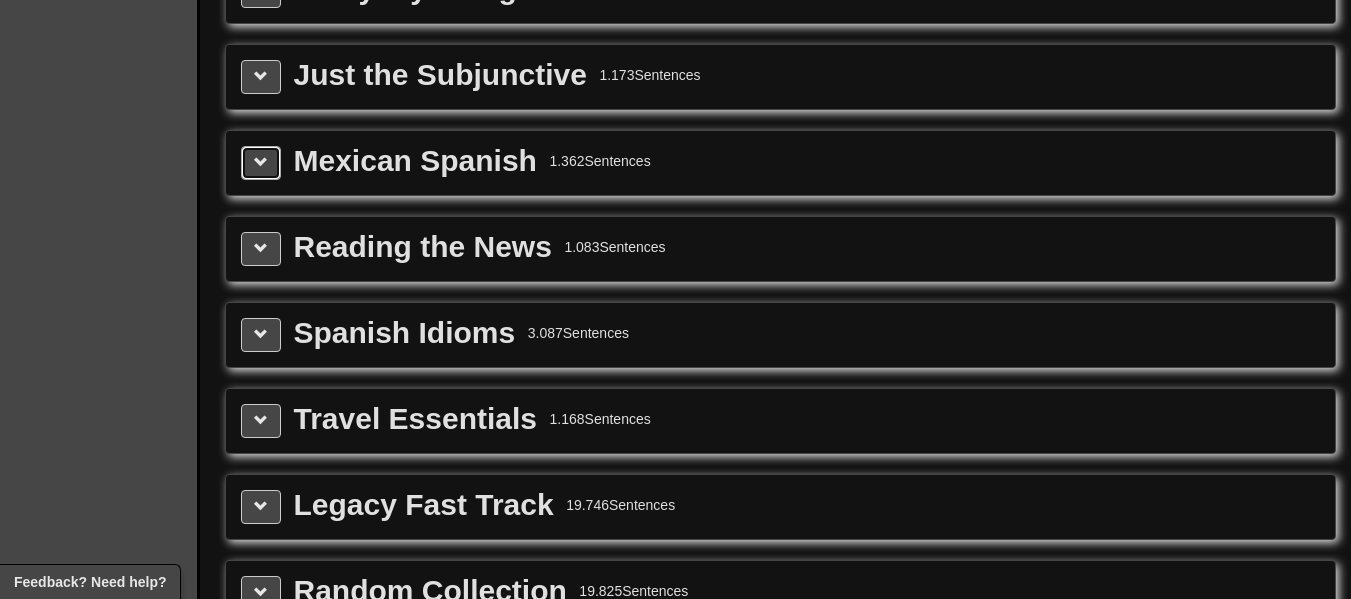 click at bounding box center (261, 163) 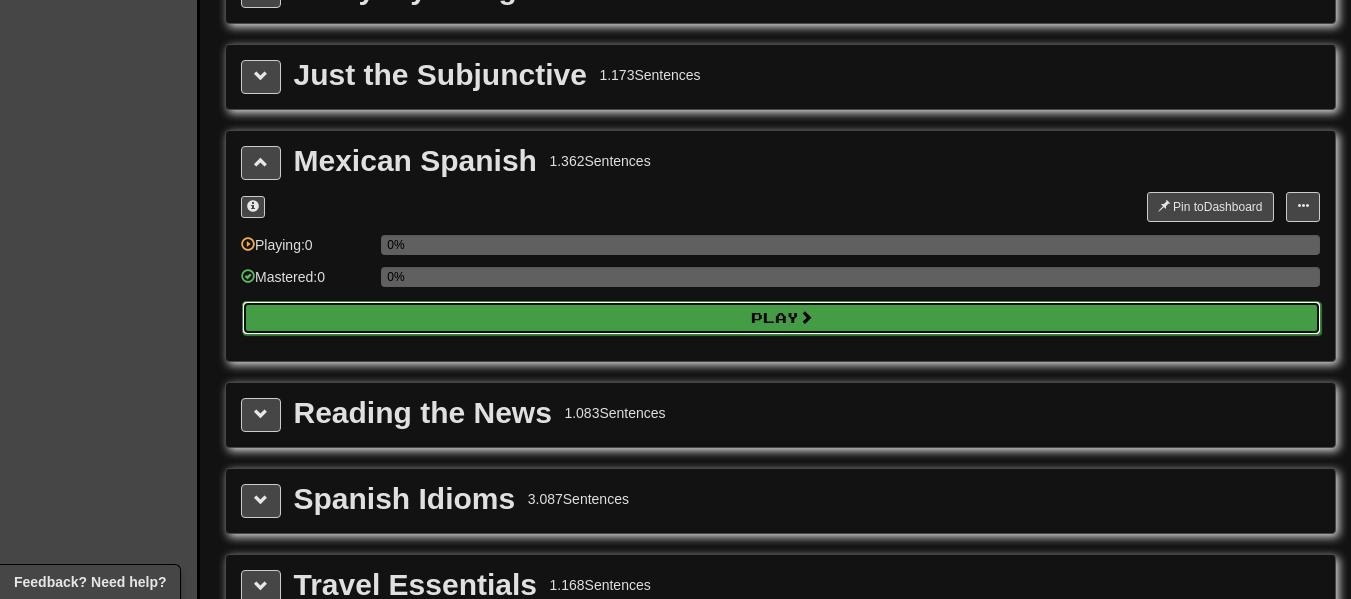 click on "Play" at bounding box center (781, 318) 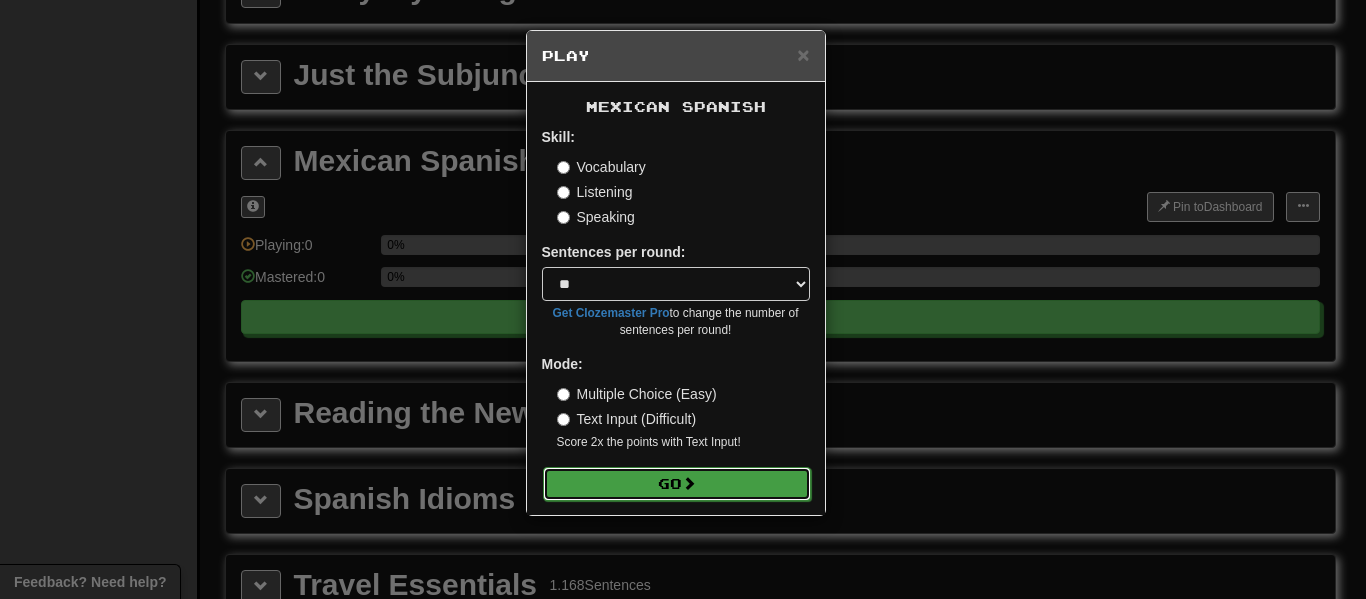 click on "Go" at bounding box center (677, 484) 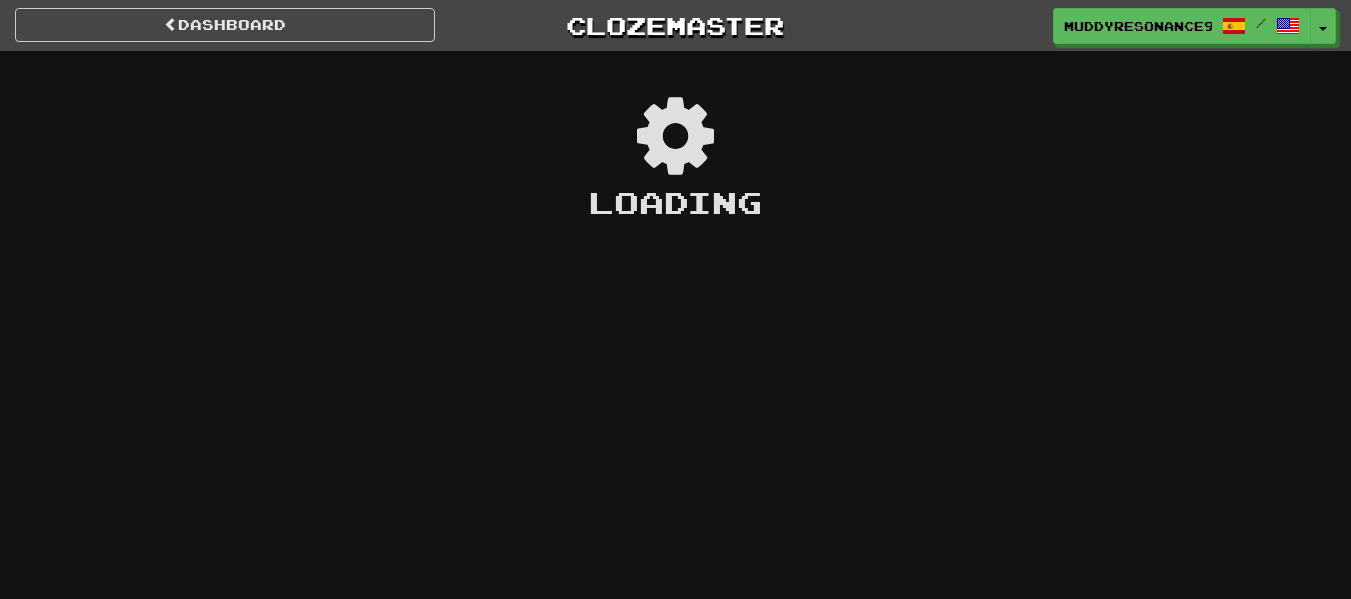 scroll, scrollTop: 0, scrollLeft: 0, axis: both 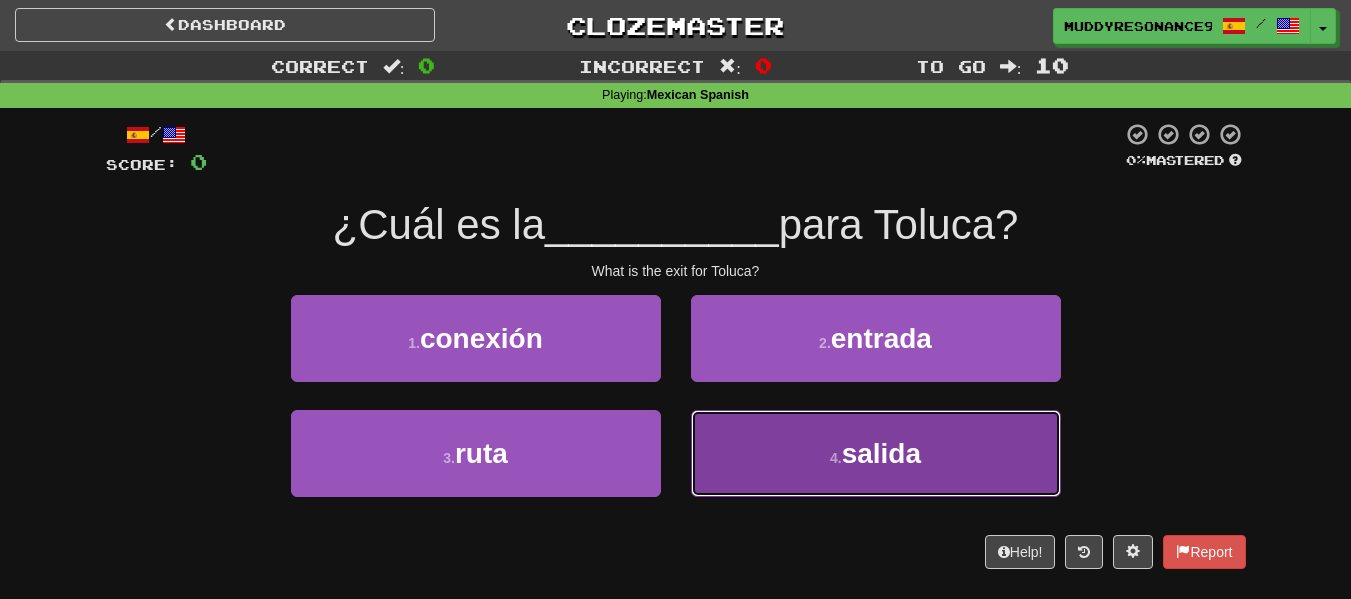 click on "4 .  salida" at bounding box center [876, 453] 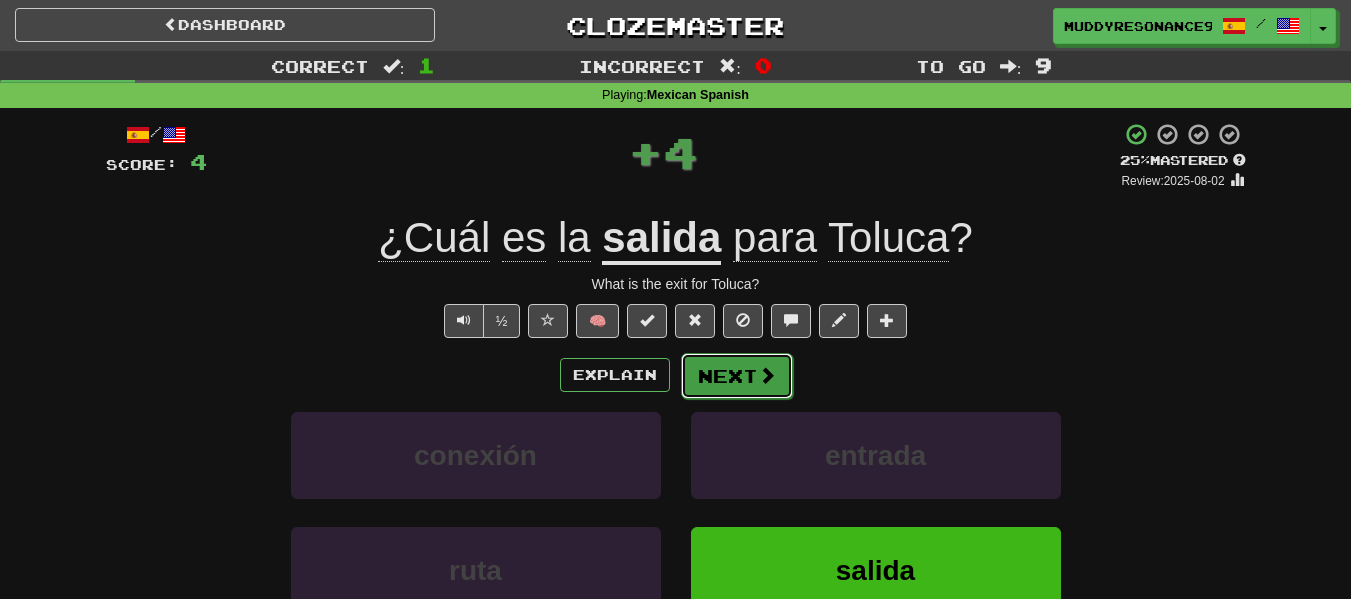click on "Next" at bounding box center [737, 376] 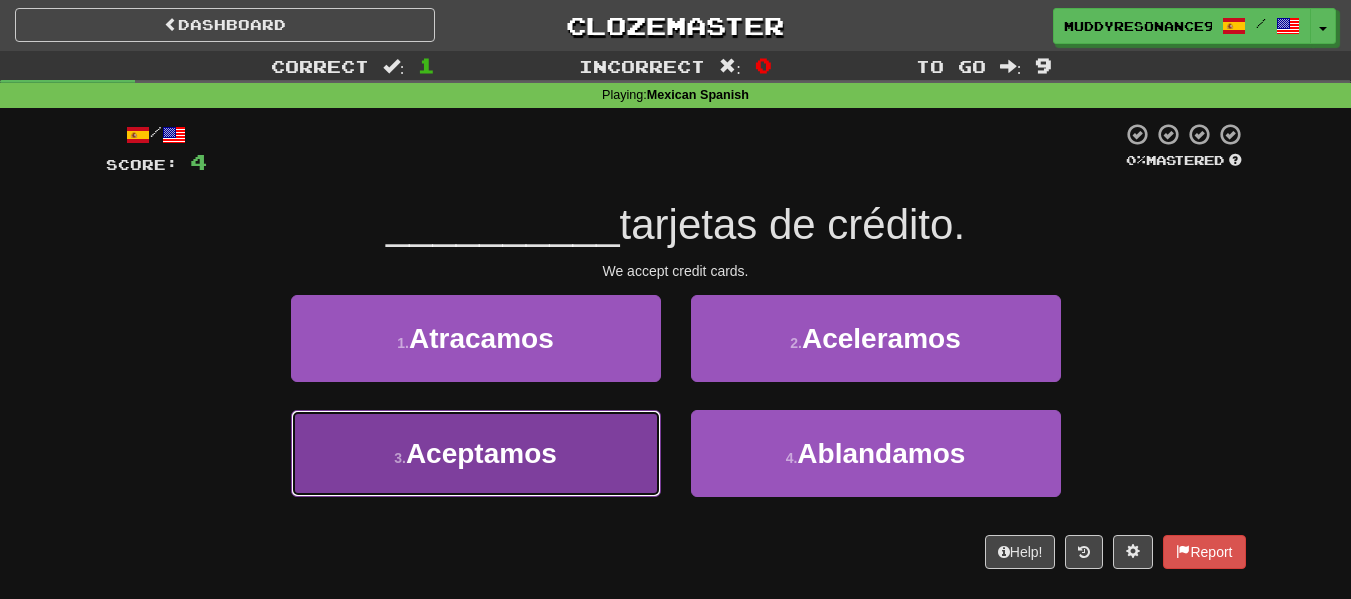 click on "3 .  Aceptamos" at bounding box center (476, 453) 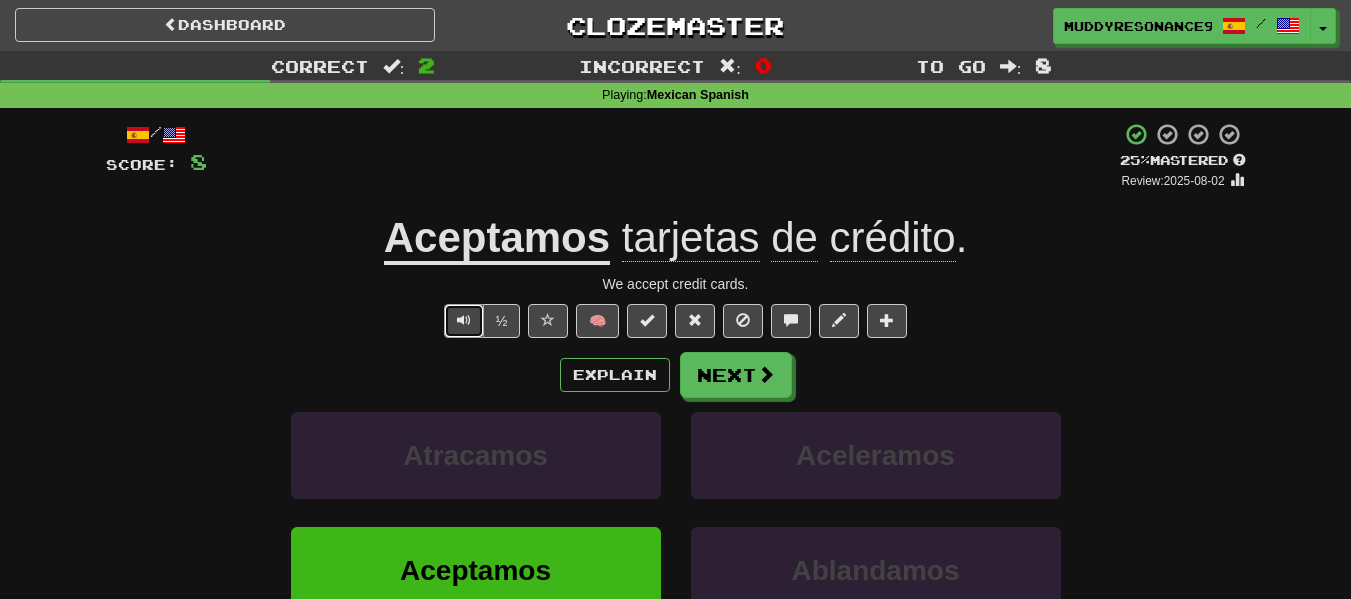 click at bounding box center [464, 320] 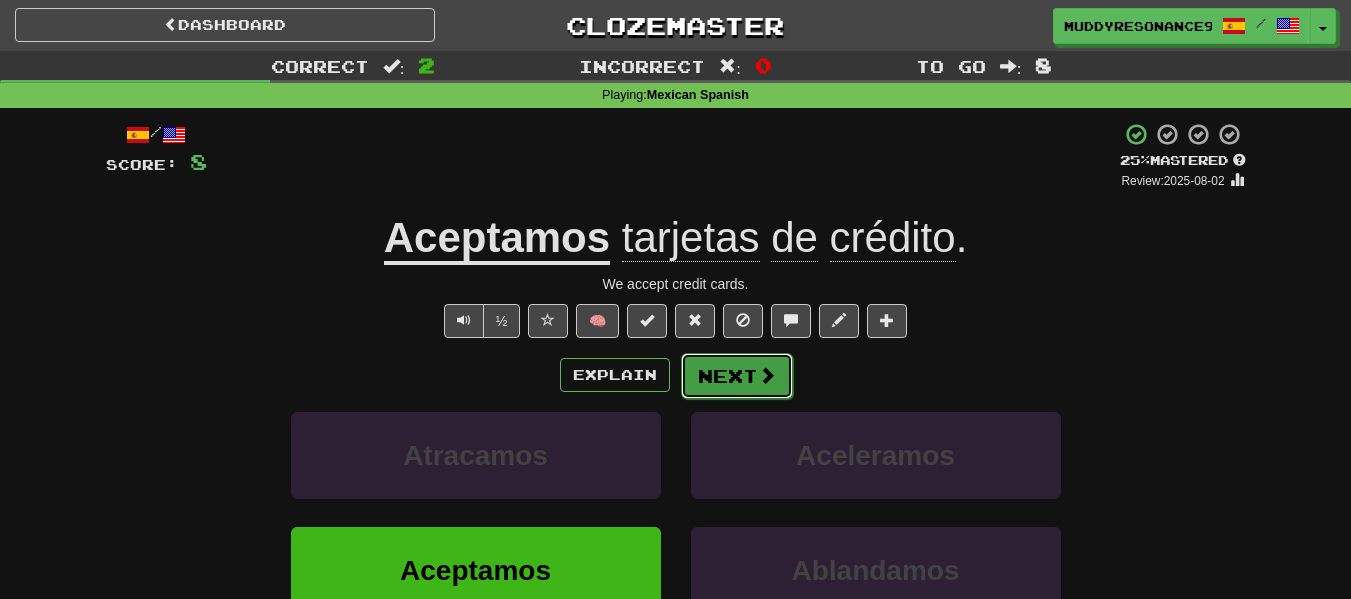 click at bounding box center [767, 375] 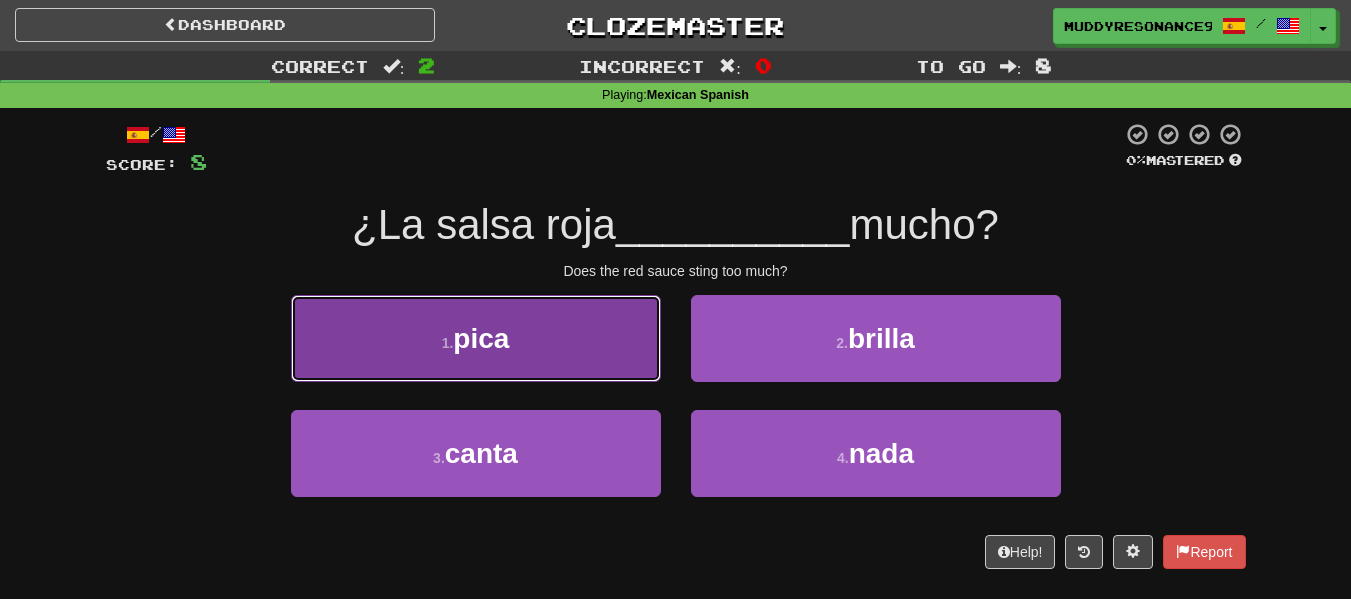 click on "1 .  pica" at bounding box center [476, 338] 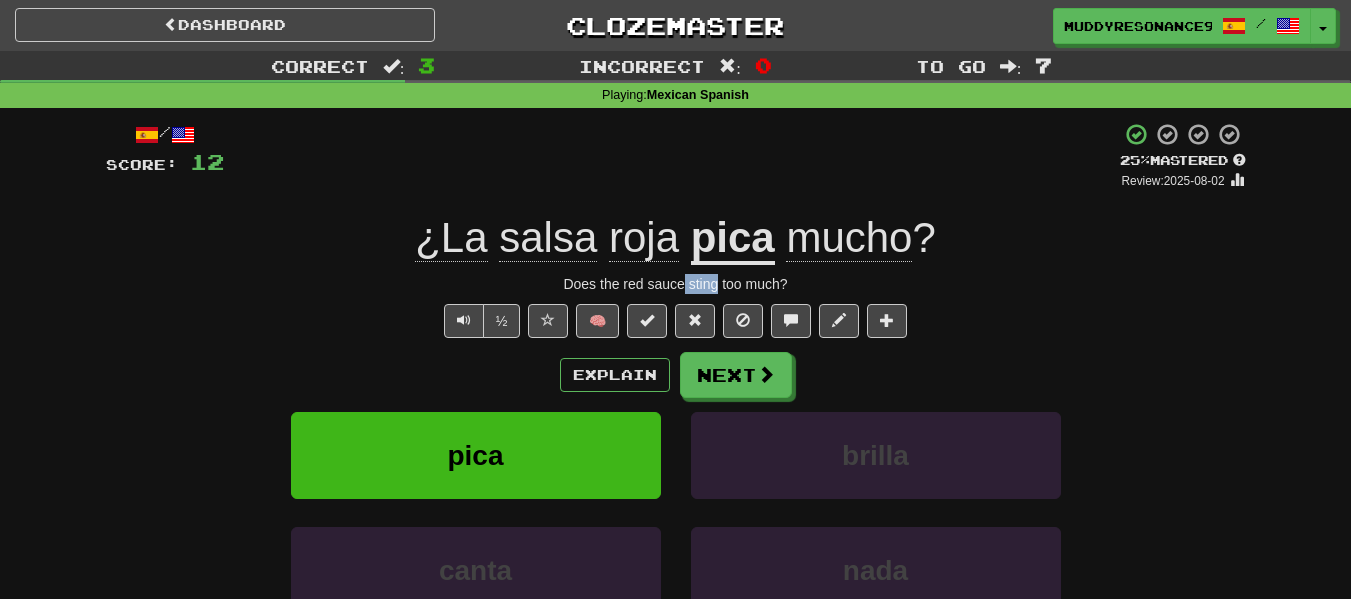 drag, startPoint x: 685, startPoint y: 283, endPoint x: 719, endPoint y: 290, distance: 34.713108 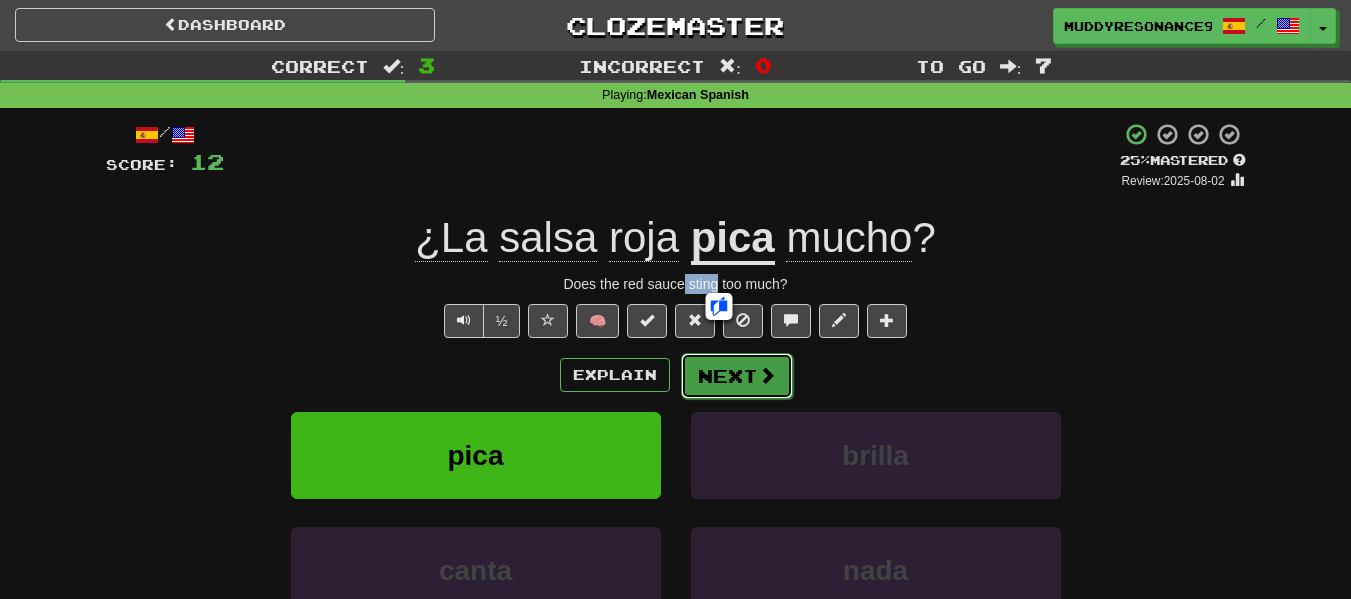 click on "Next" at bounding box center [737, 376] 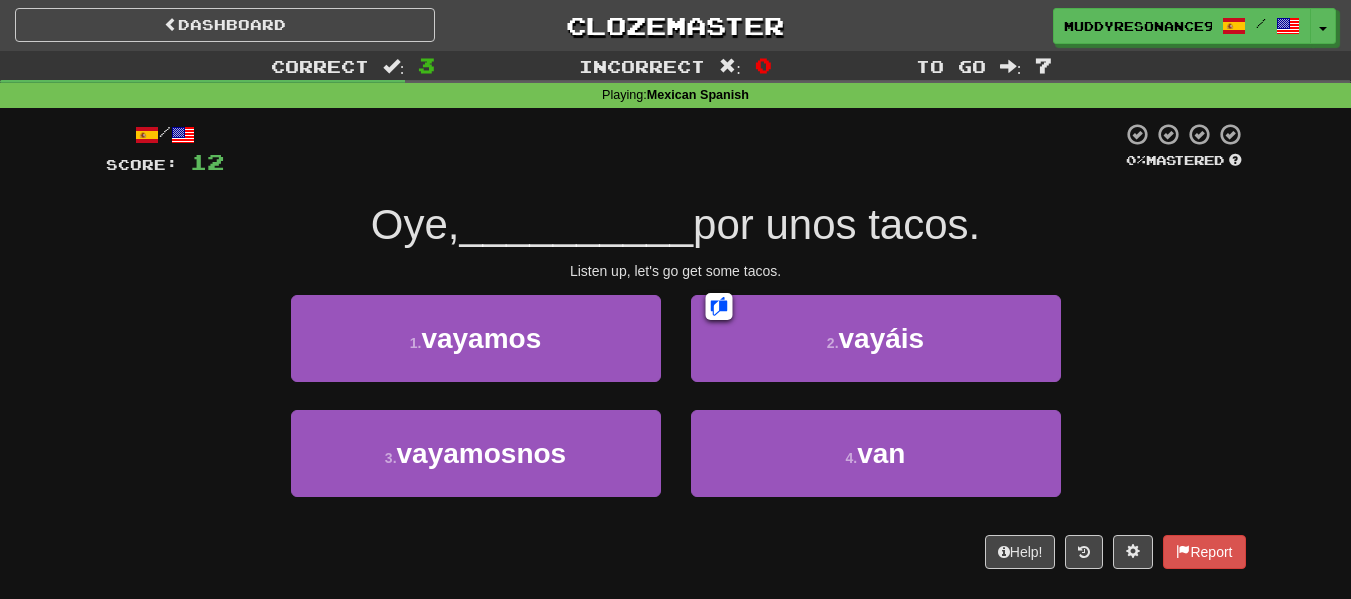 click on "/  Score:   12 0 %  Mastered Oye,  __________  por unos tacos. Listen up, let's go get some tacos. 1 .  vayamos 2 .  vayáis 3 .  vayamosnos 4 .  van  Help!  Report" at bounding box center (676, 345) 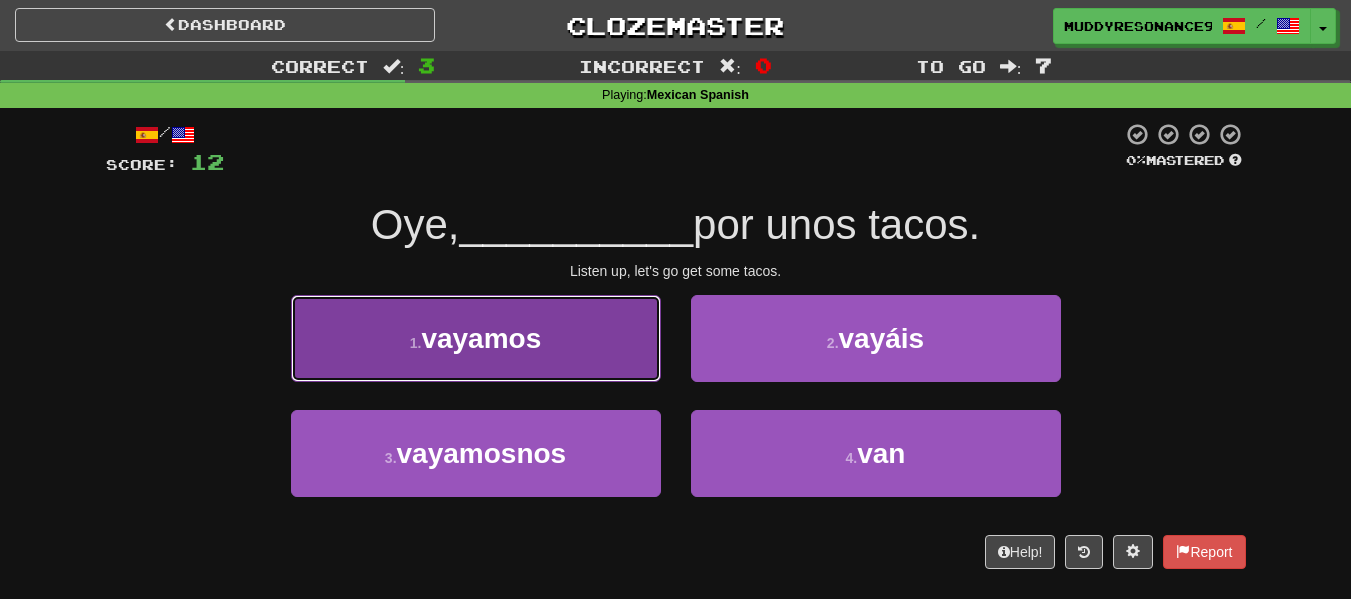 click on "1 .  vayamos" at bounding box center [476, 338] 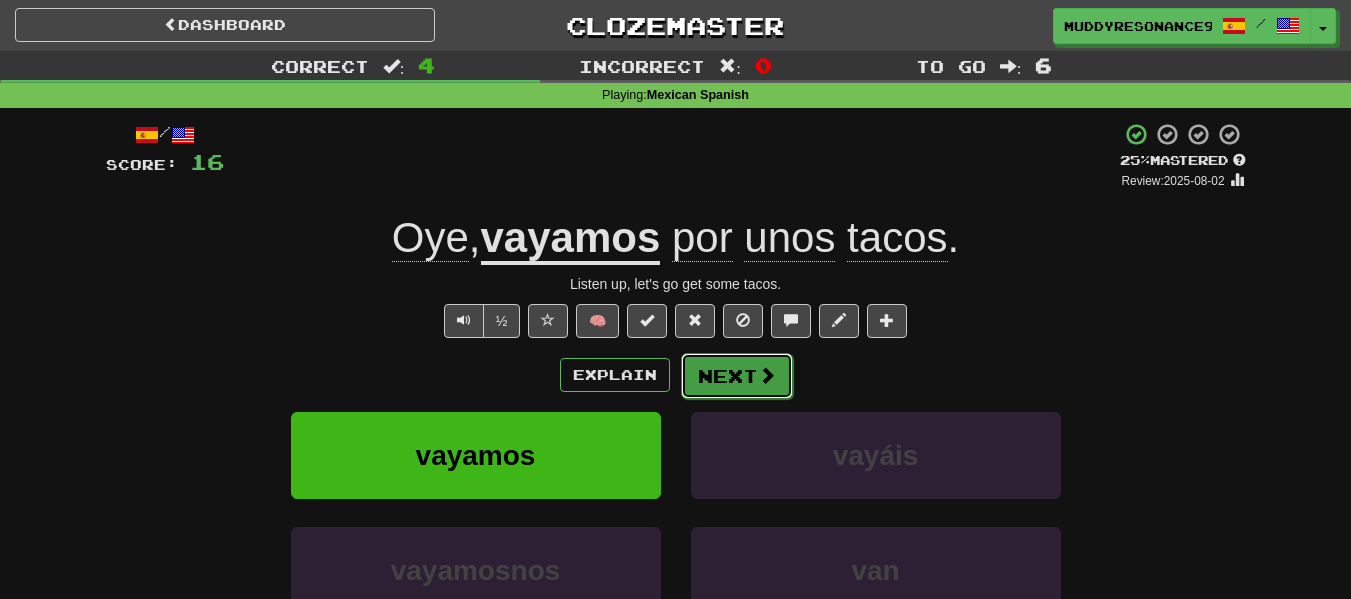 click on "Next" at bounding box center [737, 376] 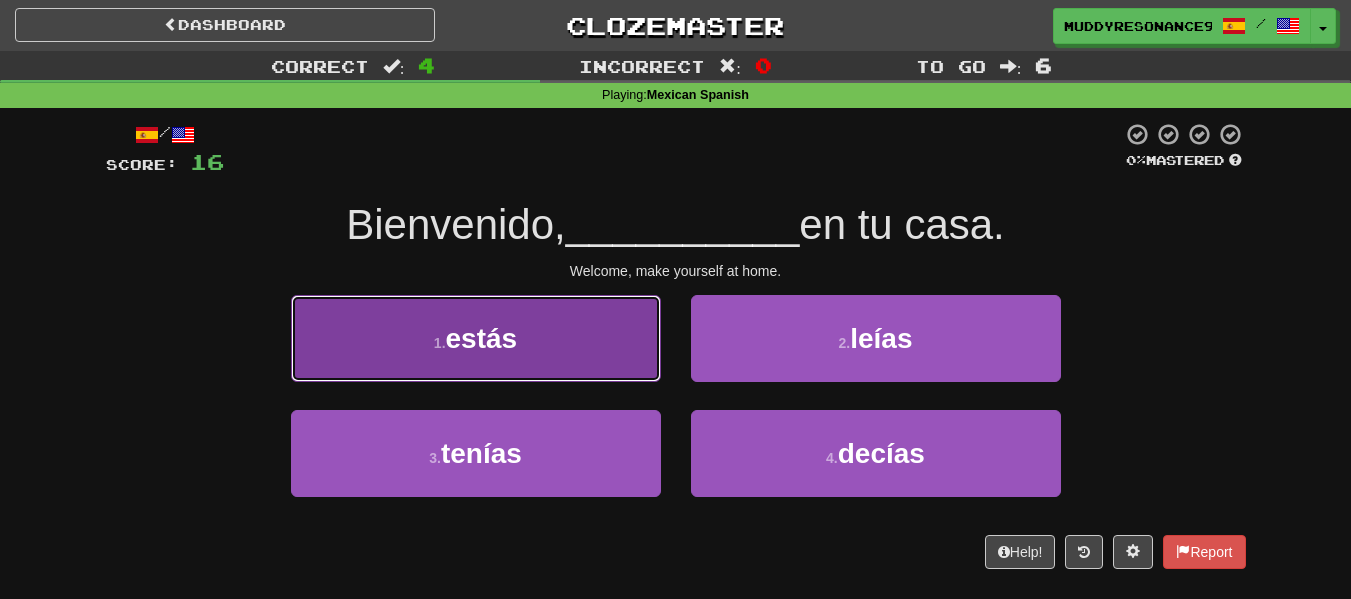 click on "1 .  estás" at bounding box center (476, 338) 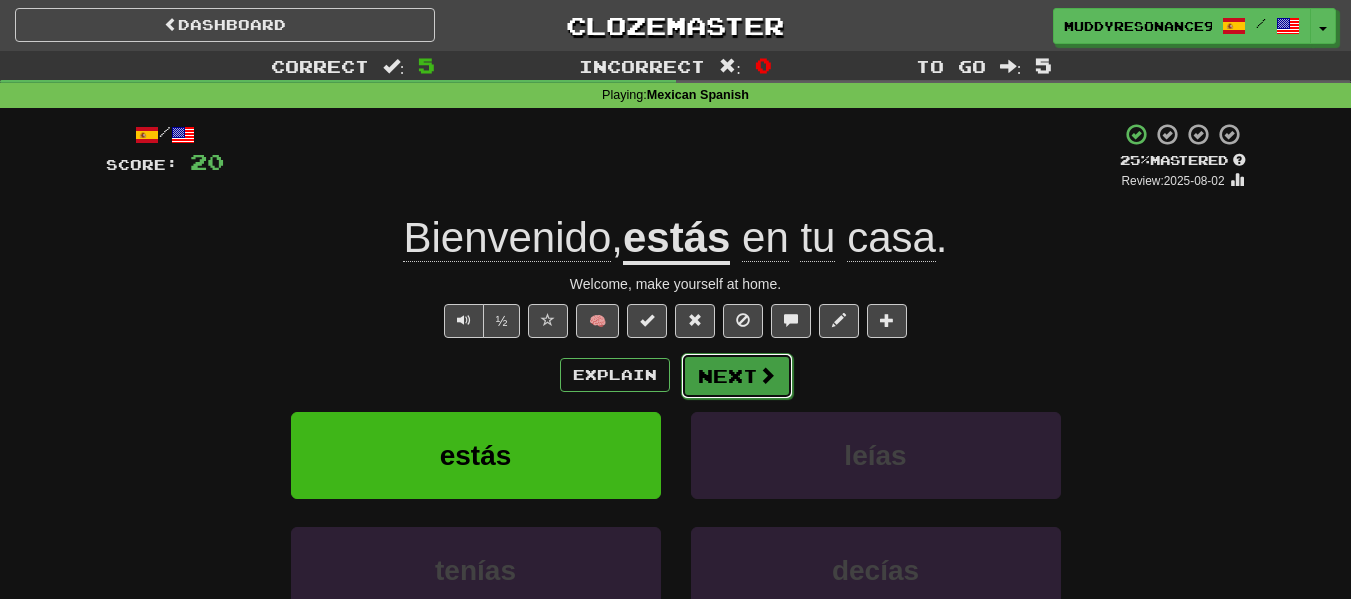 click at bounding box center (767, 375) 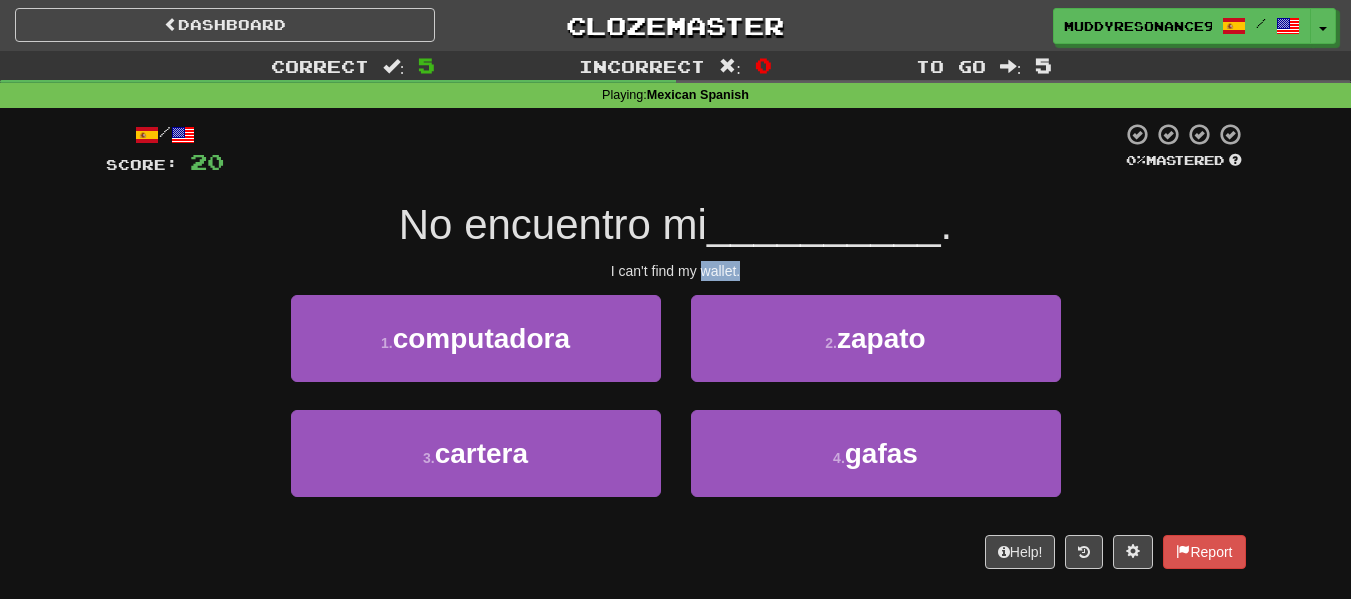 drag, startPoint x: 703, startPoint y: 273, endPoint x: 741, endPoint y: 276, distance: 38.118237 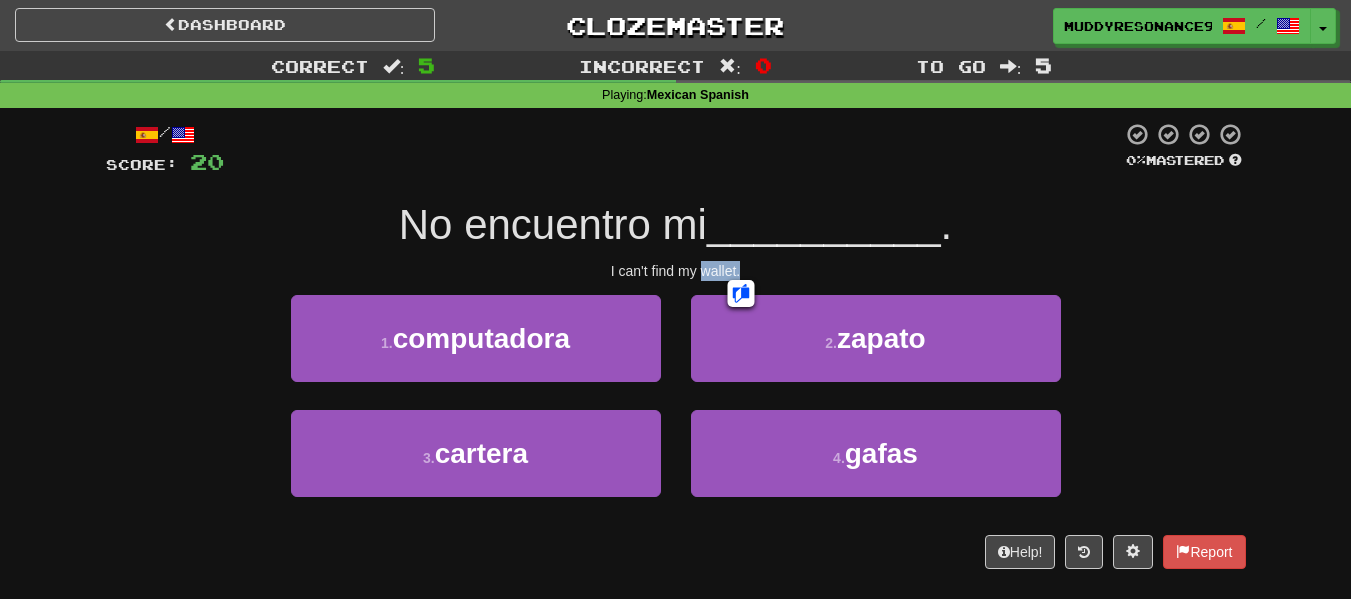 click 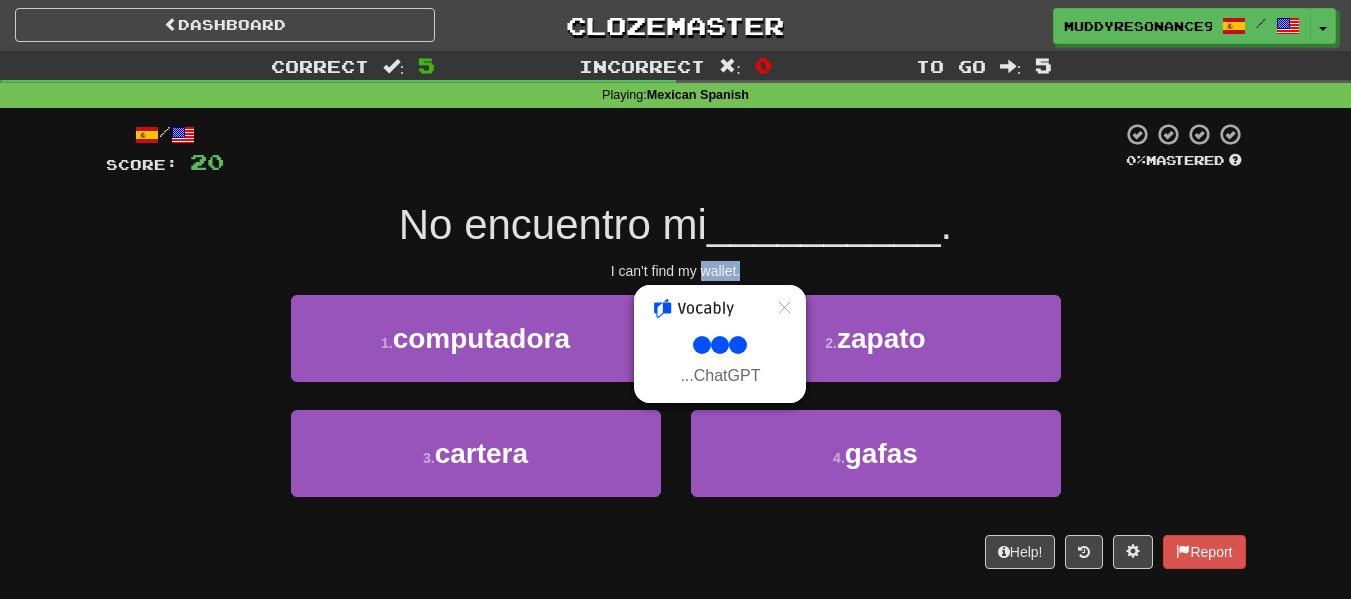select on "**" 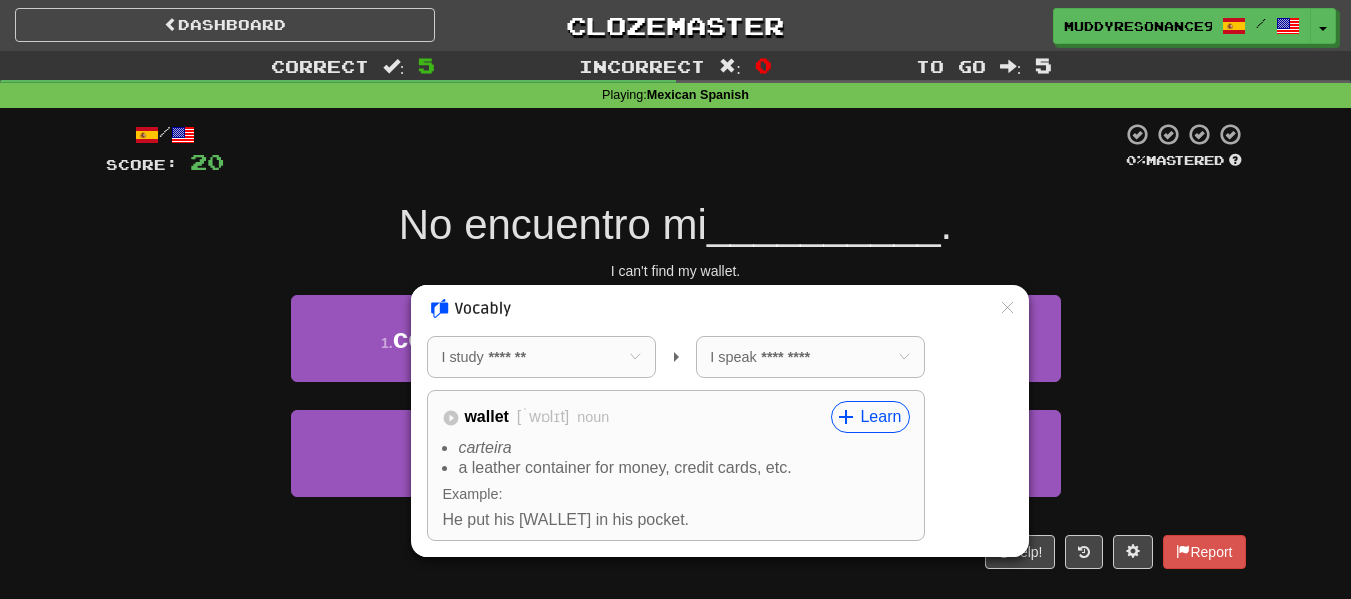 click at bounding box center [675, 299] 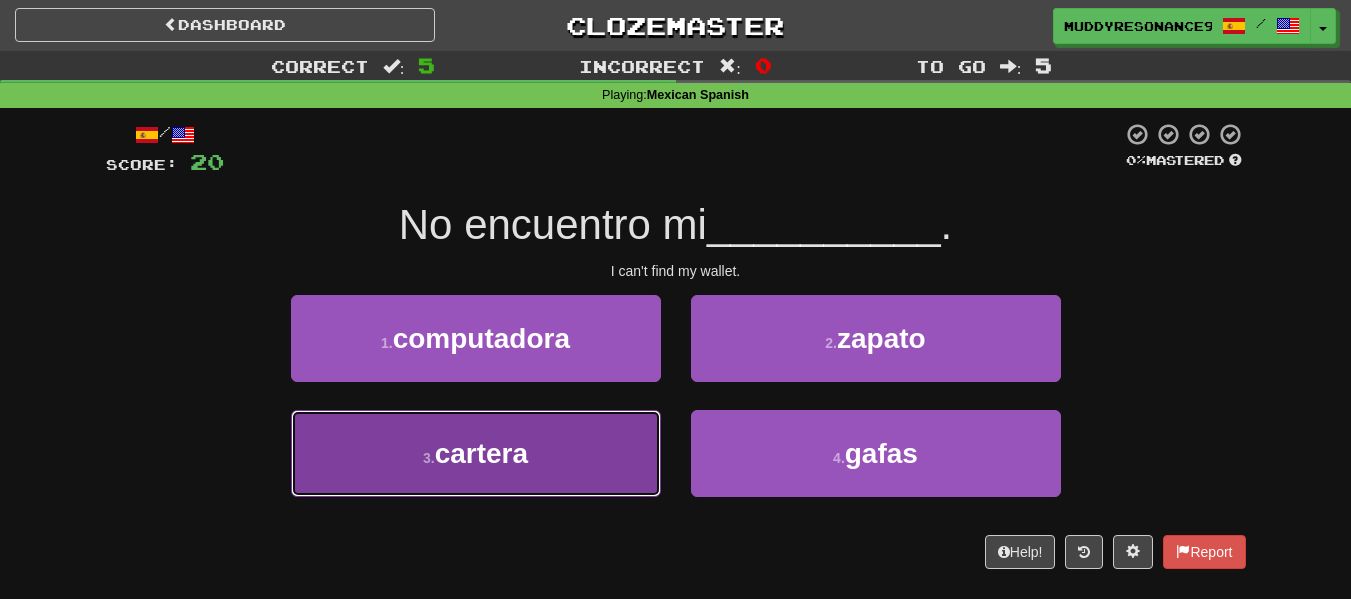 click on "3 .  cartera" at bounding box center [476, 453] 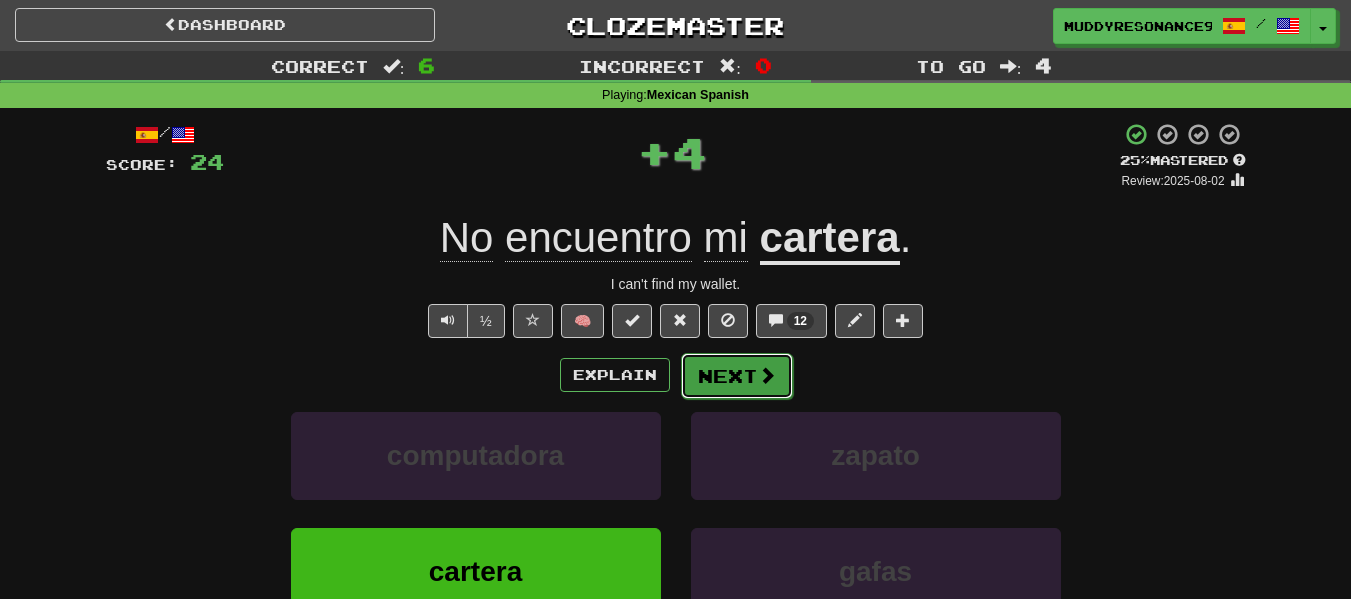 click on "Next" at bounding box center (737, 376) 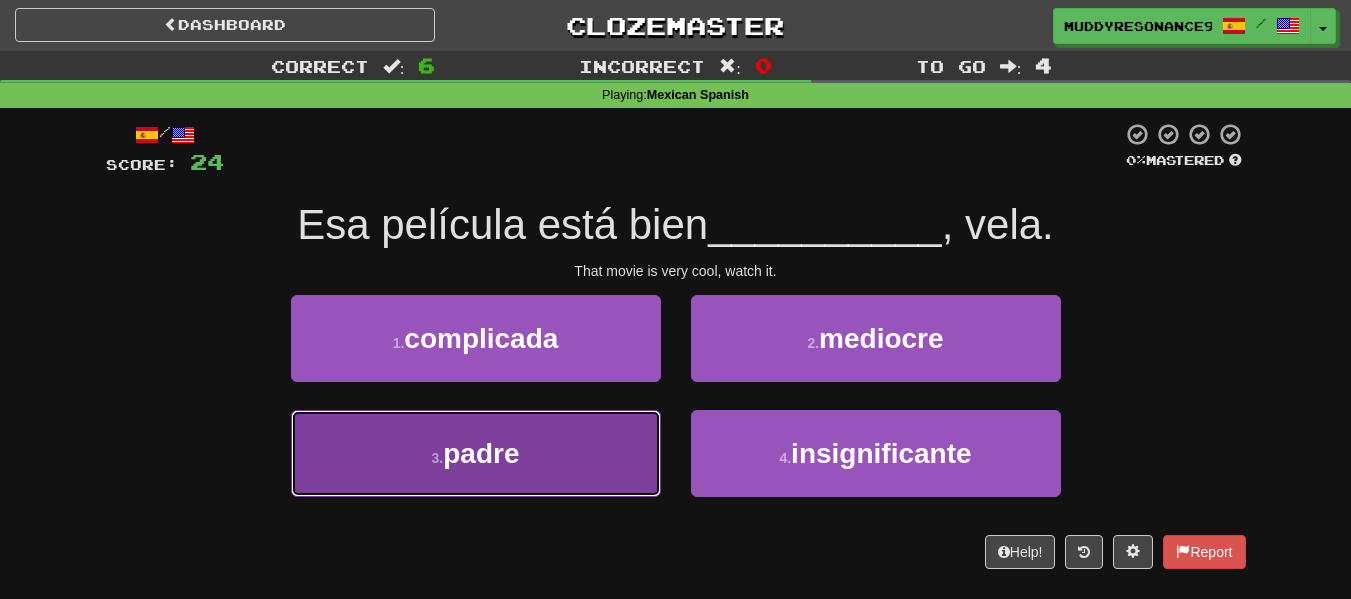 click on "3 .  padre" at bounding box center (476, 453) 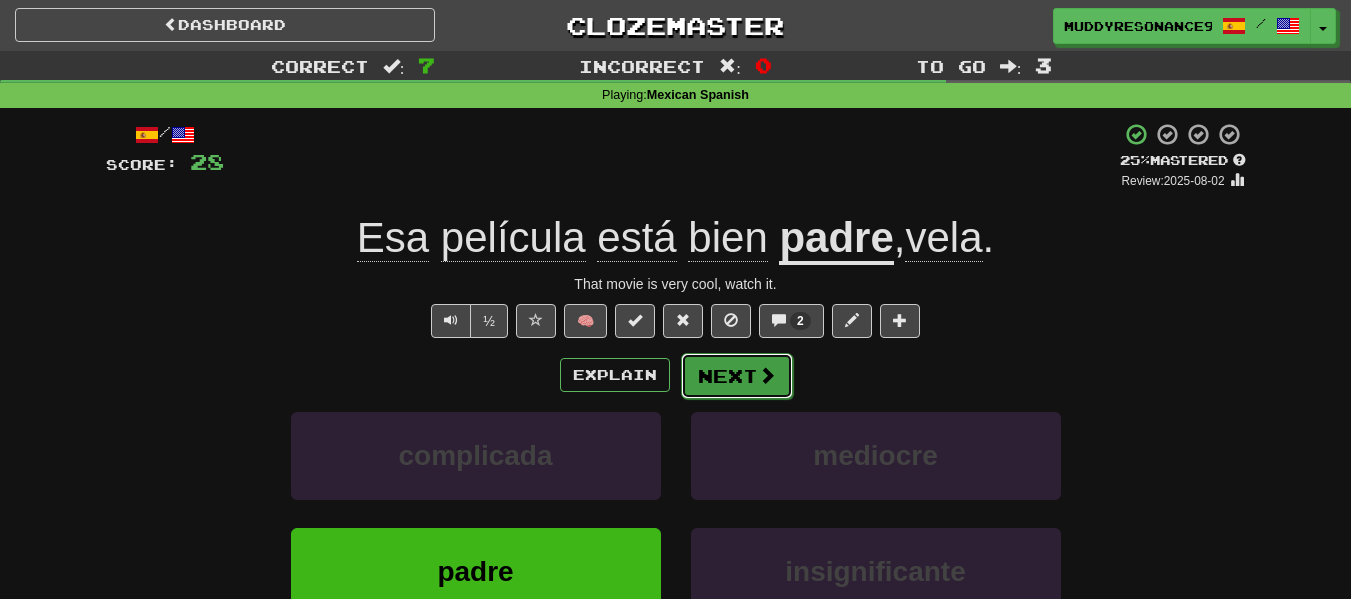 click on "Next" at bounding box center [737, 376] 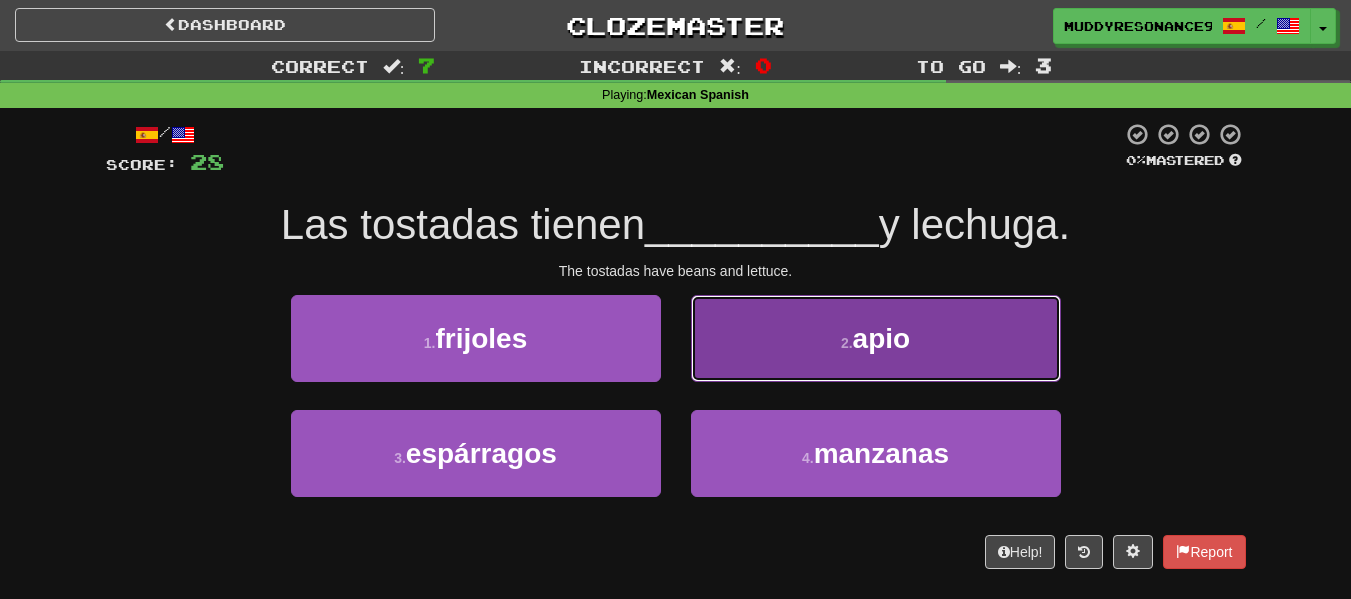 click on "2 .  apio" at bounding box center [876, 338] 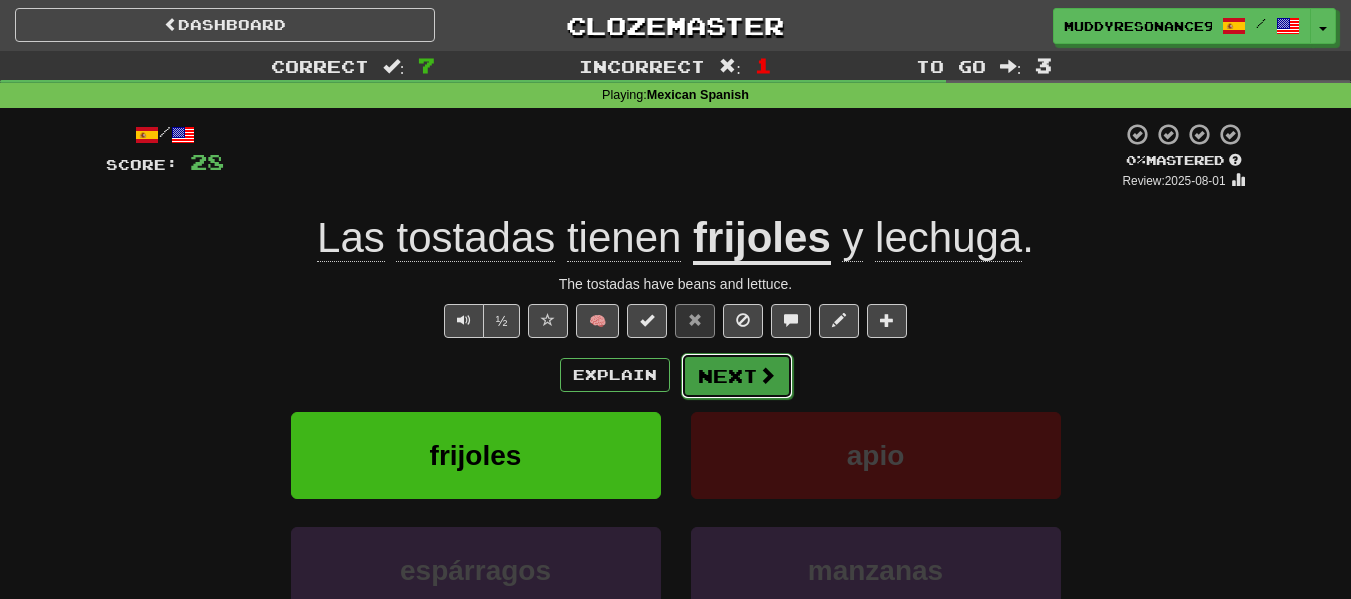 click on "Next" at bounding box center (737, 376) 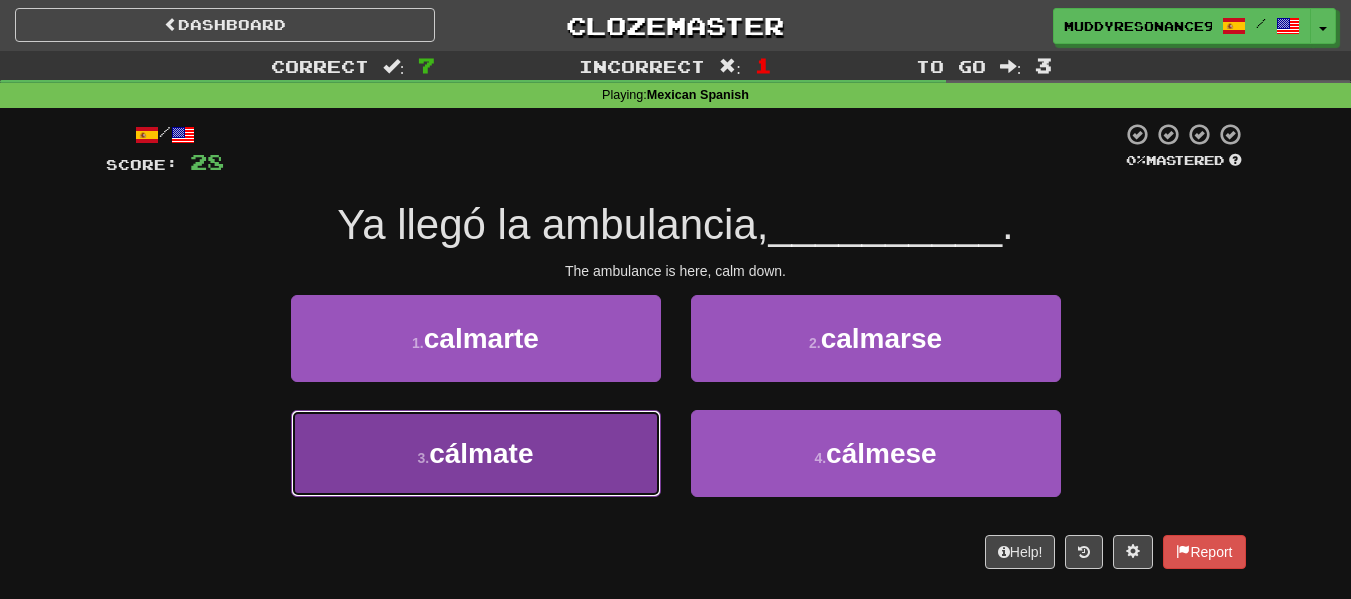 click on "3 .  cálmate" at bounding box center (476, 453) 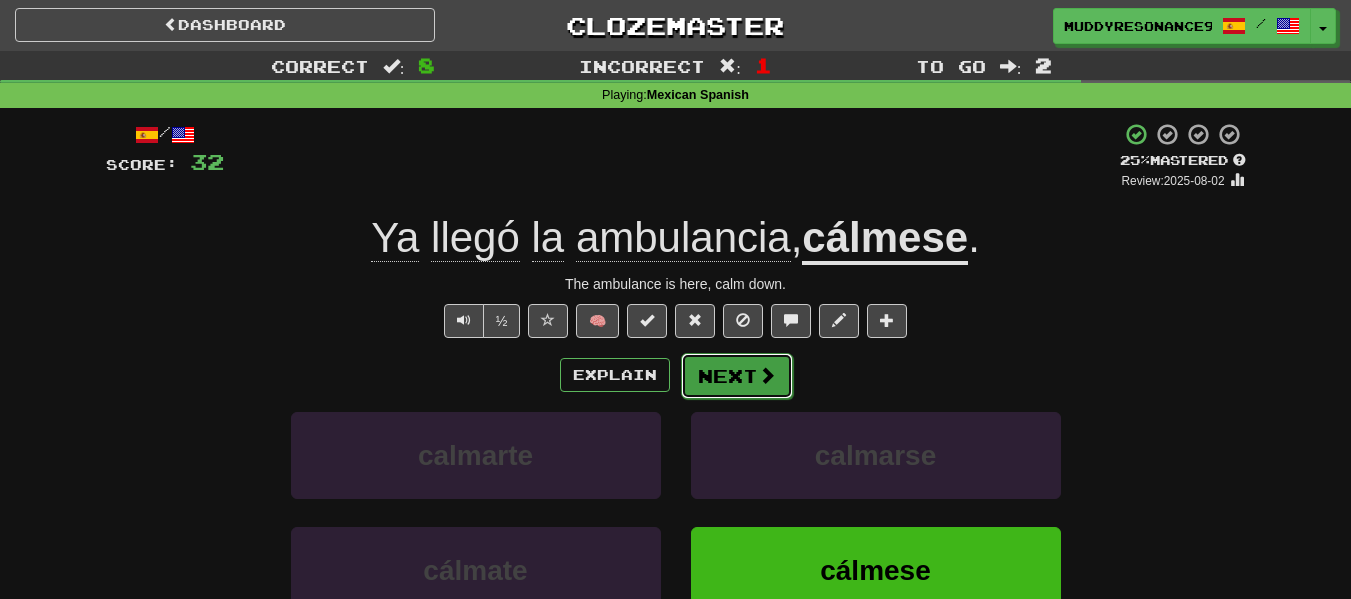 click on "Next" at bounding box center (737, 376) 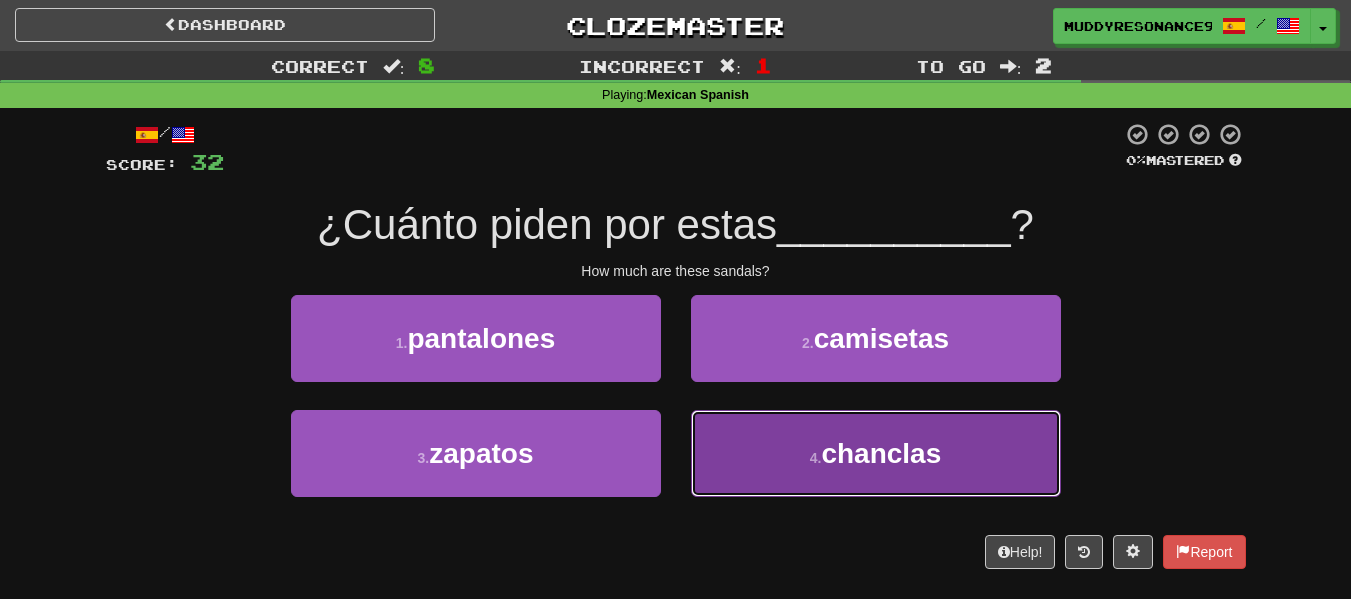 click on "4 .  chanclas" at bounding box center (876, 453) 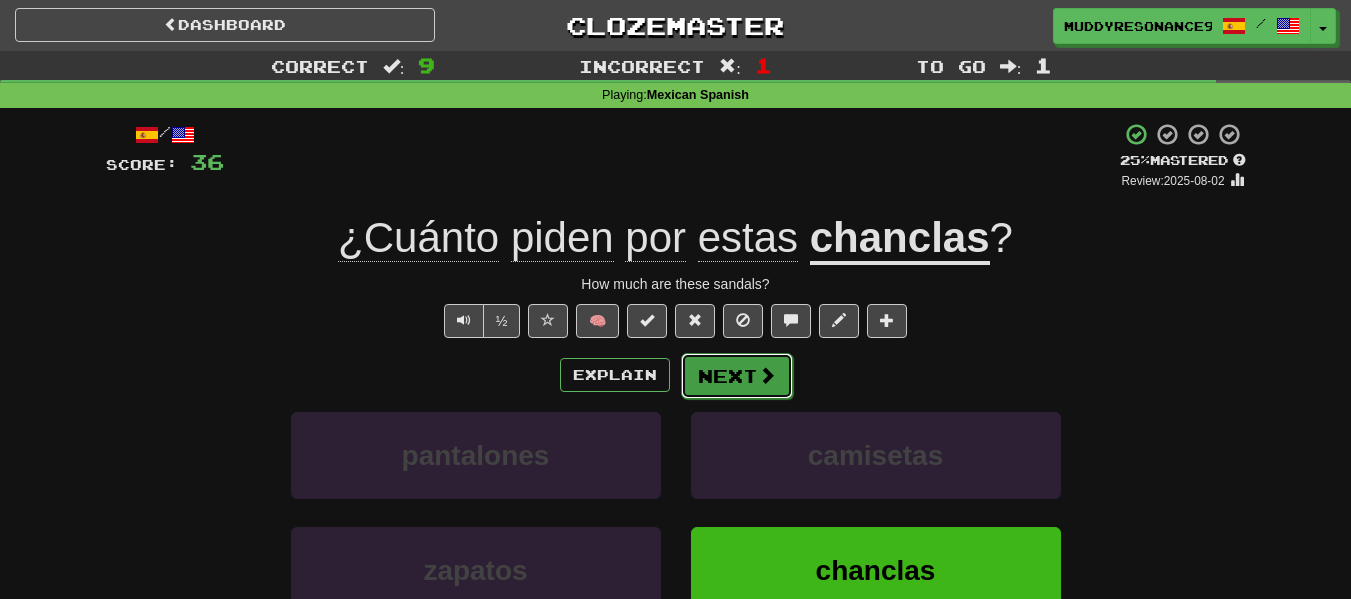 click at bounding box center [767, 375] 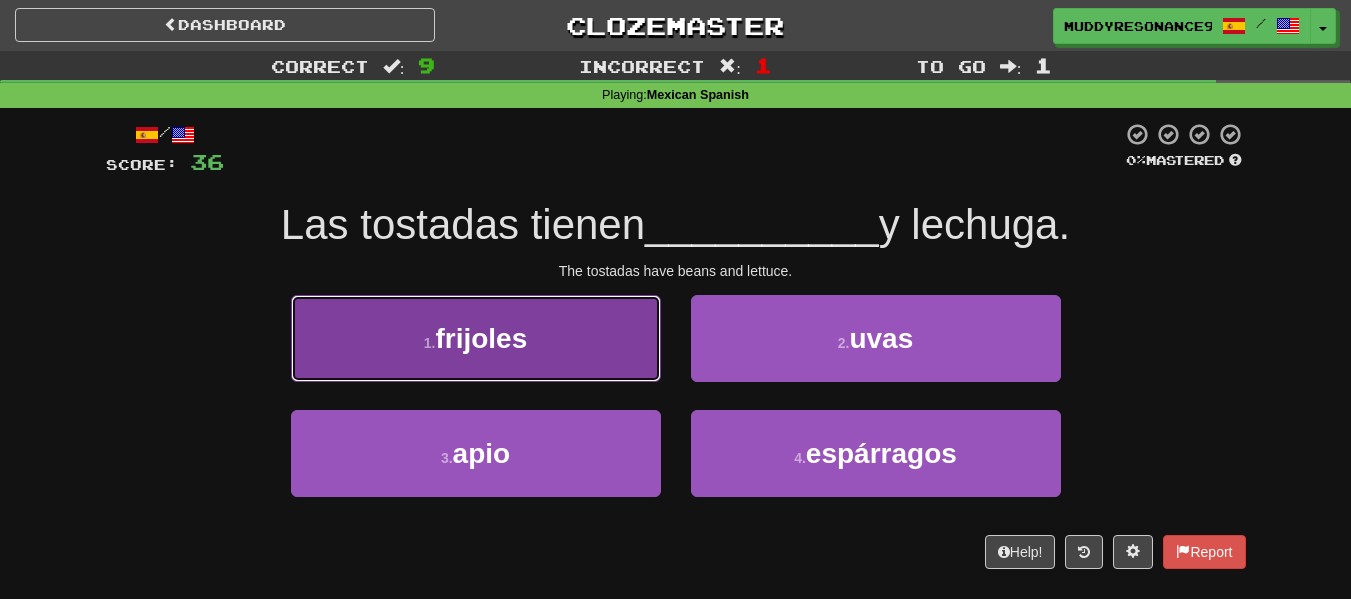 click on "1 .  frijoles" at bounding box center [476, 338] 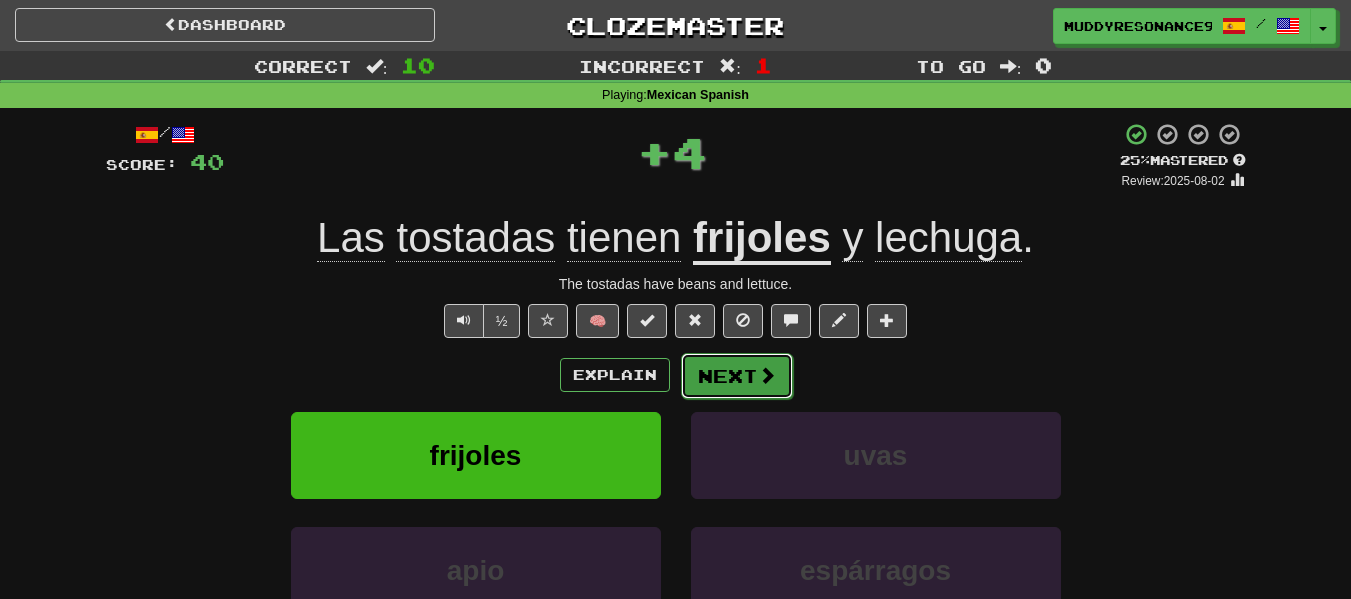 click at bounding box center (767, 375) 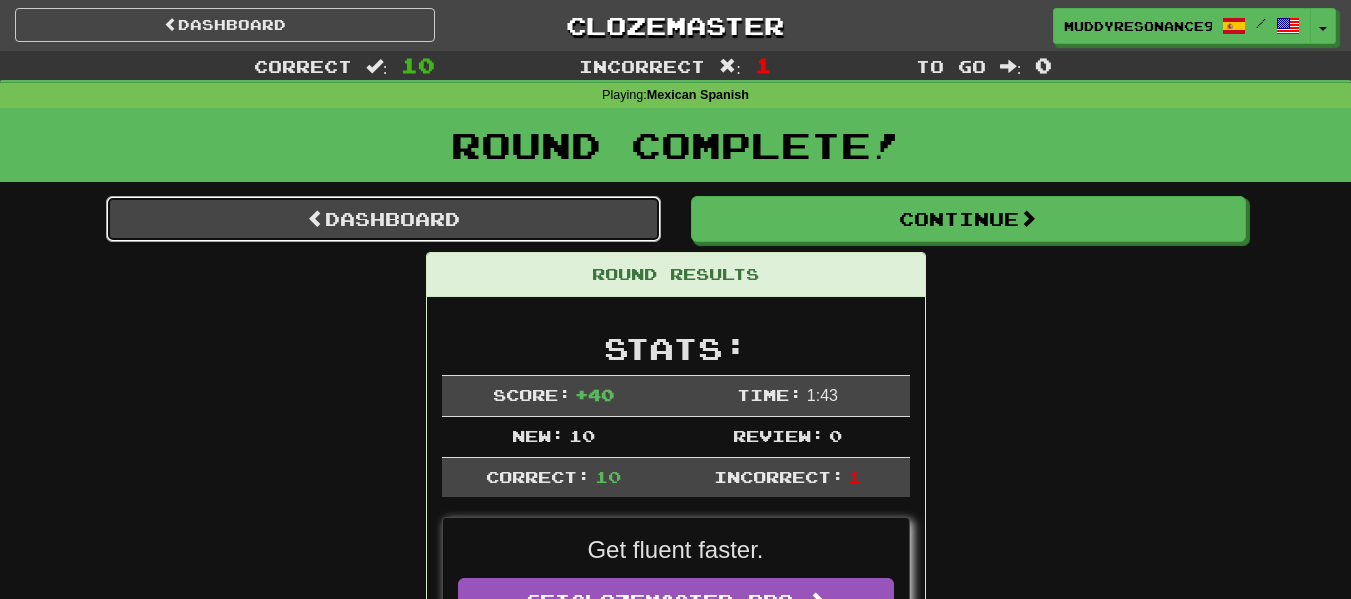 click on "Dashboard" at bounding box center [383, 219] 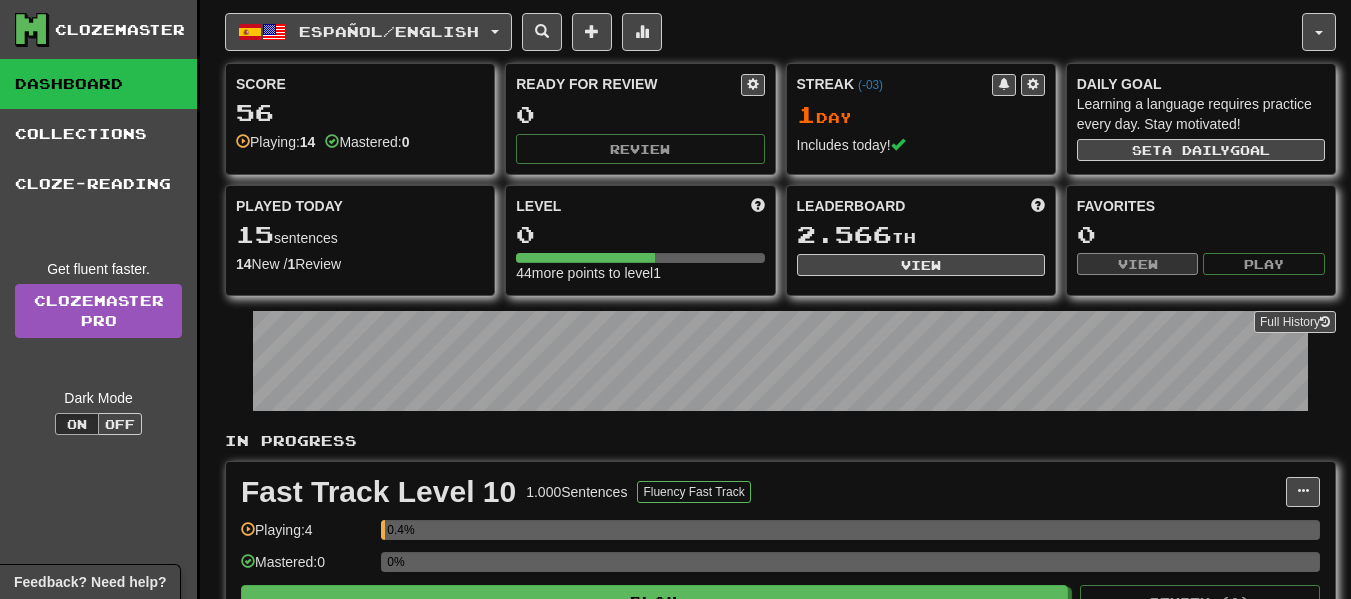 scroll, scrollTop: 0, scrollLeft: 0, axis: both 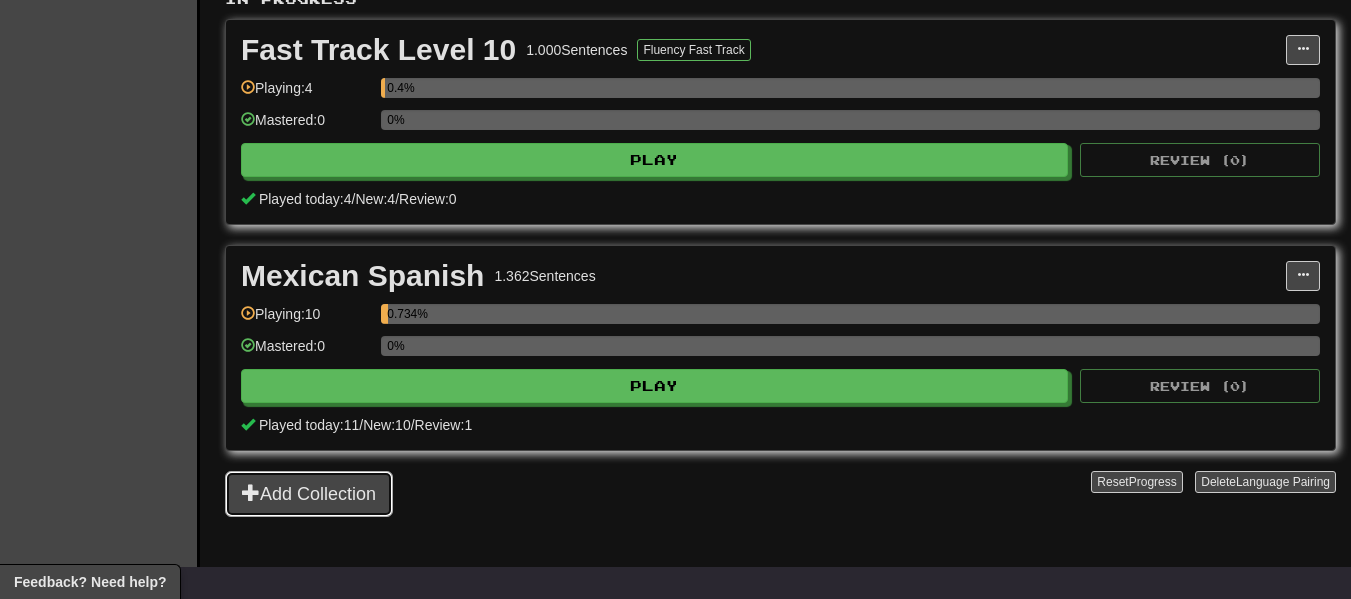 click on "Add Collection" at bounding box center [309, 494] 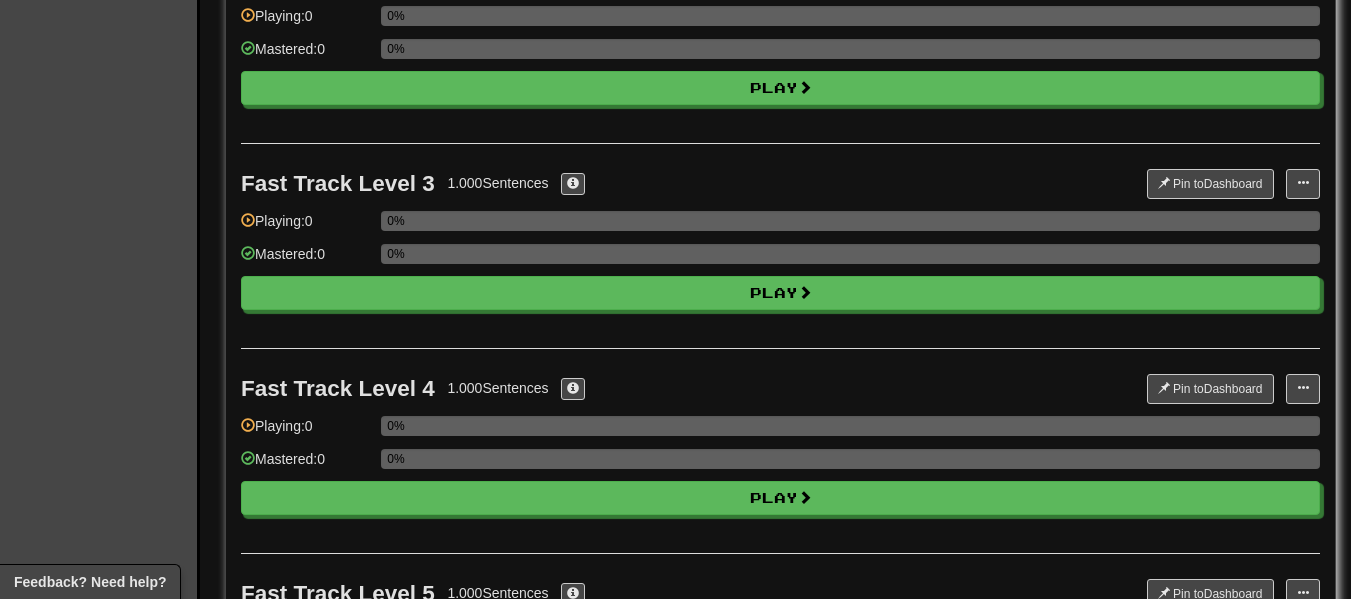 scroll, scrollTop: 0, scrollLeft: 0, axis: both 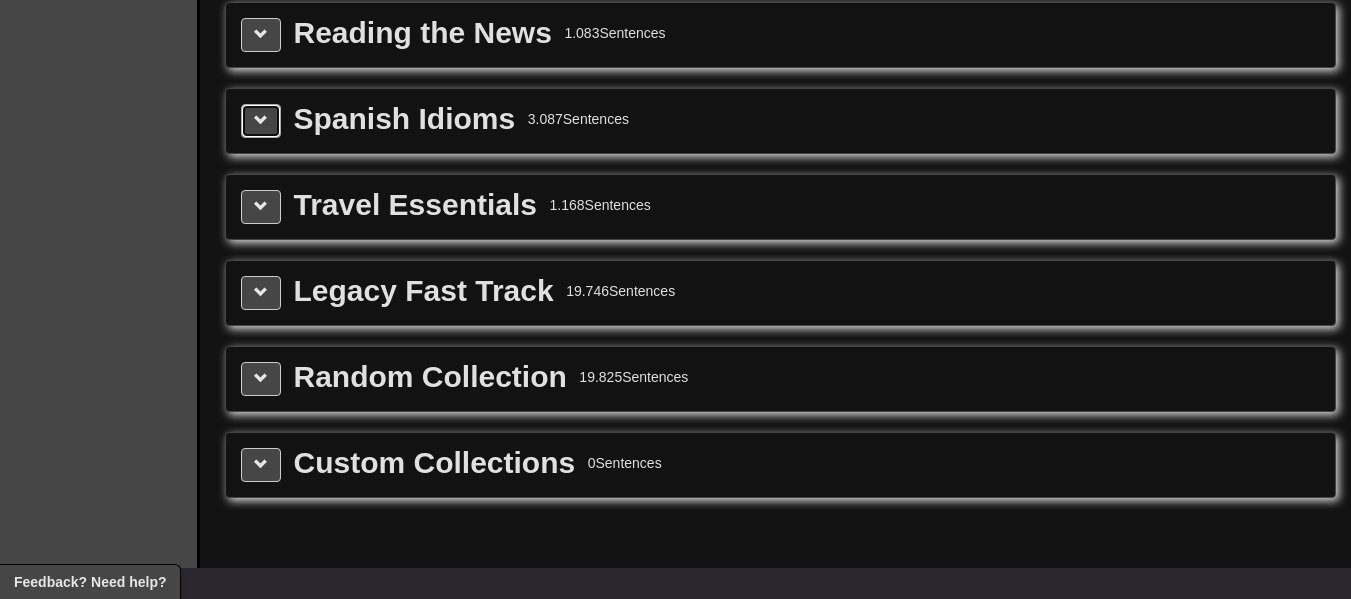 click at bounding box center (261, 120) 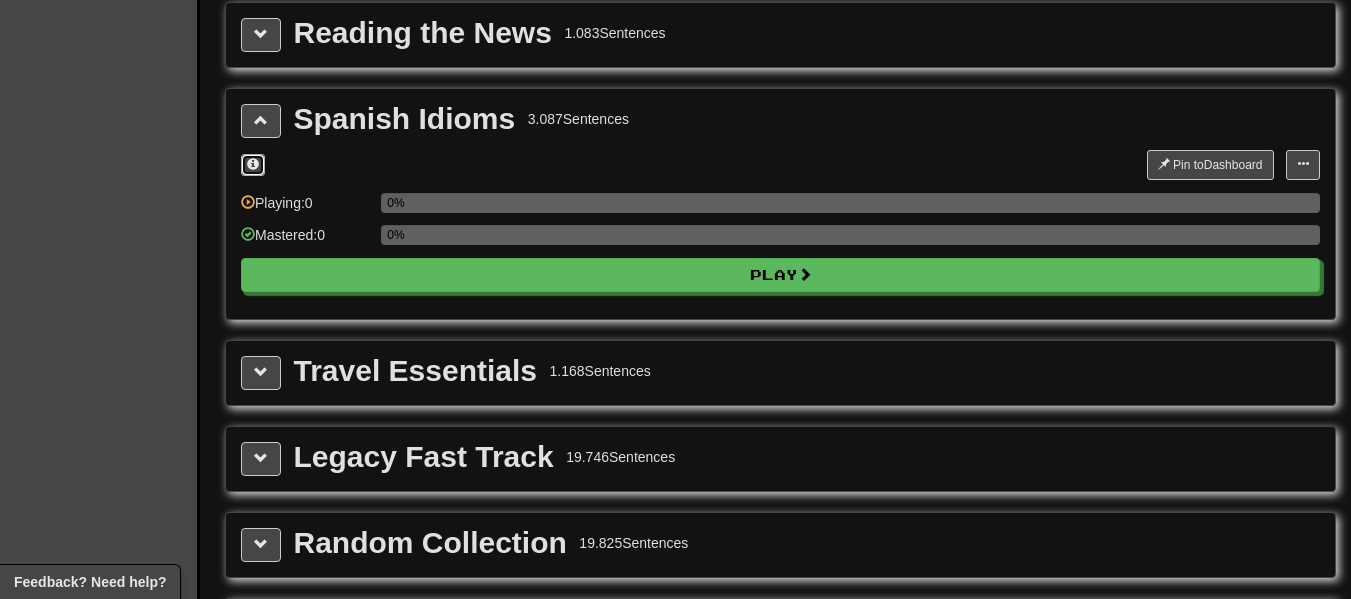 click at bounding box center [253, 164] 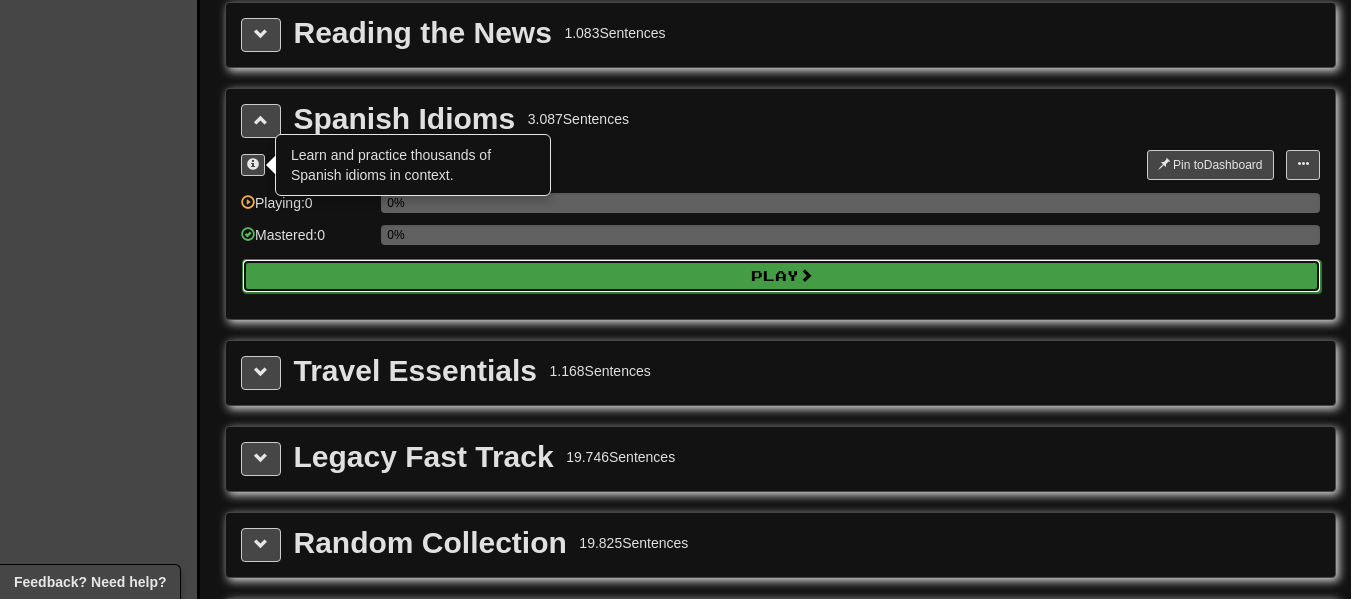click on "Play" at bounding box center [781, 276] 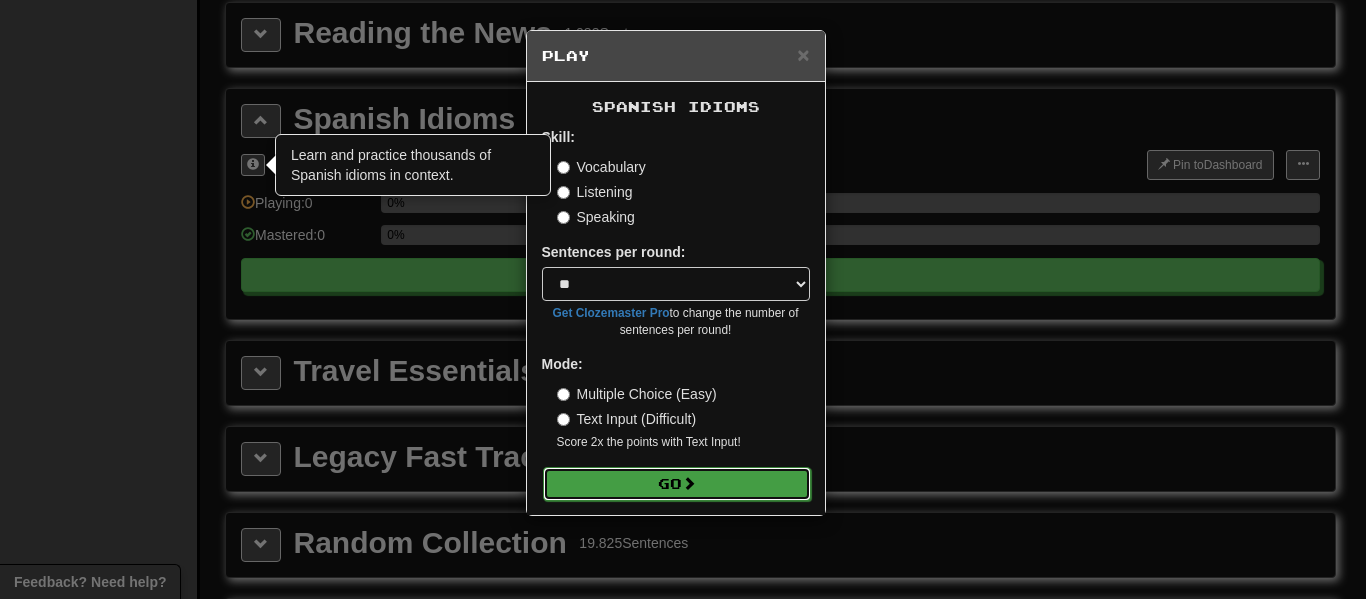 click on "Go" at bounding box center [677, 484] 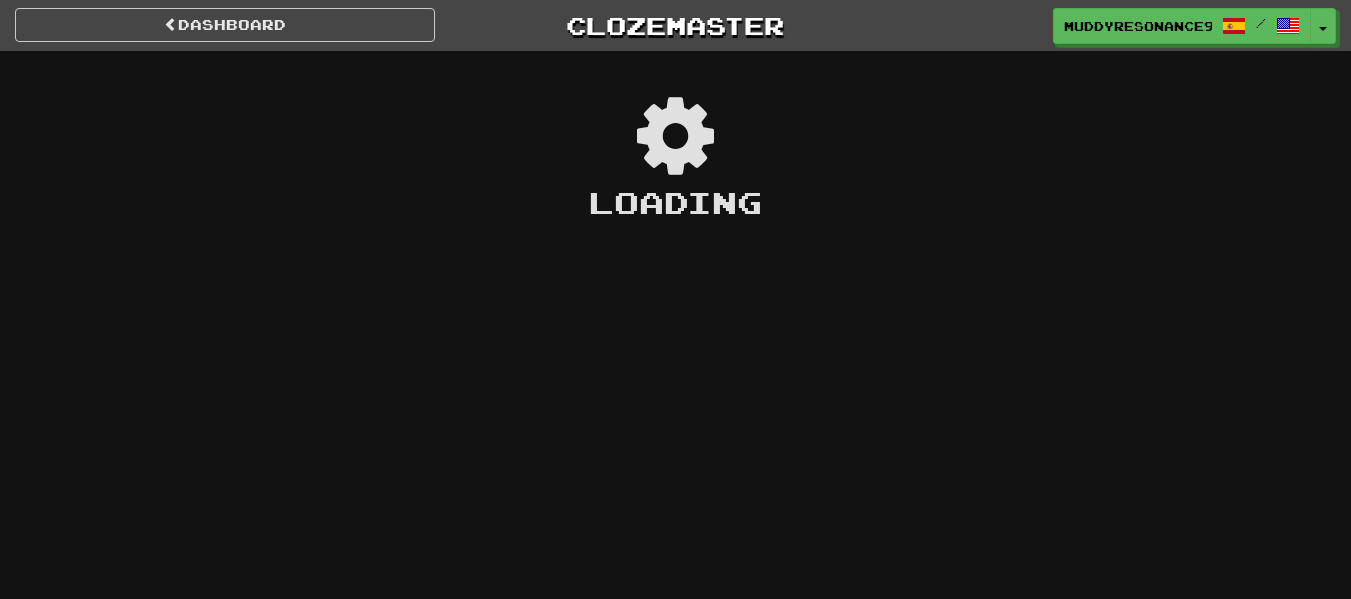 scroll, scrollTop: 0, scrollLeft: 0, axis: both 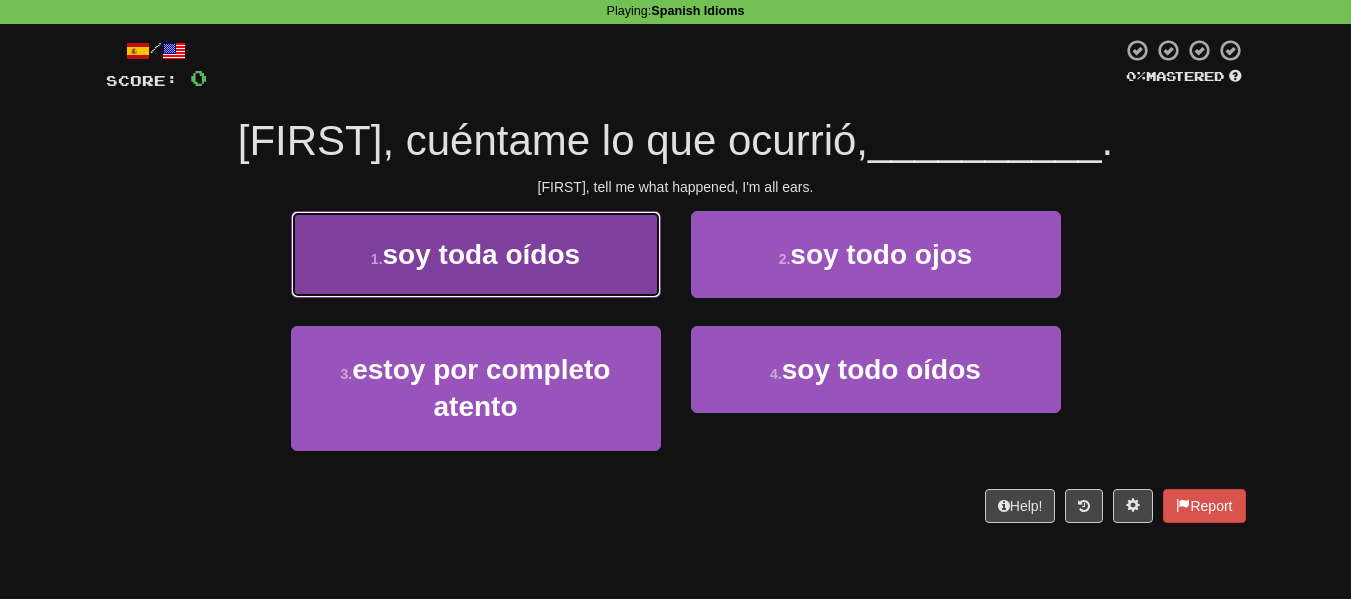 click on "1 . soy toda oídos" at bounding box center (476, 254) 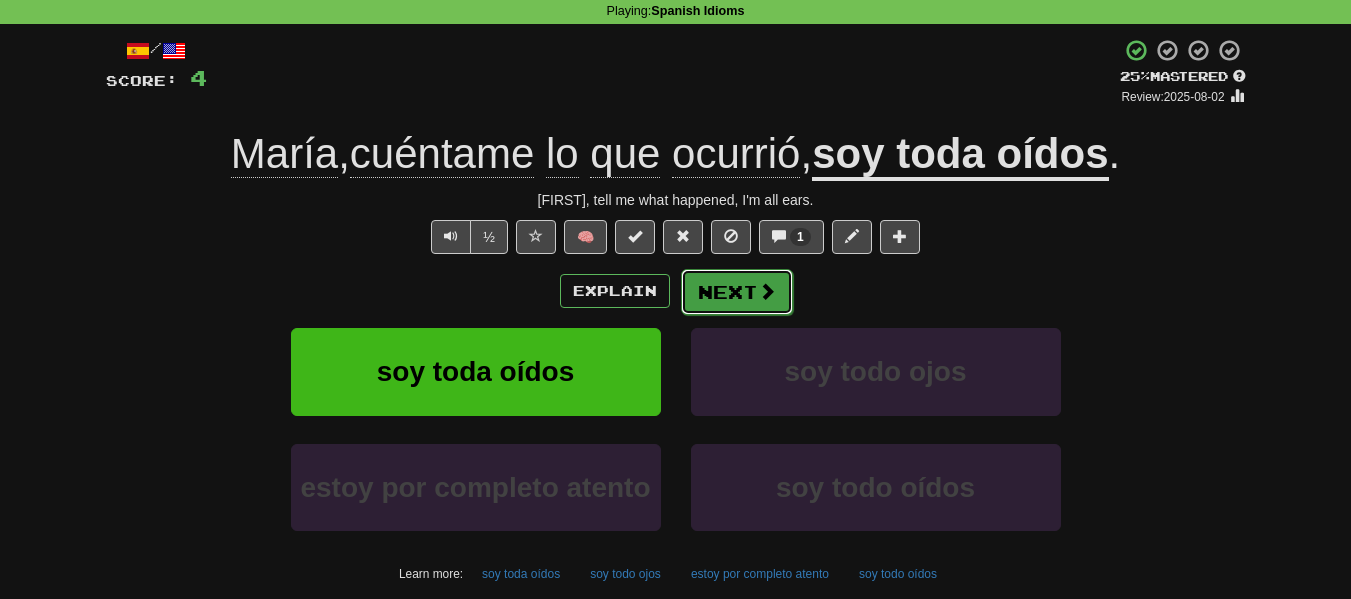 click on "Next" at bounding box center (737, 292) 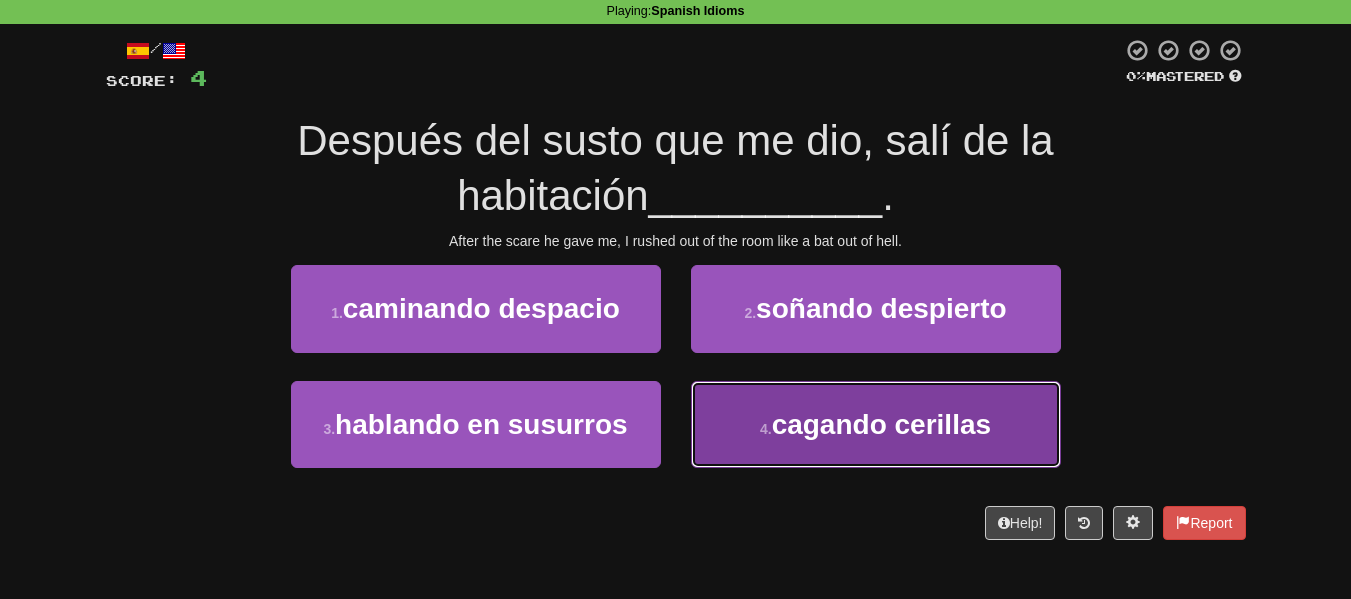 click on "cagando cerillas" at bounding box center (881, 424) 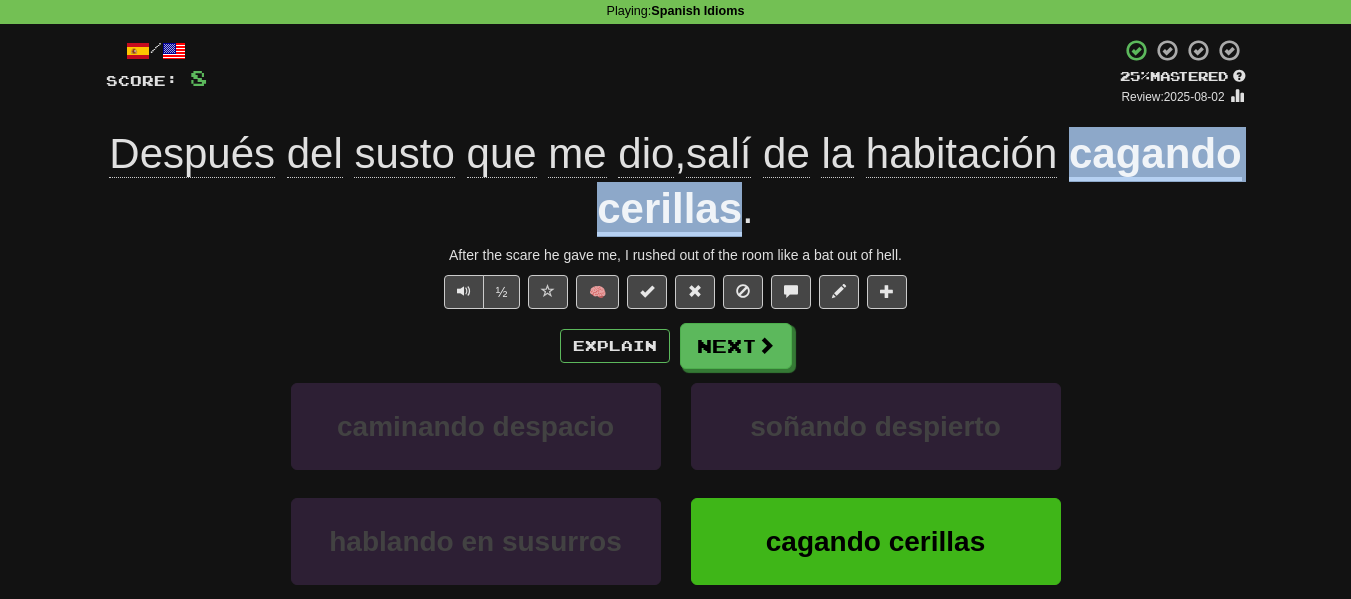 drag, startPoint x: 493, startPoint y: 205, endPoint x: 837, endPoint y: 214, distance: 344.1177 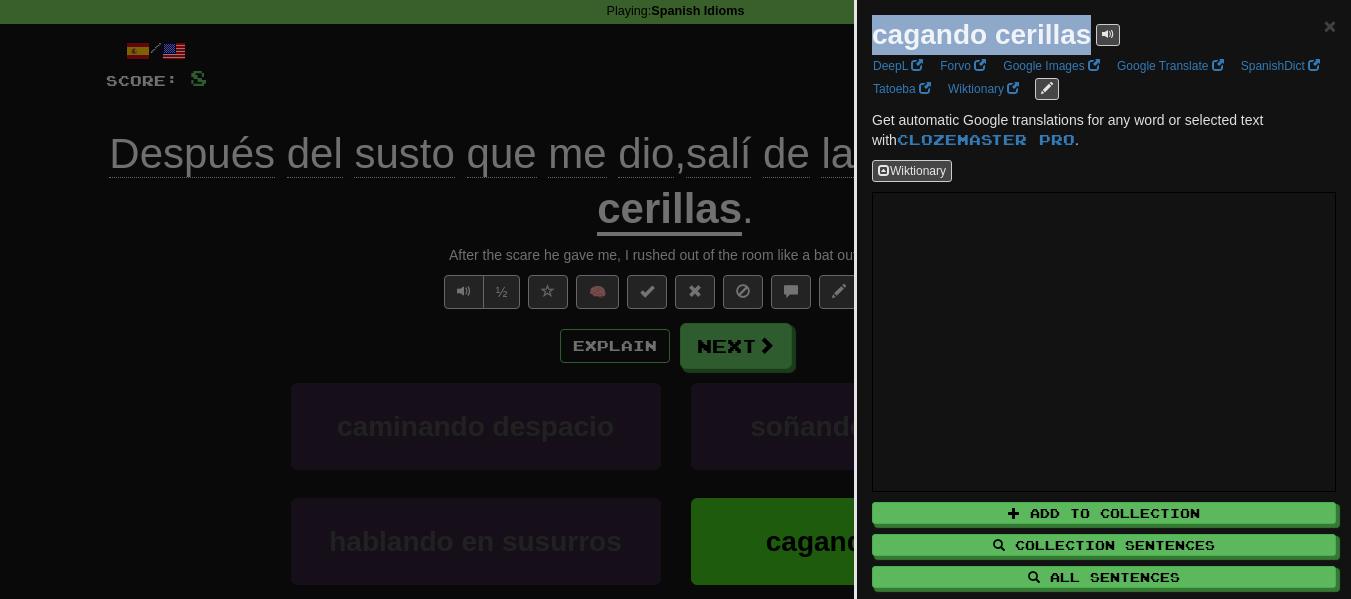 drag, startPoint x: 869, startPoint y: 40, endPoint x: 1114, endPoint y: 51, distance: 245.24681 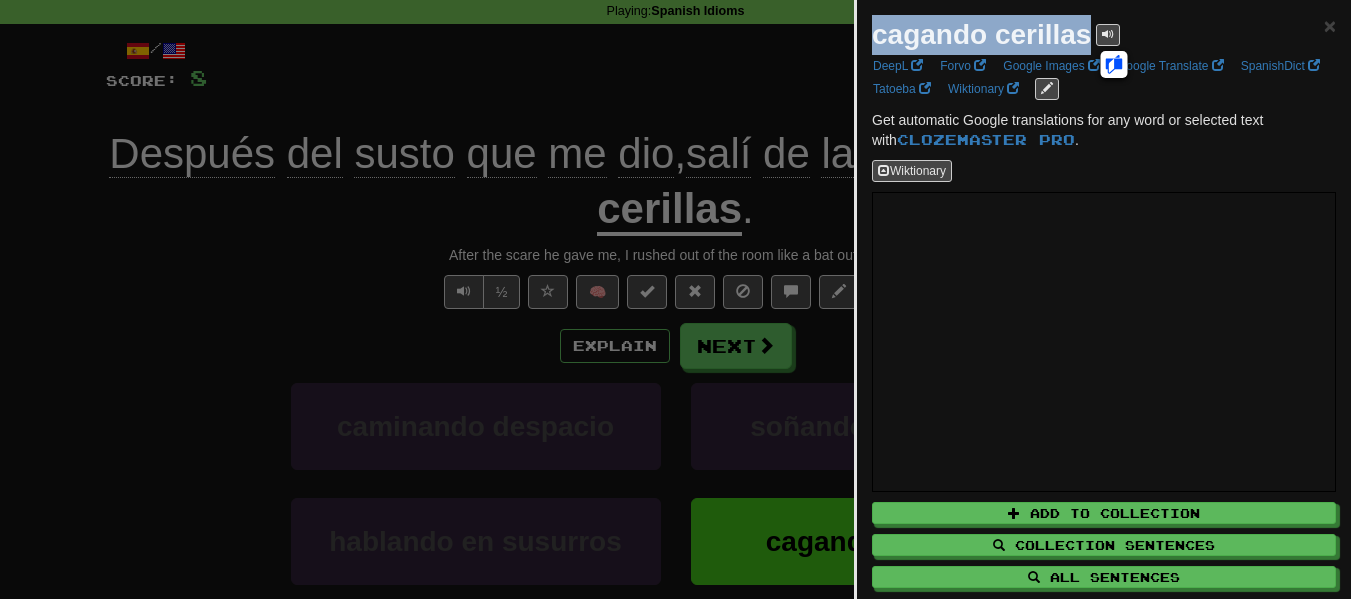click 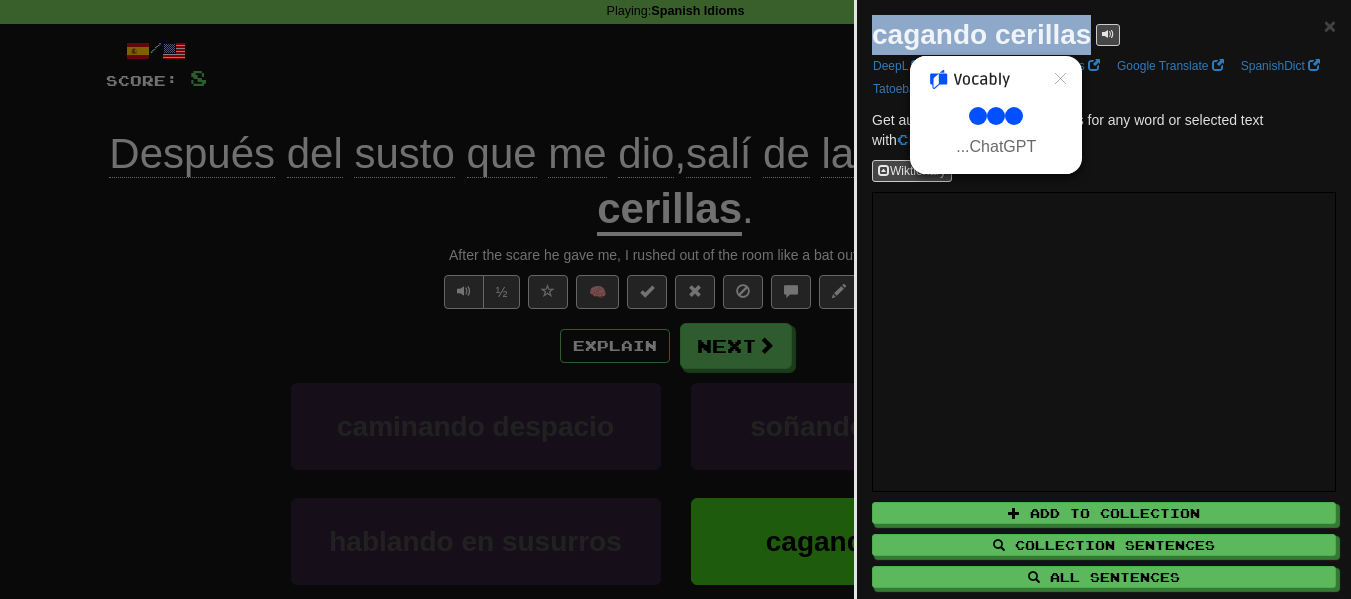 select on "**" 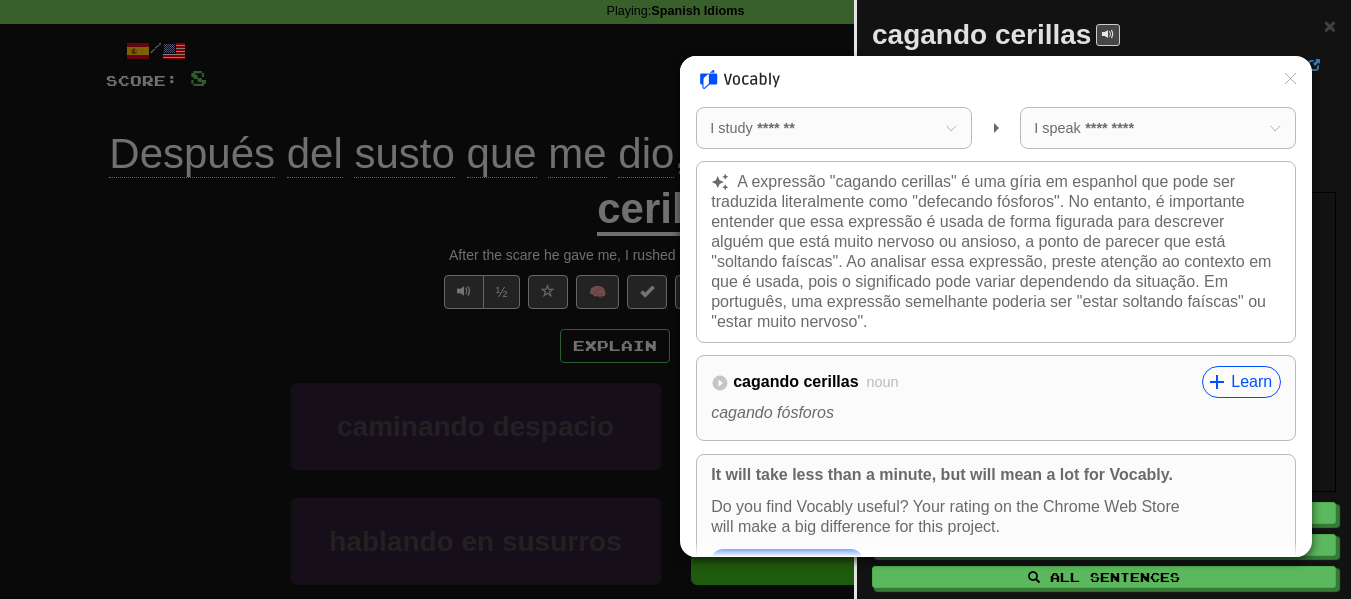 click on "cagando cerillas" at bounding box center [795, 381] 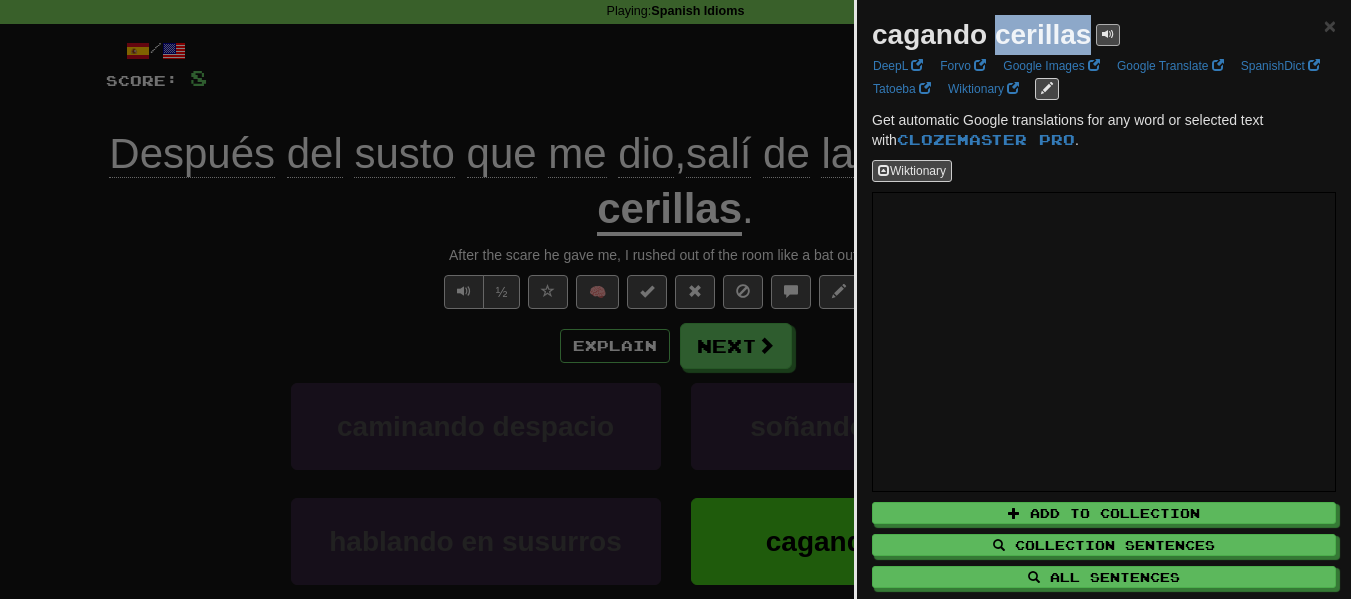 drag, startPoint x: 993, startPoint y: 35, endPoint x: 1101, endPoint y: 40, distance: 108.11568 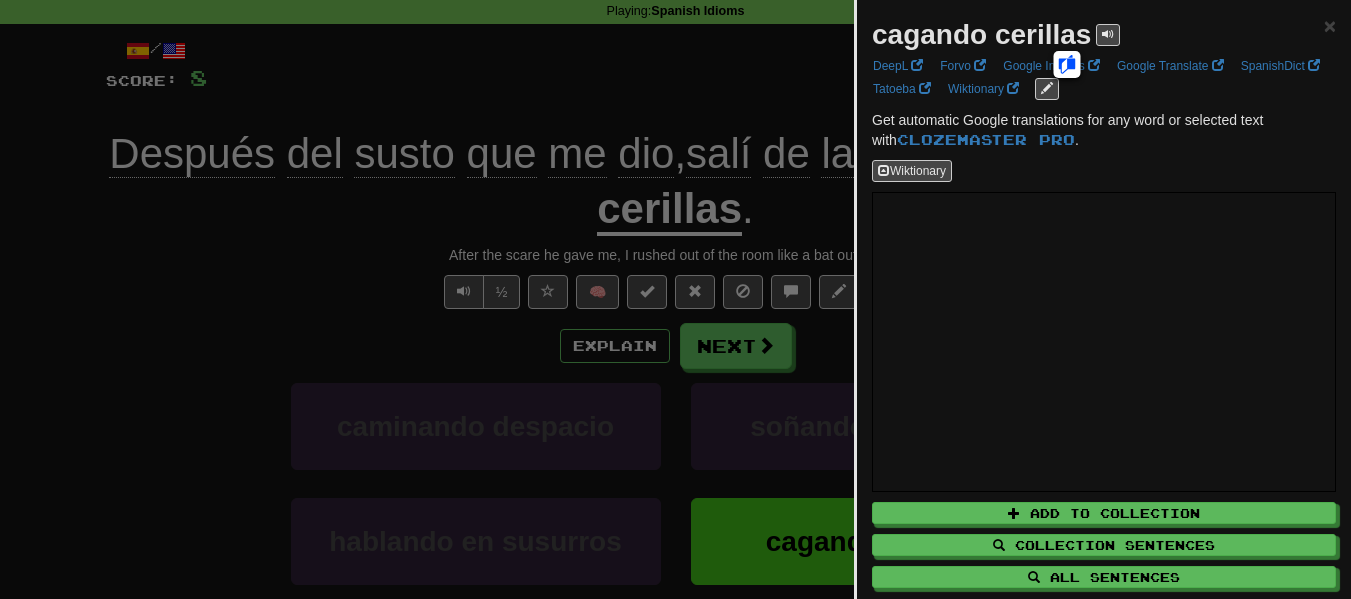 drag, startPoint x: 1067, startPoint y: 38, endPoint x: 381, endPoint y: 198, distance: 704.4118 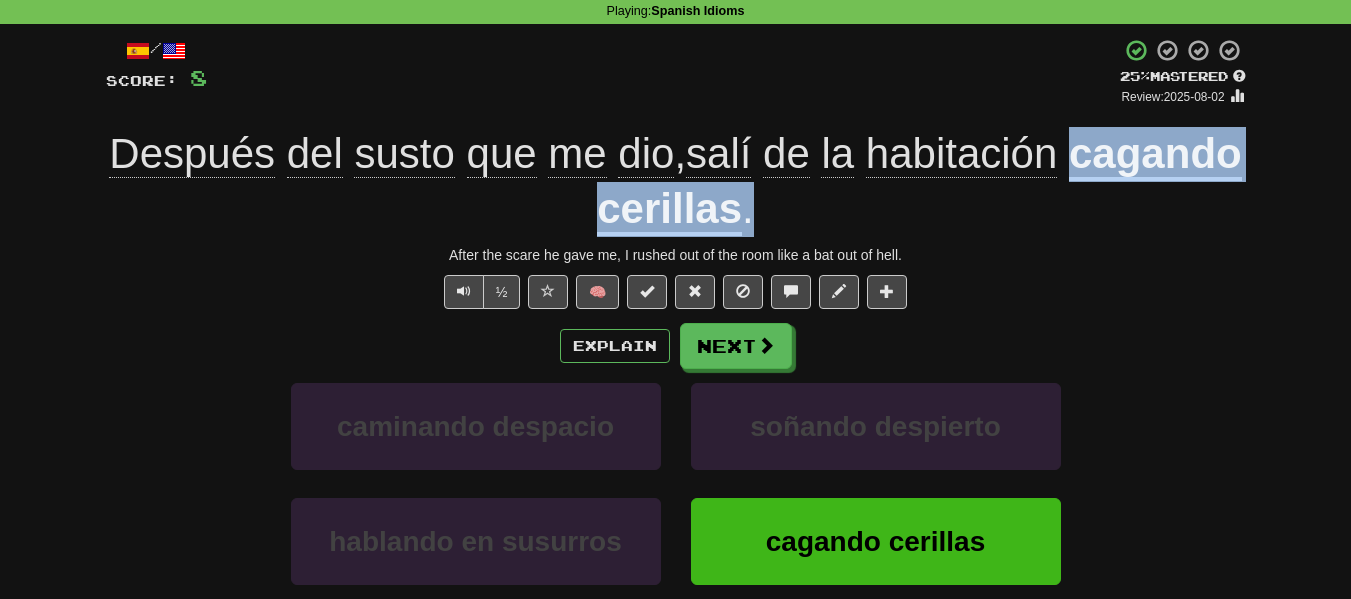 drag, startPoint x: 492, startPoint y: 206, endPoint x: 846, endPoint y: 202, distance: 354.02258 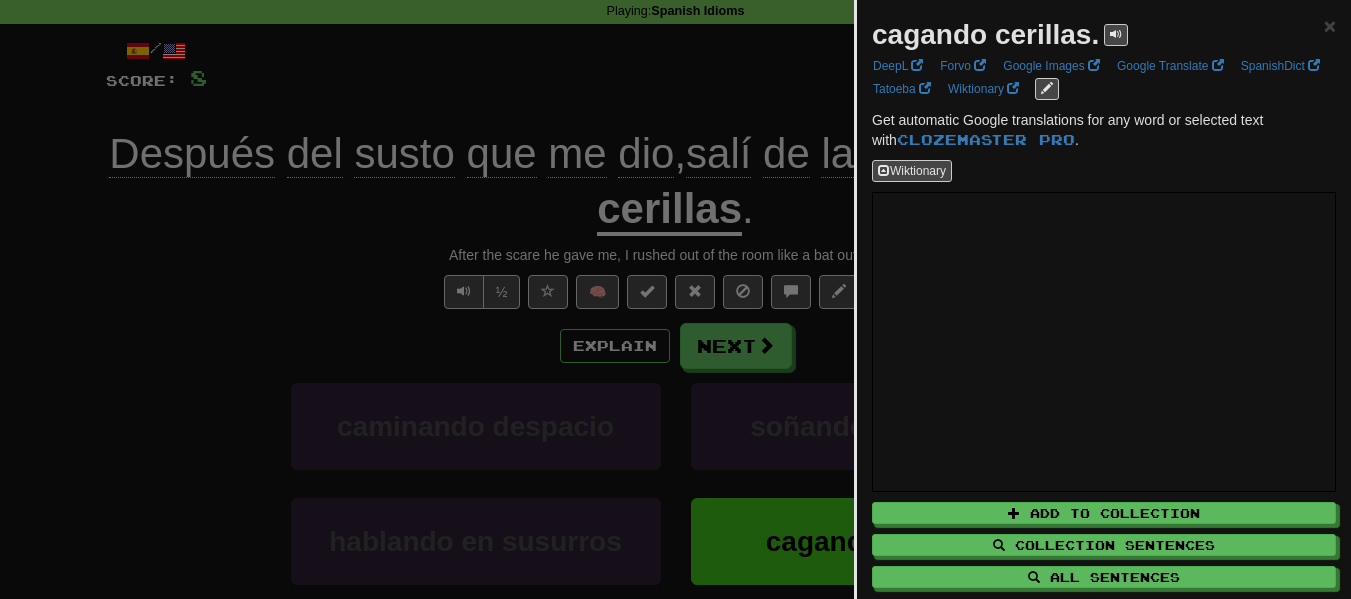 click on "cagando cerillas." at bounding box center (985, 34) 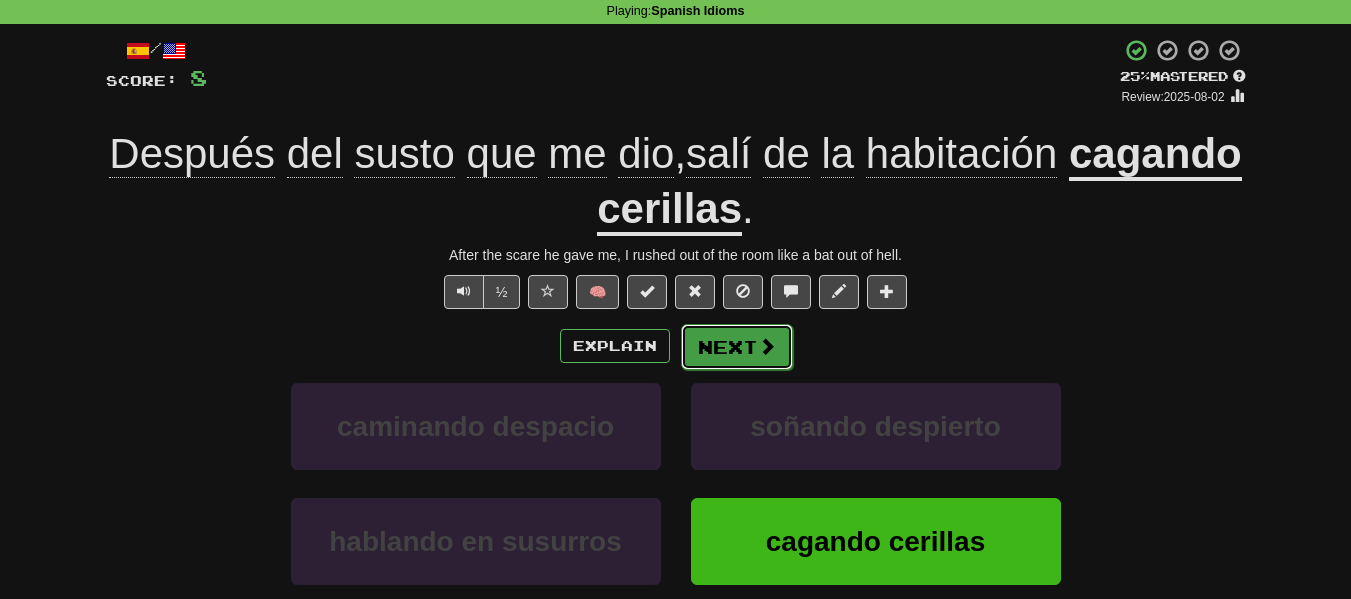 click on "Next" at bounding box center (737, 347) 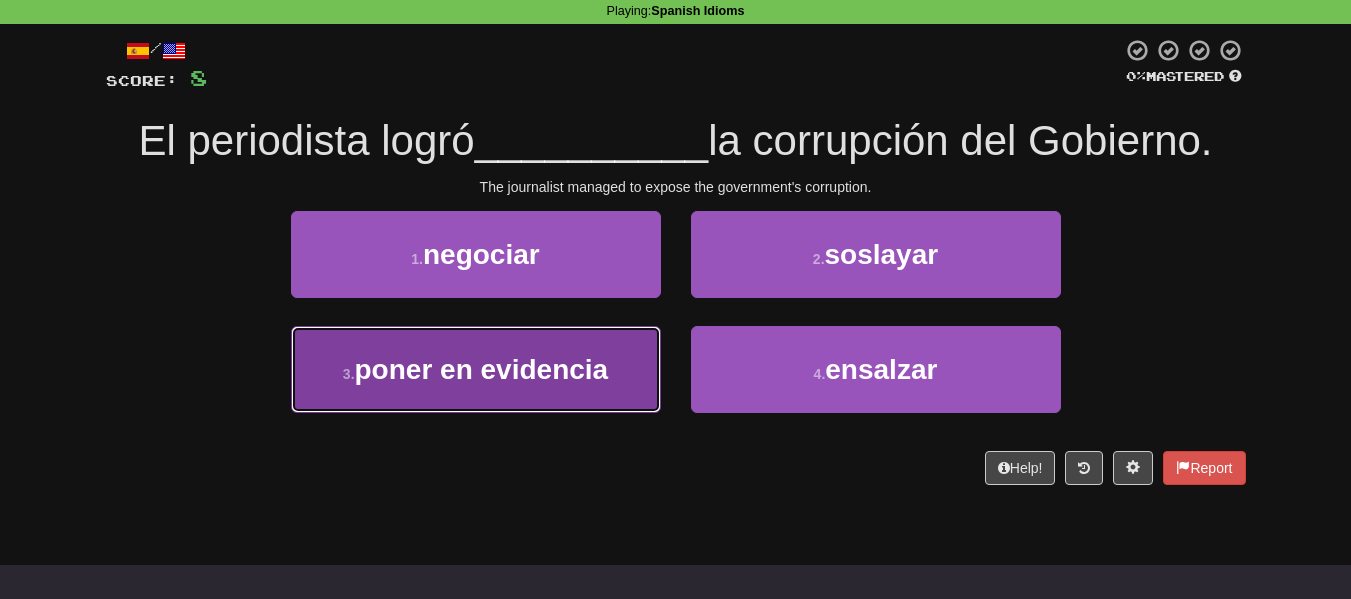 click on "3 .  poner en evidencia" at bounding box center (476, 369) 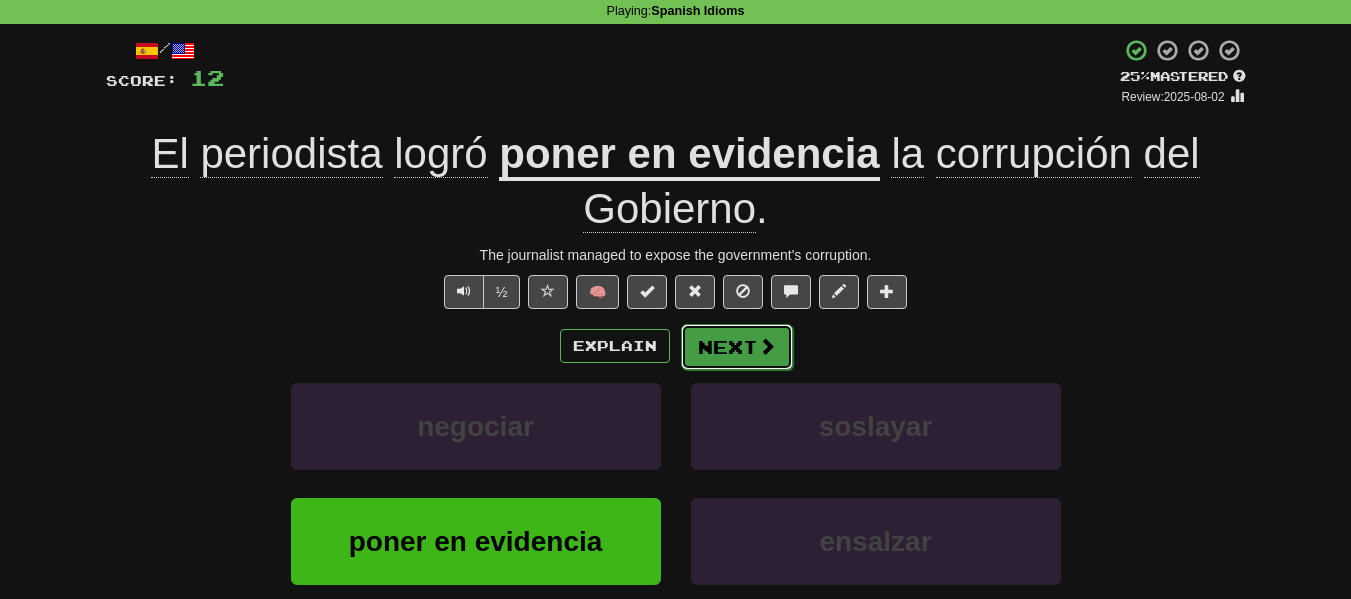 click at bounding box center (767, 346) 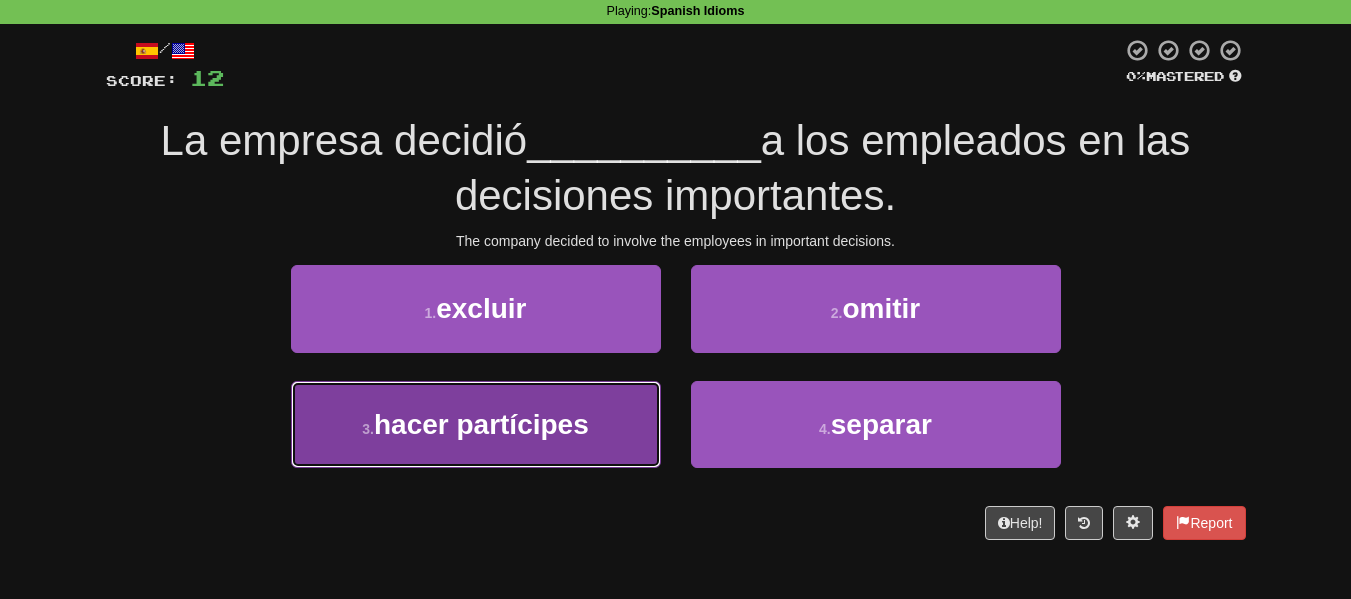 click on "hacer partícipes" at bounding box center (481, 424) 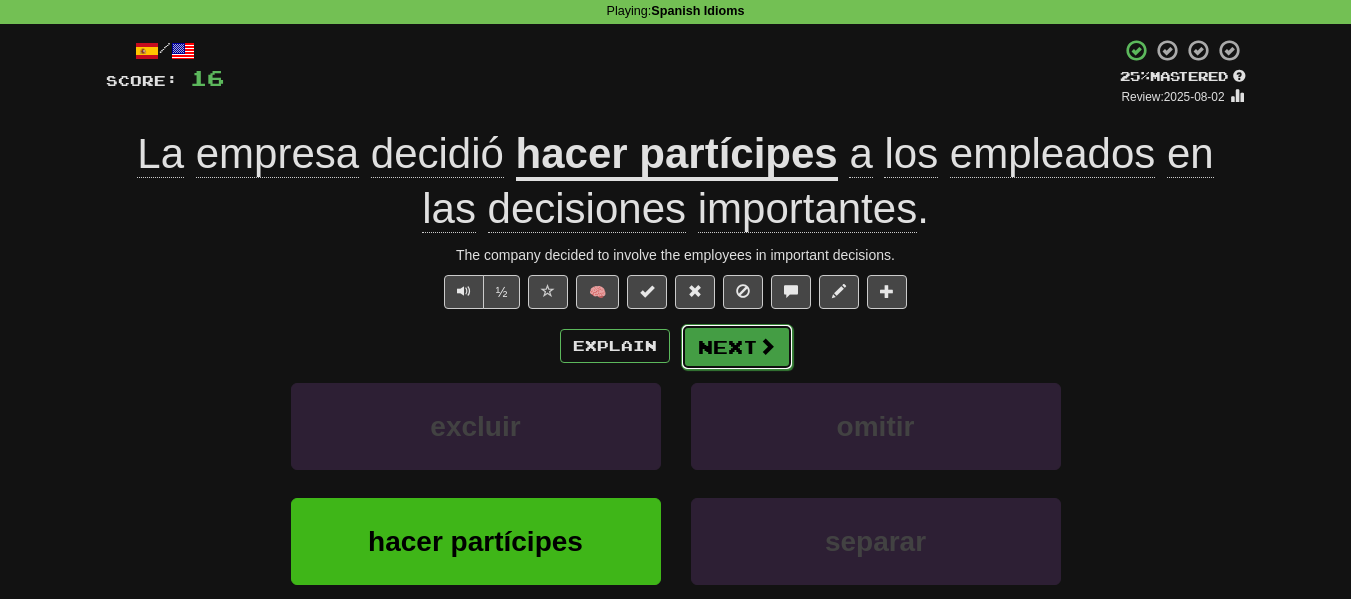click at bounding box center [767, 346] 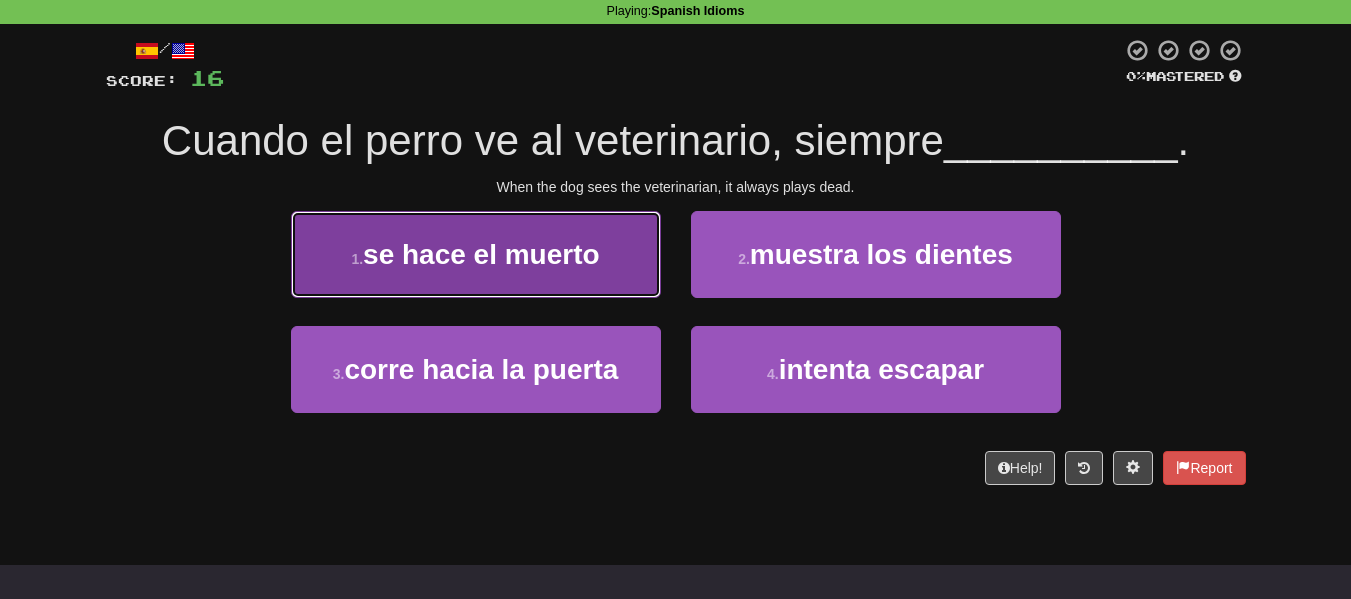 click on "1 .  se hace el muerto" at bounding box center (476, 254) 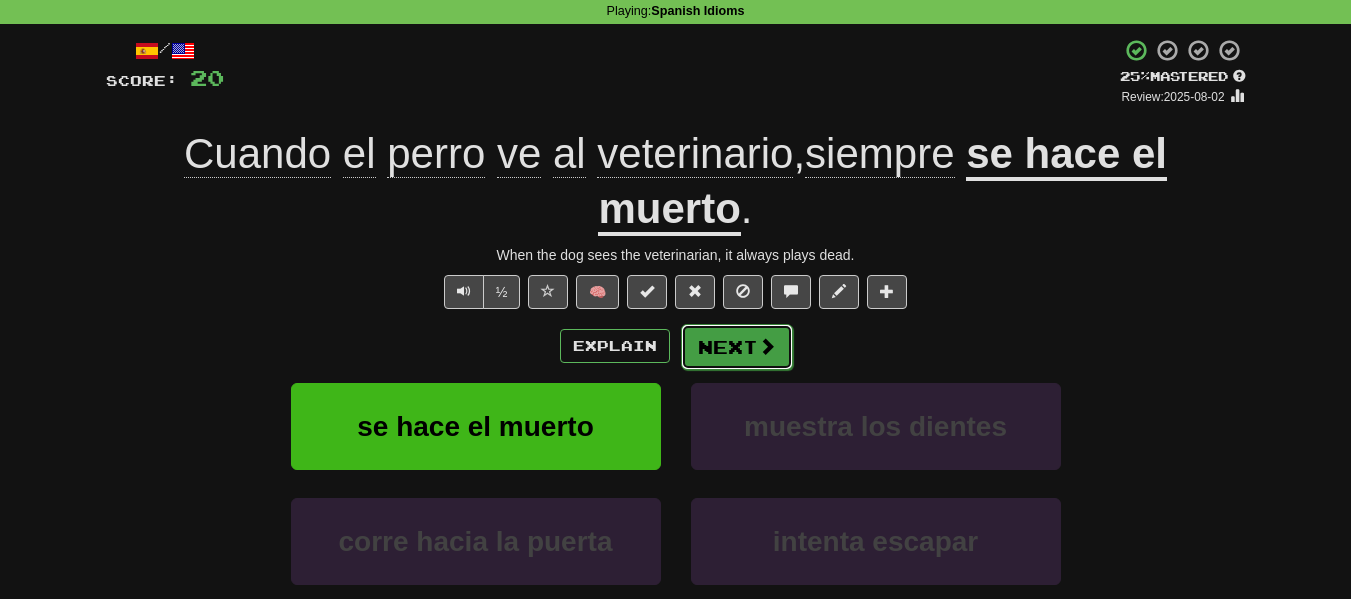 click on "Next" at bounding box center (737, 347) 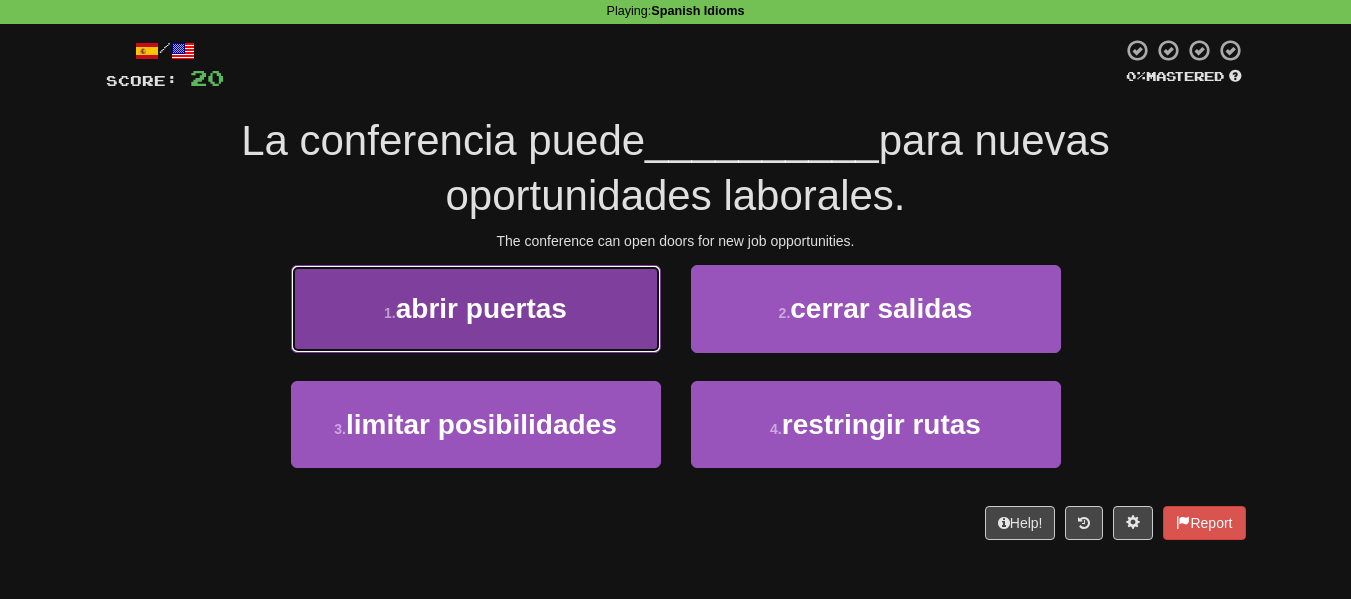 click on "1 .  abrir puertas" at bounding box center [476, 308] 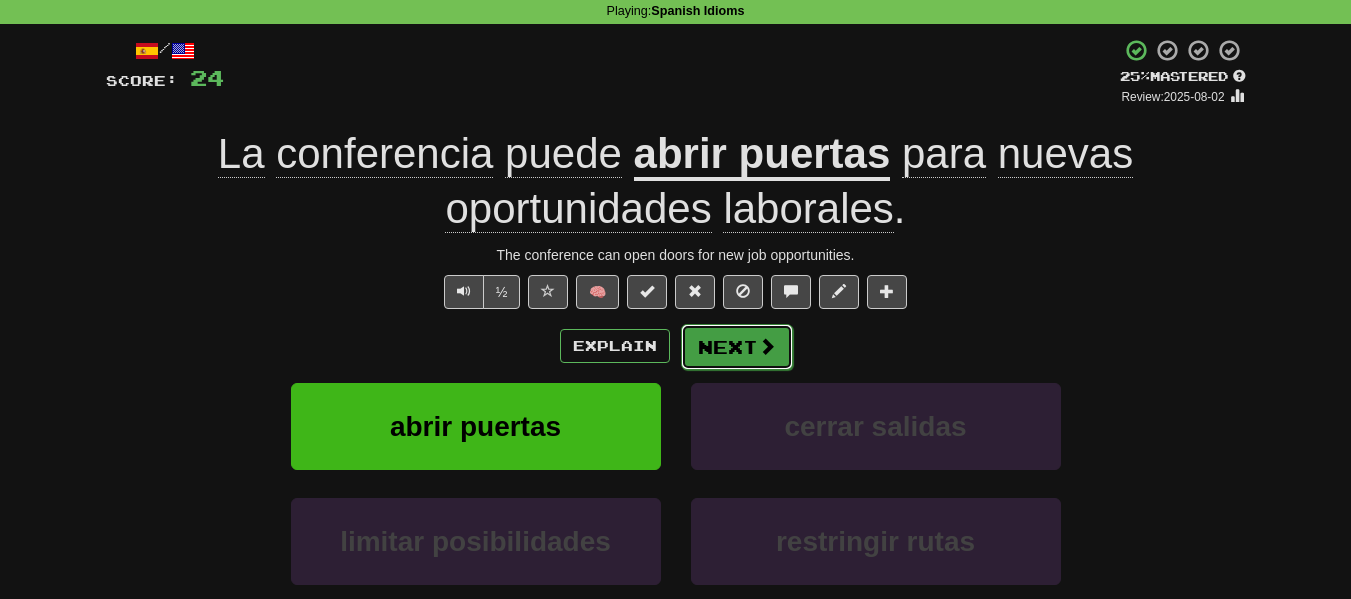 click at bounding box center [767, 346] 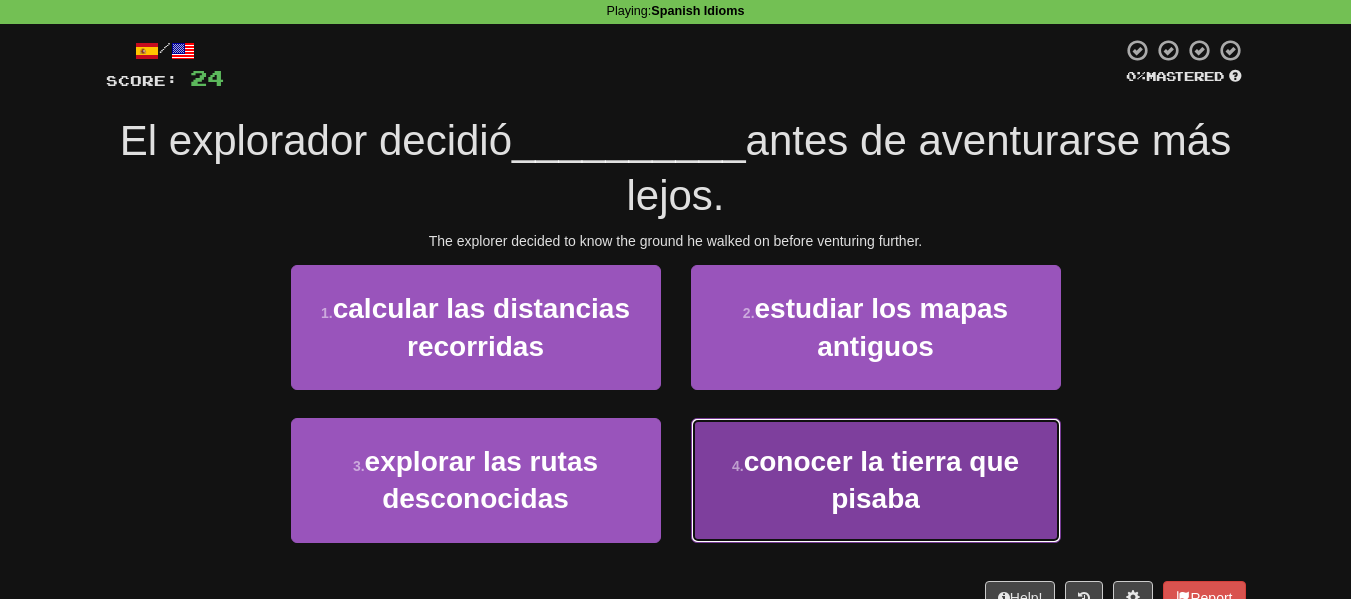 click on "conocer la tierra que pisaba" at bounding box center [881, 480] 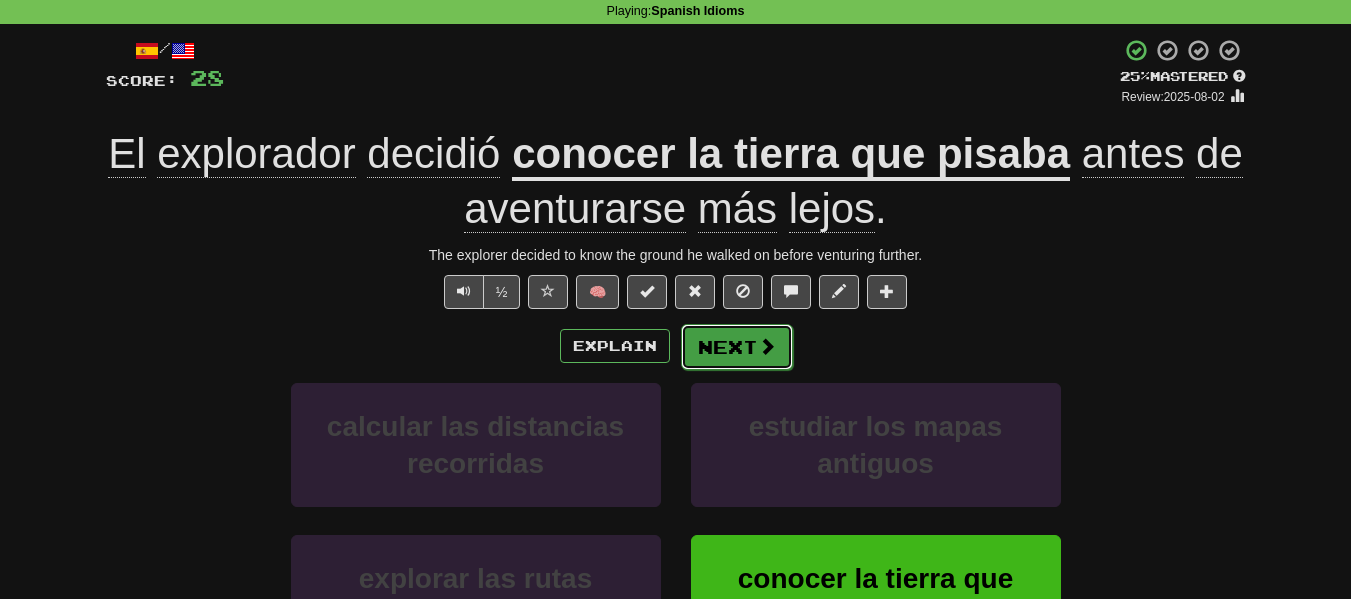 click at bounding box center [767, 346] 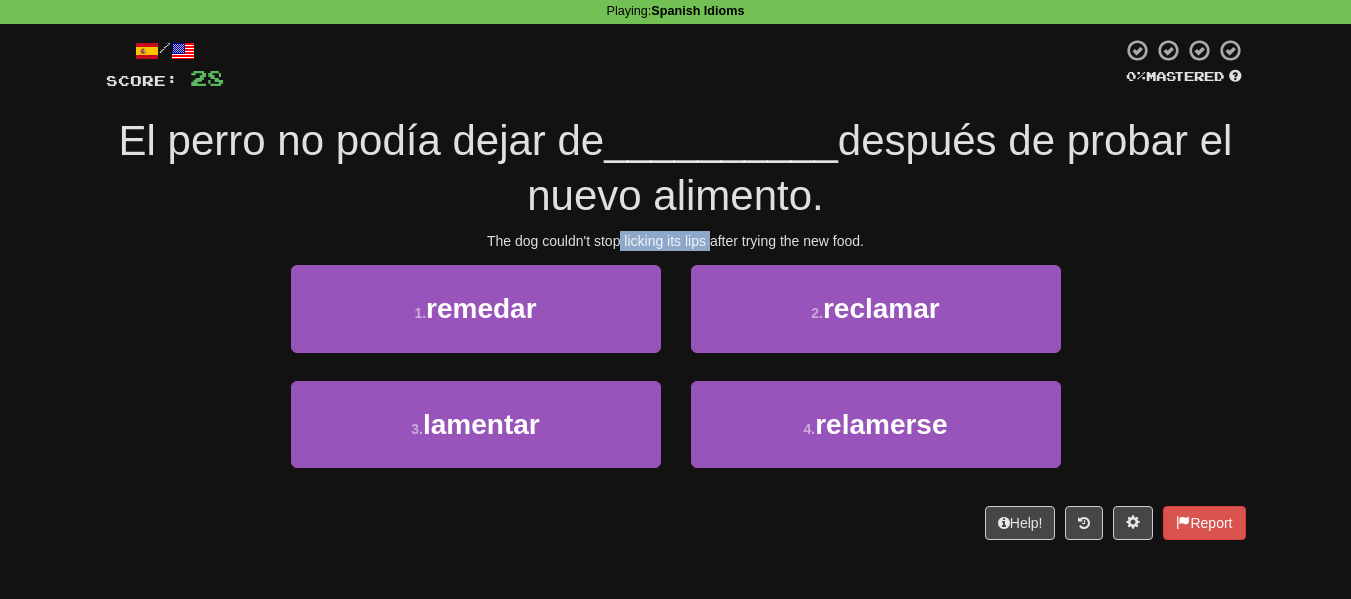 drag, startPoint x: 621, startPoint y: 246, endPoint x: 708, endPoint y: 248, distance: 87.02299 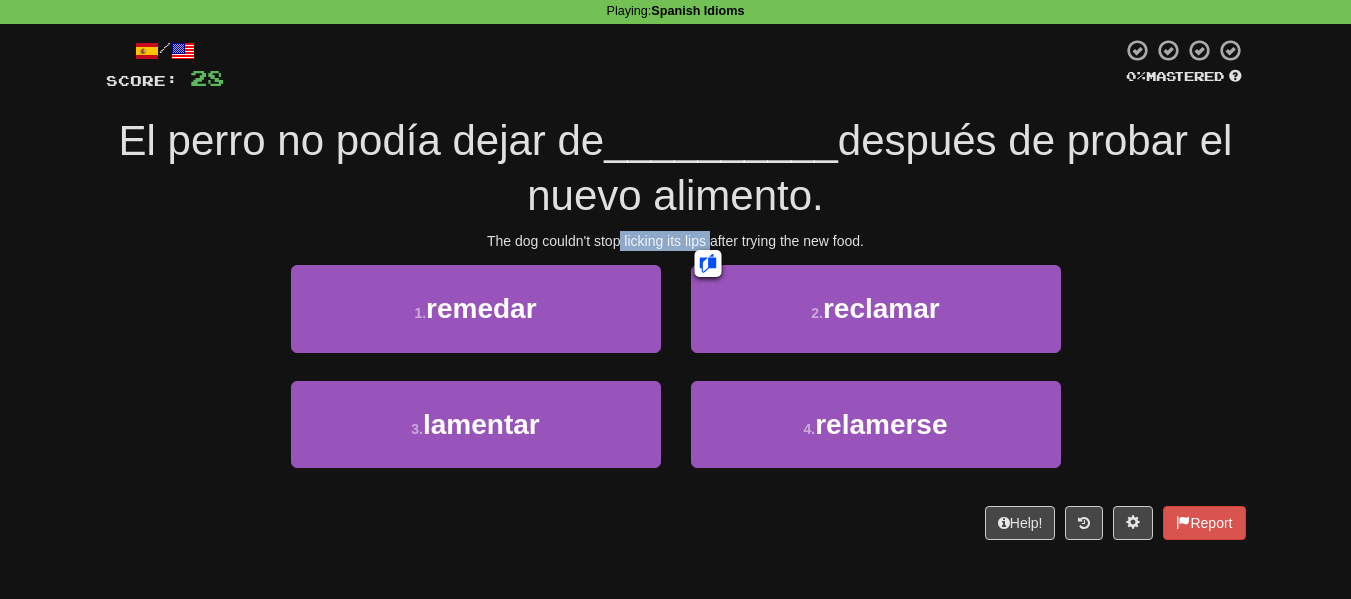 click 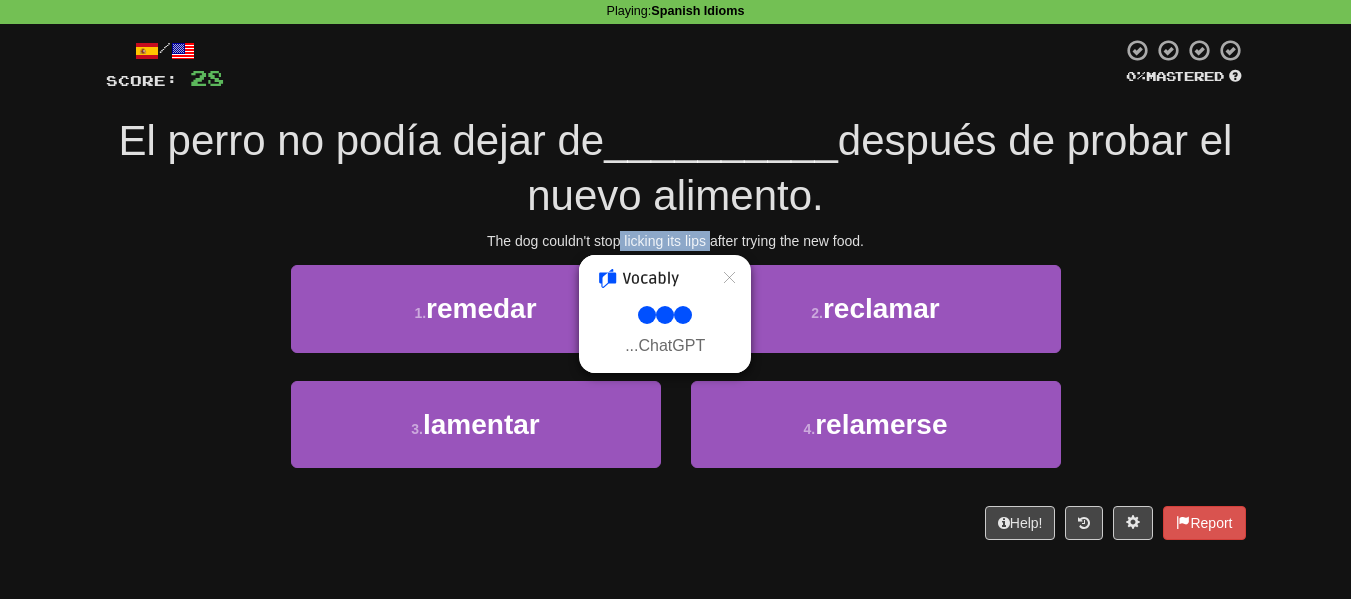 select on "**" 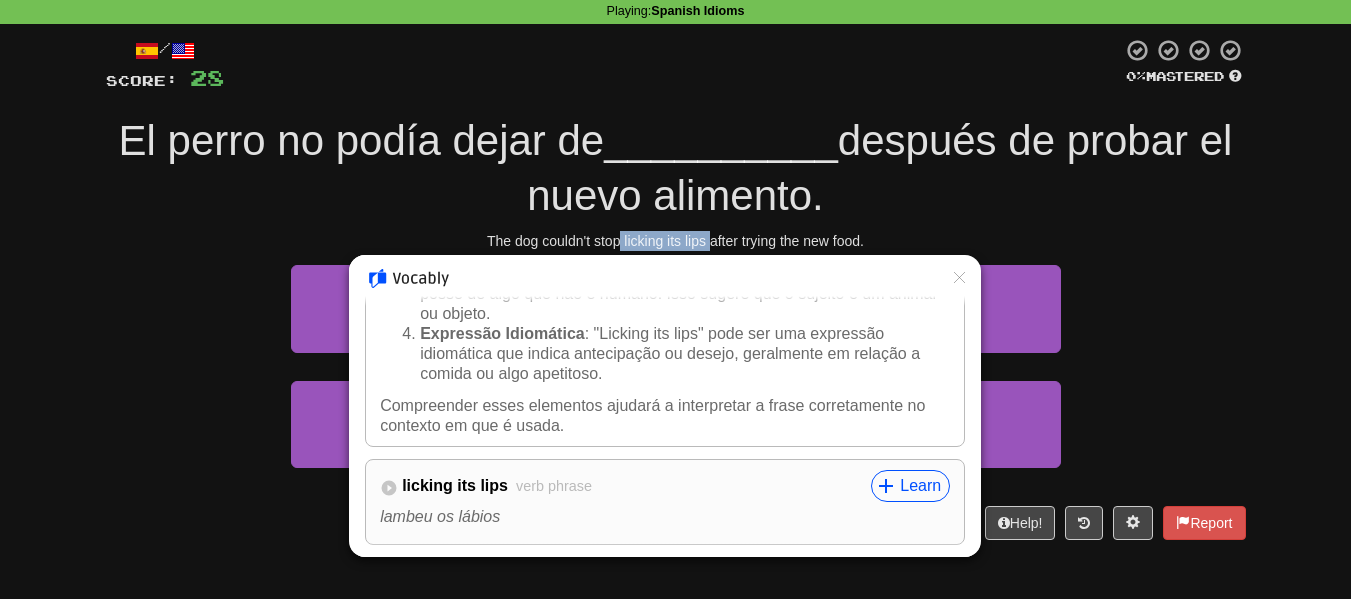 scroll, scrollTop: 265, scrollLeft: 0, axis: vertical 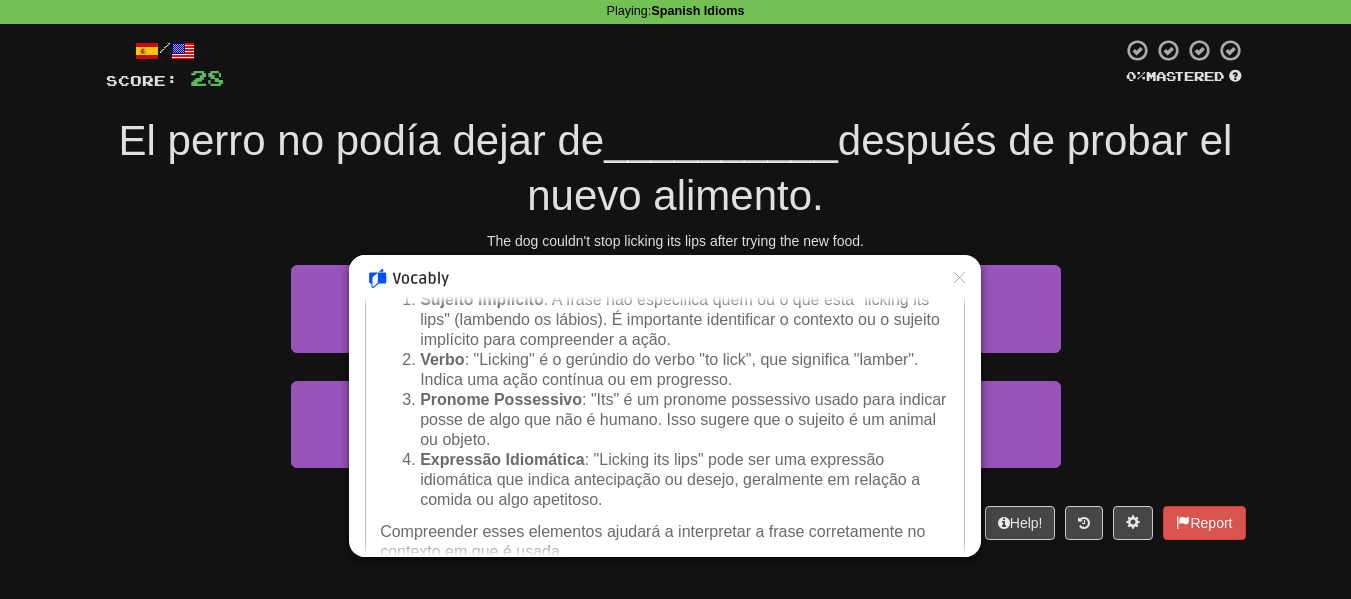 click at bounding box center [675, 299] 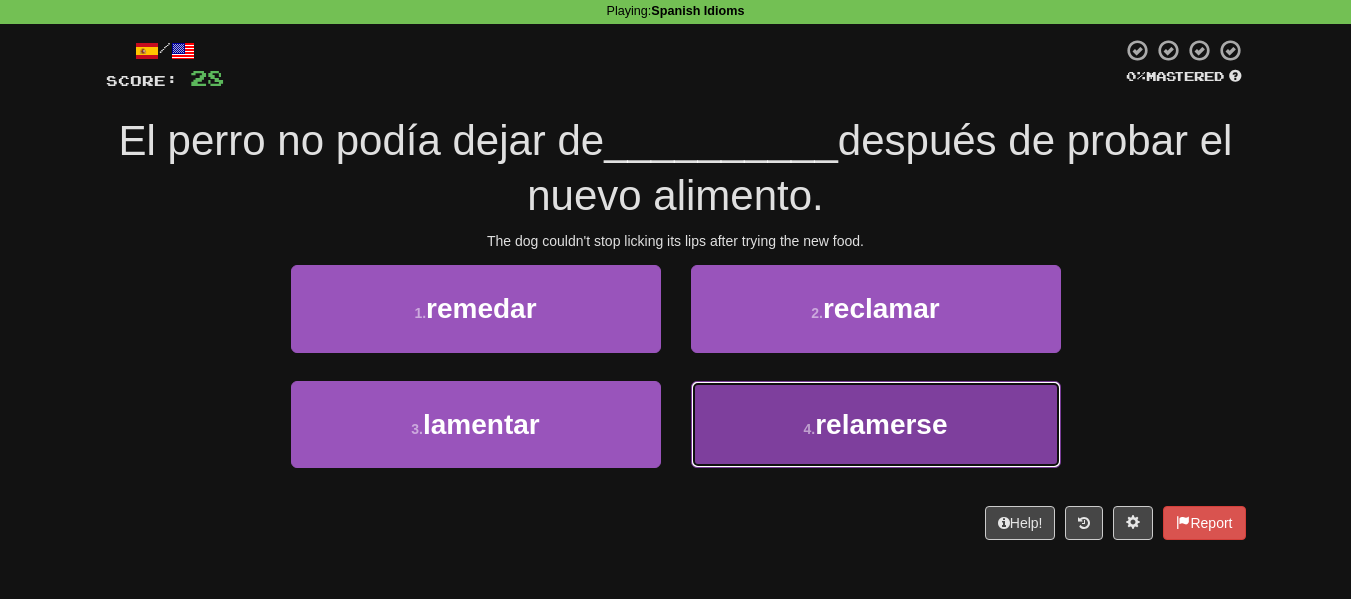 click on "4 .  relamerse" at bounding box center [876, 424] 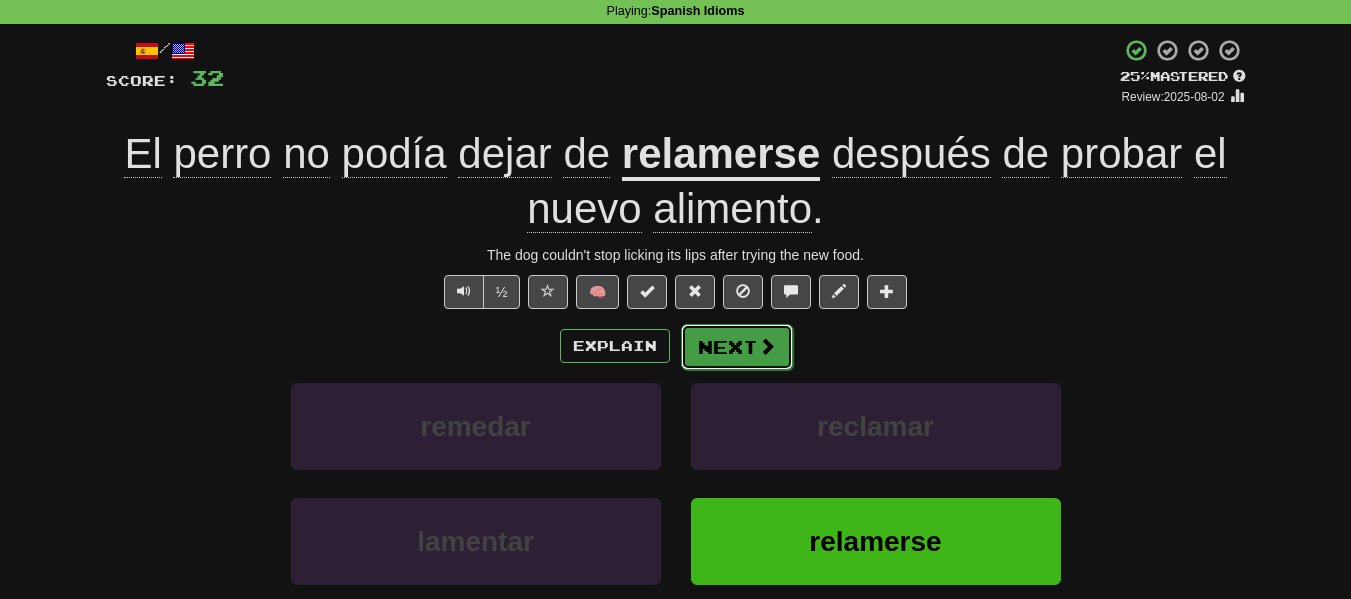 click at bounding box center [767, 346] 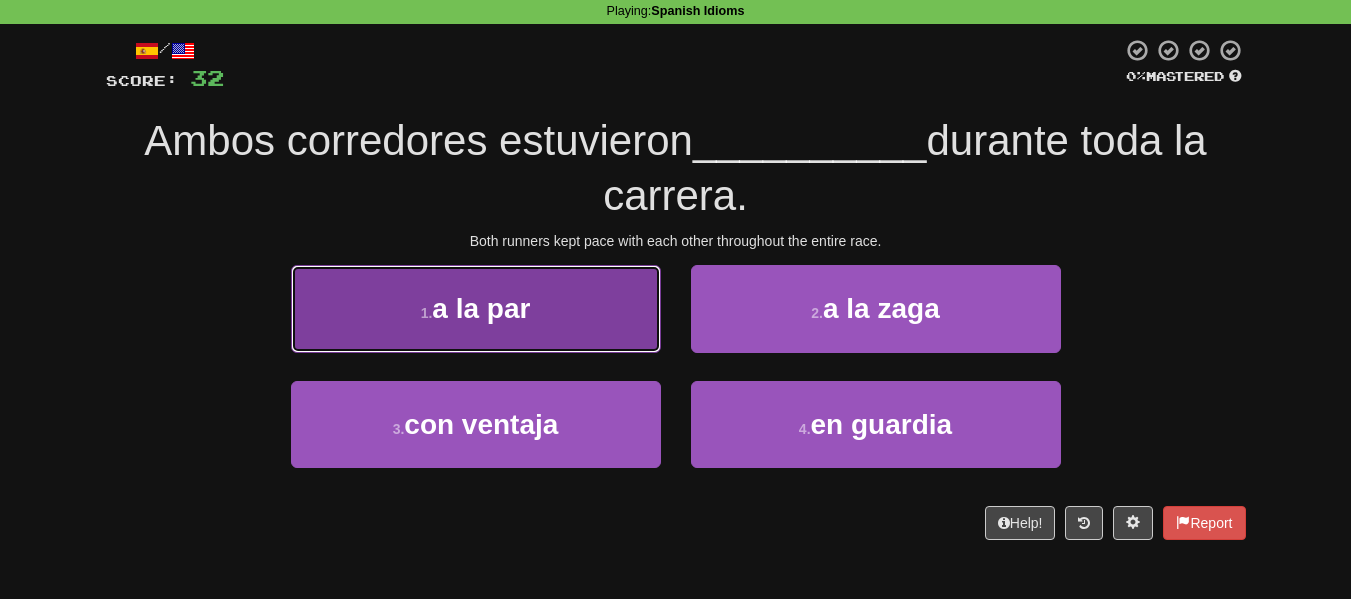 click on "1 .  a la par" at bounding box center (476, 308) 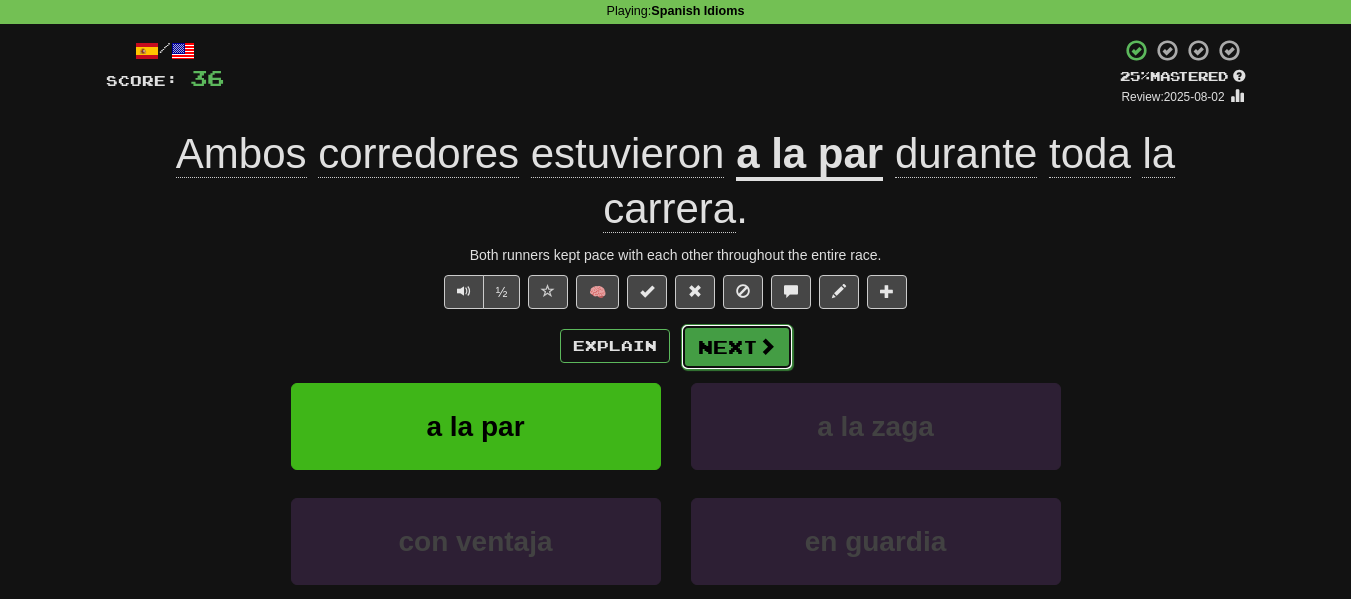 click at bounding box center [767, 346] 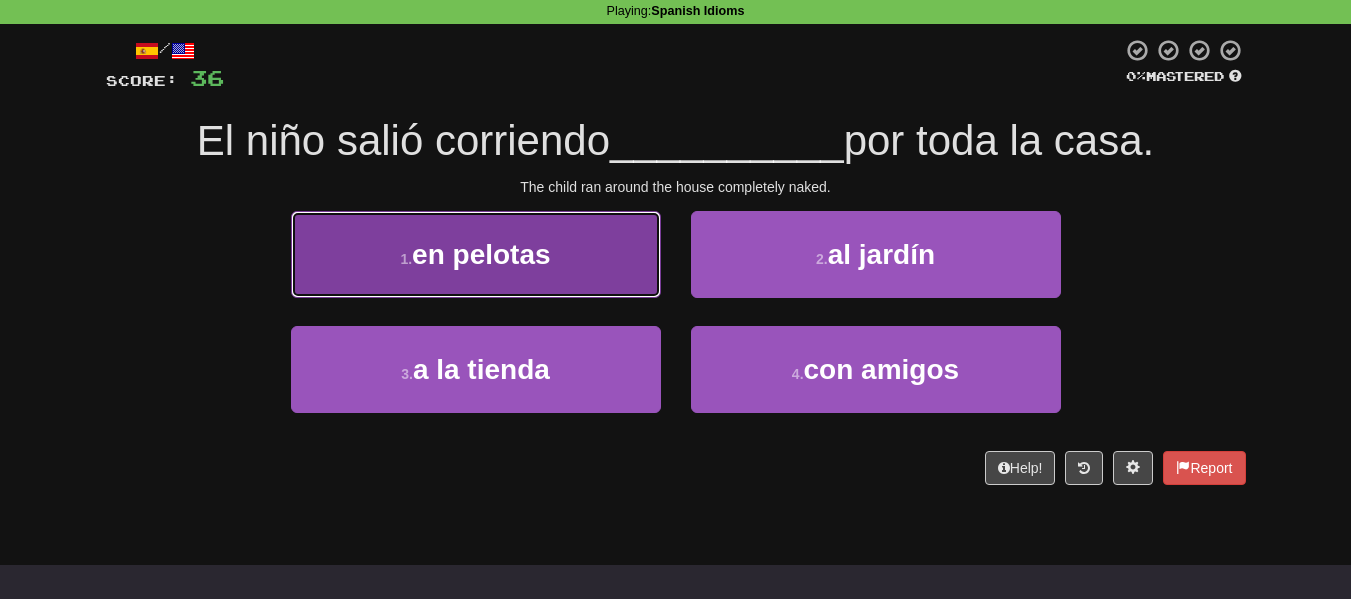 click on "1 .  en pelotas" at bounding box center [476, 254] 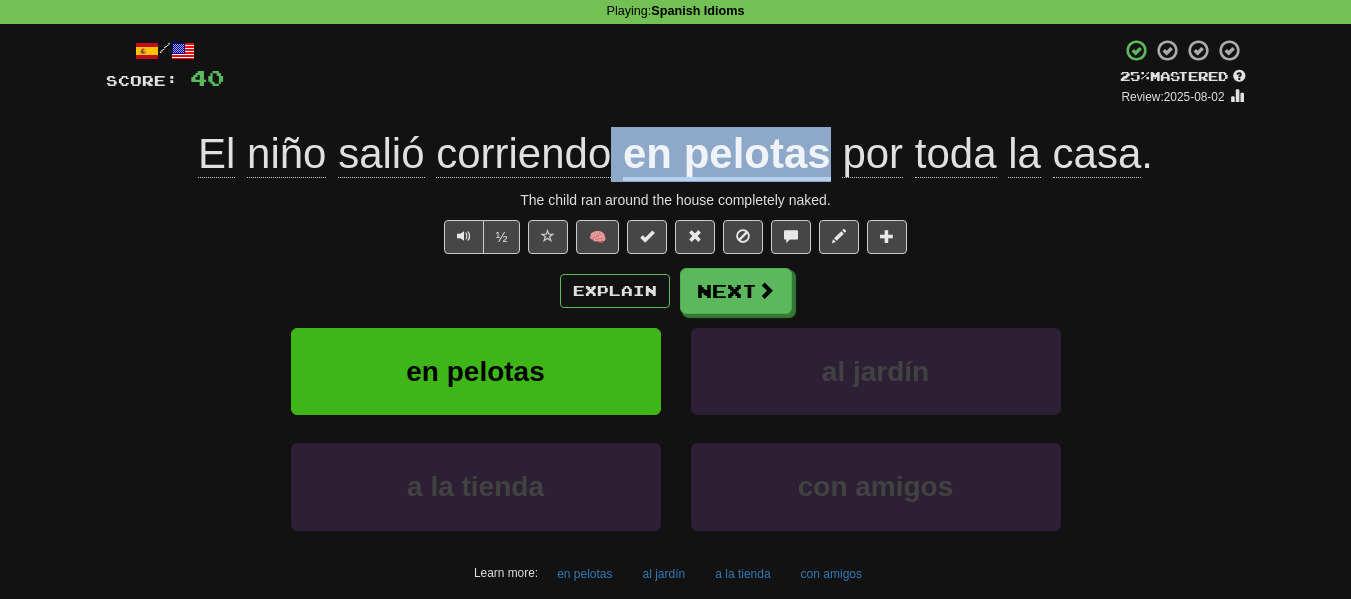 drag, startPoint x: 617, startPoint y: 161, endPoint x: 823, endPoint y: 158, distance: 206.02185 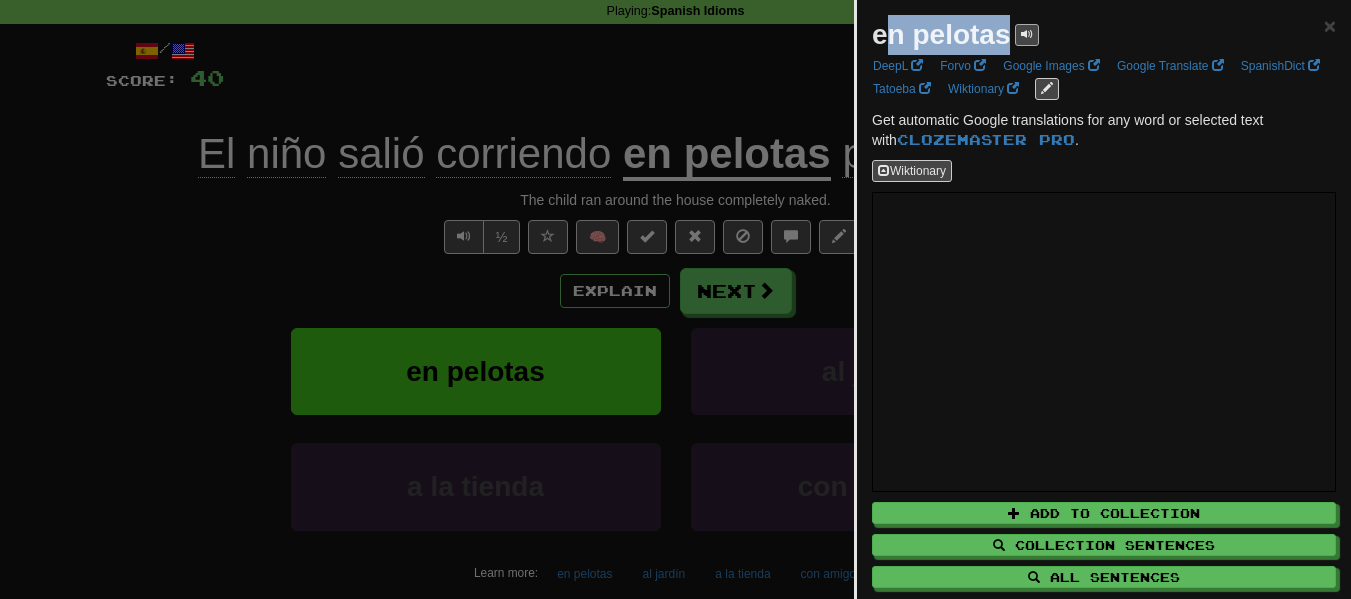 drag, startPoint x: 872, startPoint y: 40, endPoint x: 1017, endPoint y: 43, distance: 145.03104 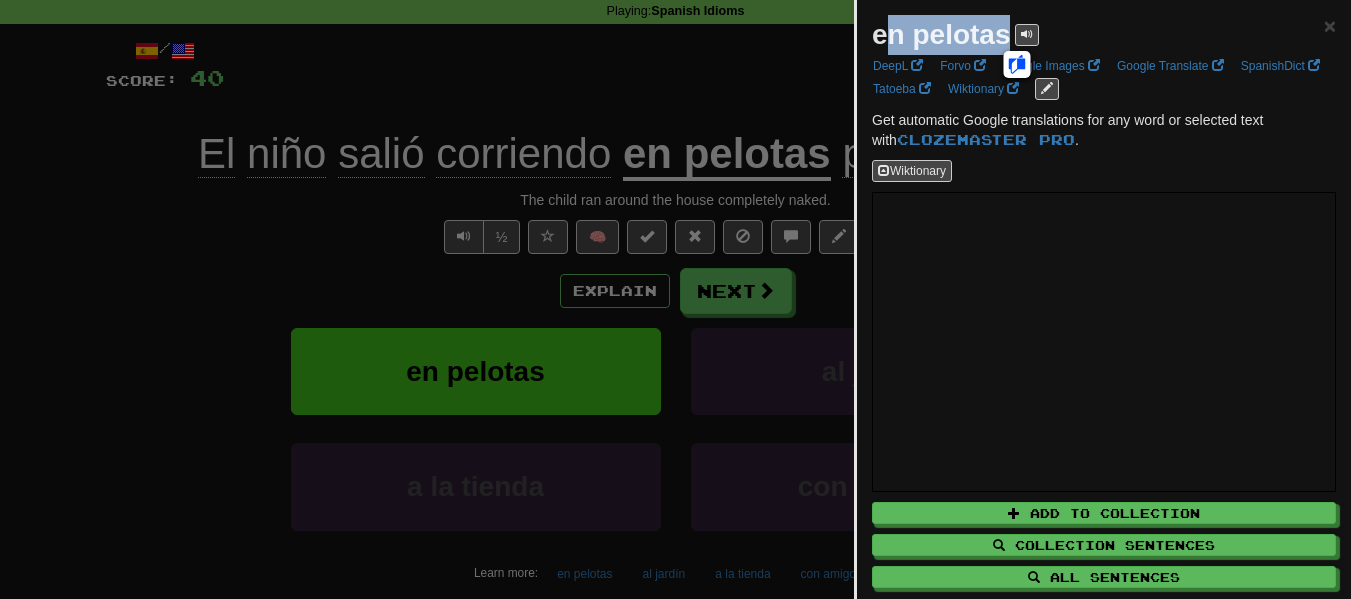 click at bounding box center (1017, 64) 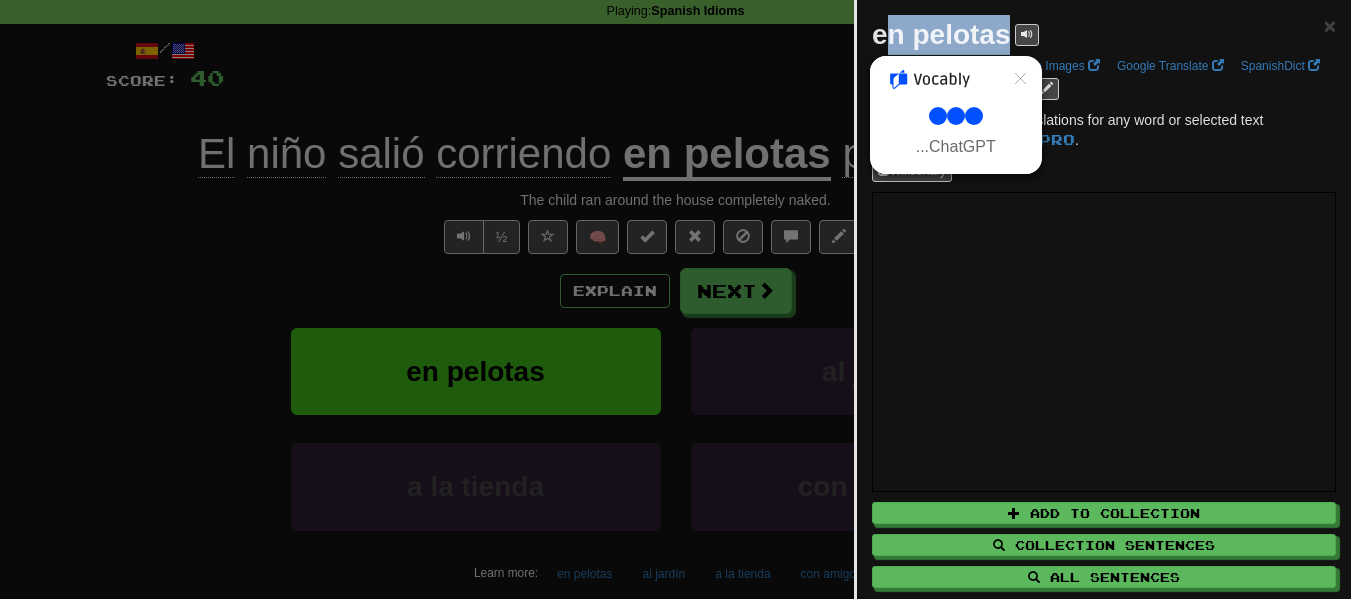 select on "**" 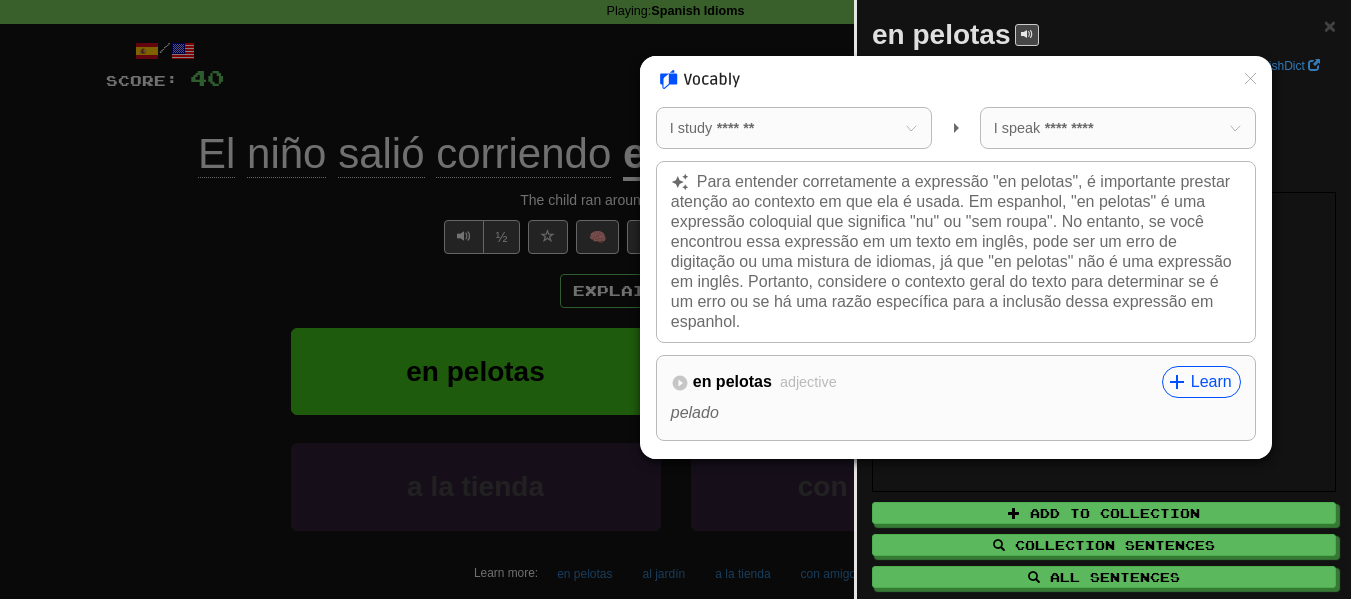 click at bounding box center [675, 299] 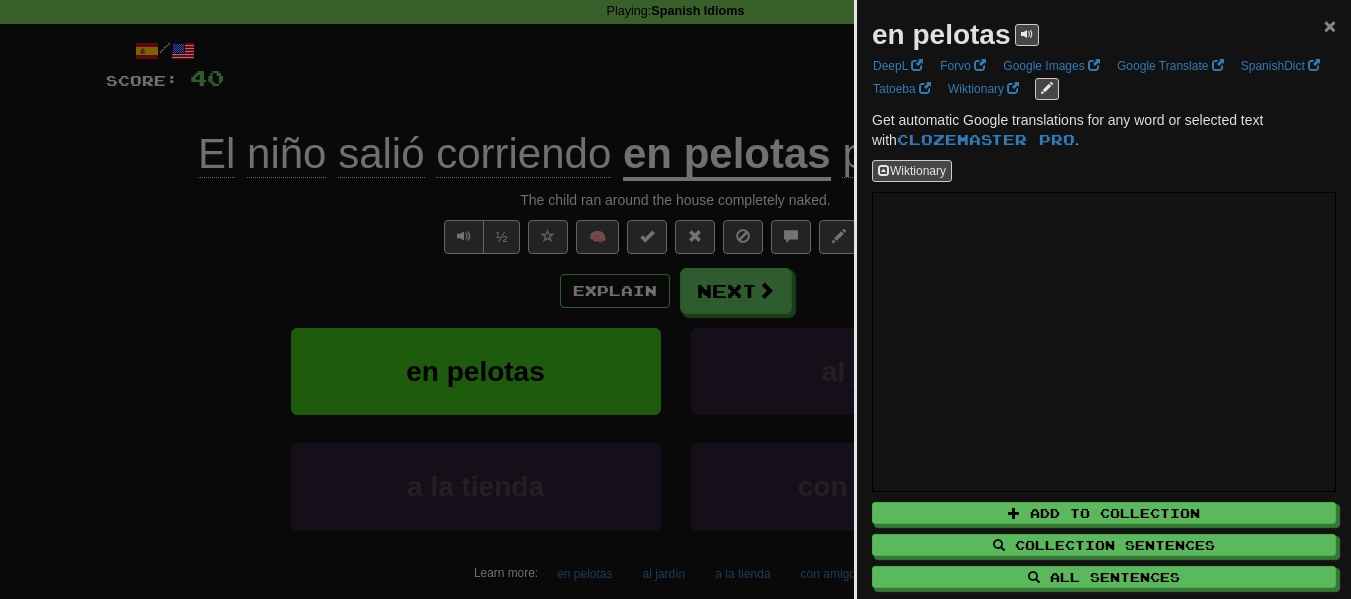 click on "en pelotas × DeepL   Forvo   Google Images   Google Translate   SpanishDict   Tatoeba   Wiktionary   Get automatic Google translations for any word or selected text with  Clozemaster Pro .  Wiktionary   Add to Collection   Collection Sentences   All Sentences  Use Popover" at bounding box center (1104, 322) 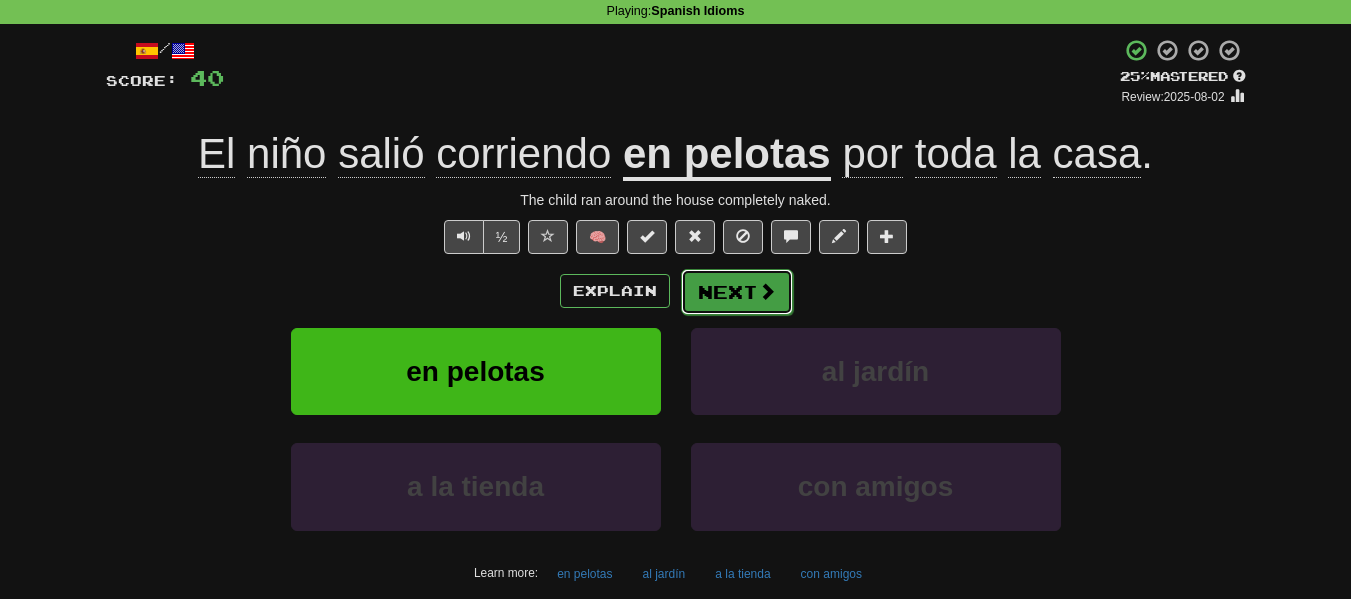 click on "Next" at bounding box center [737, 292] 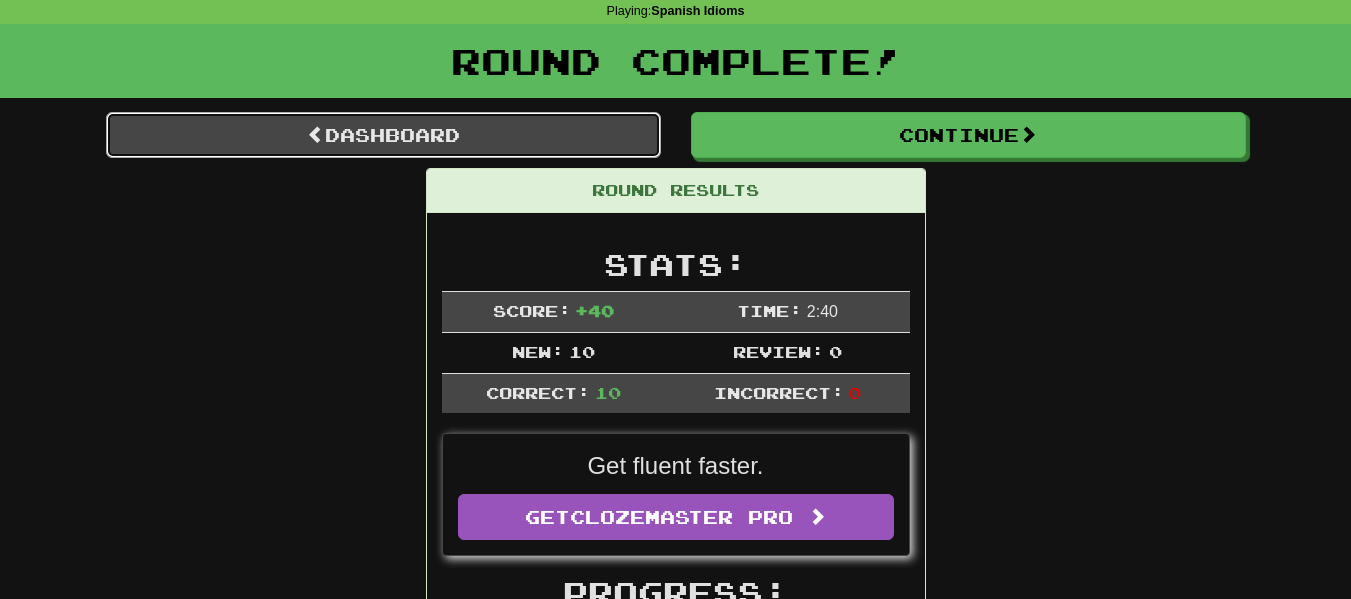 click on "Dashboard" at bounding box center [383, 135] 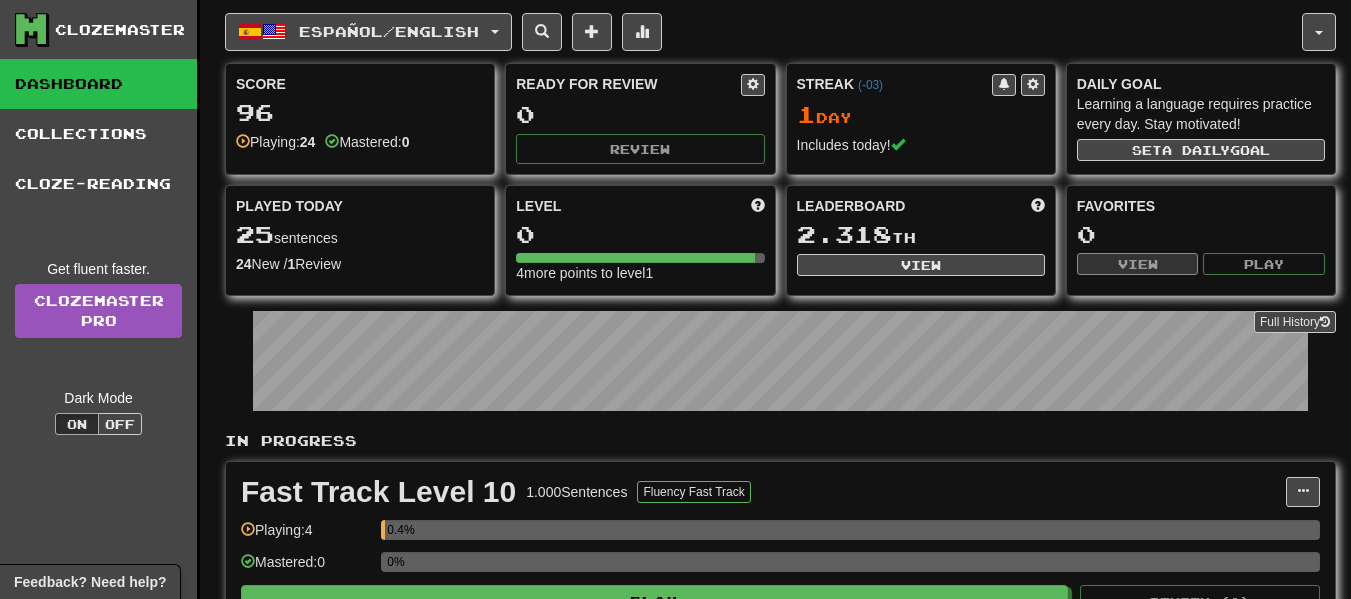 scroll, scrollTop: 0, scrollLeft: 0, axis: both 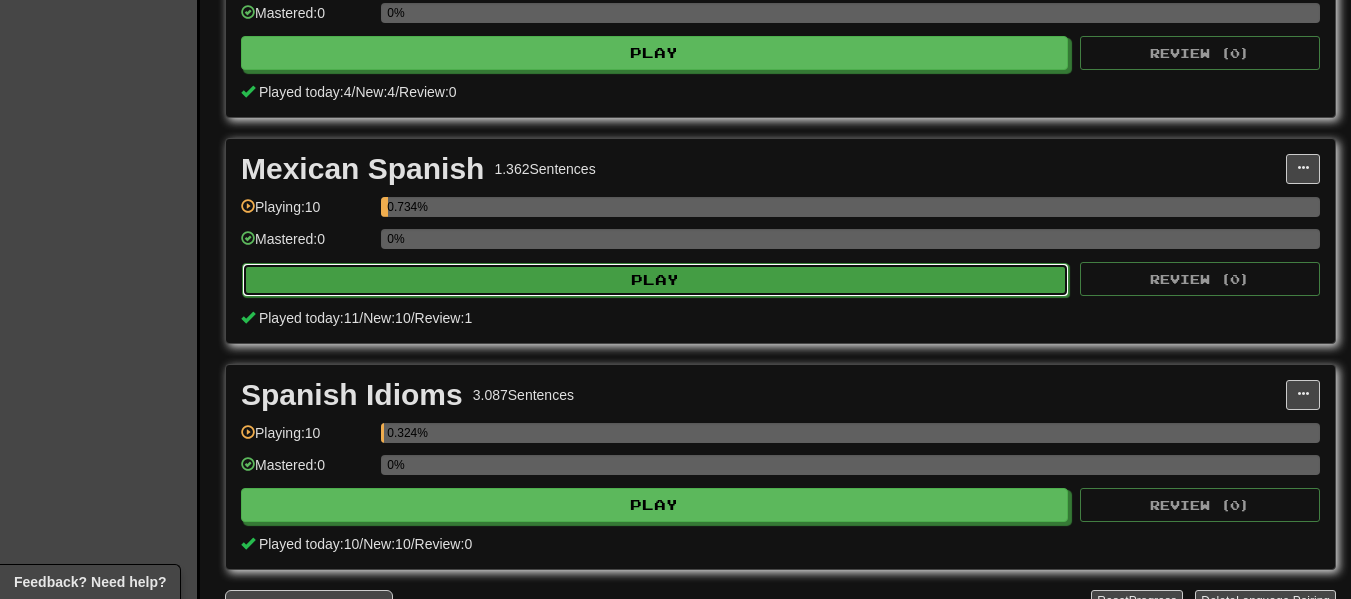 click on "Play" at bounding box center (655, 280) 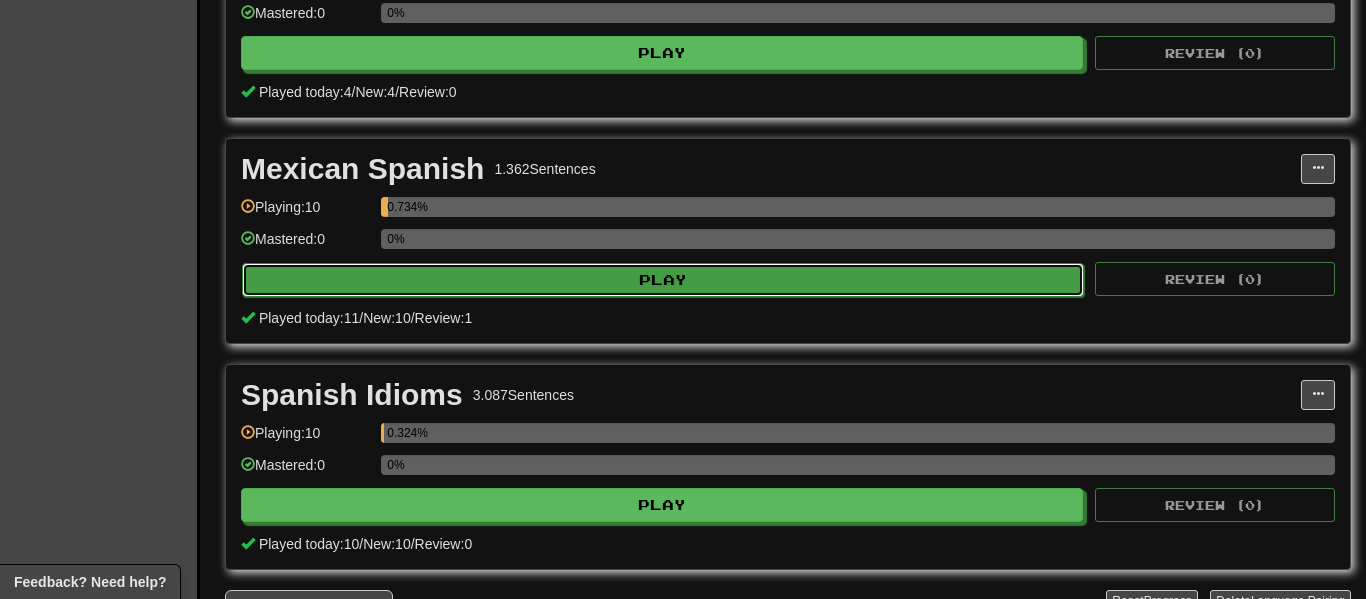 select on "**" 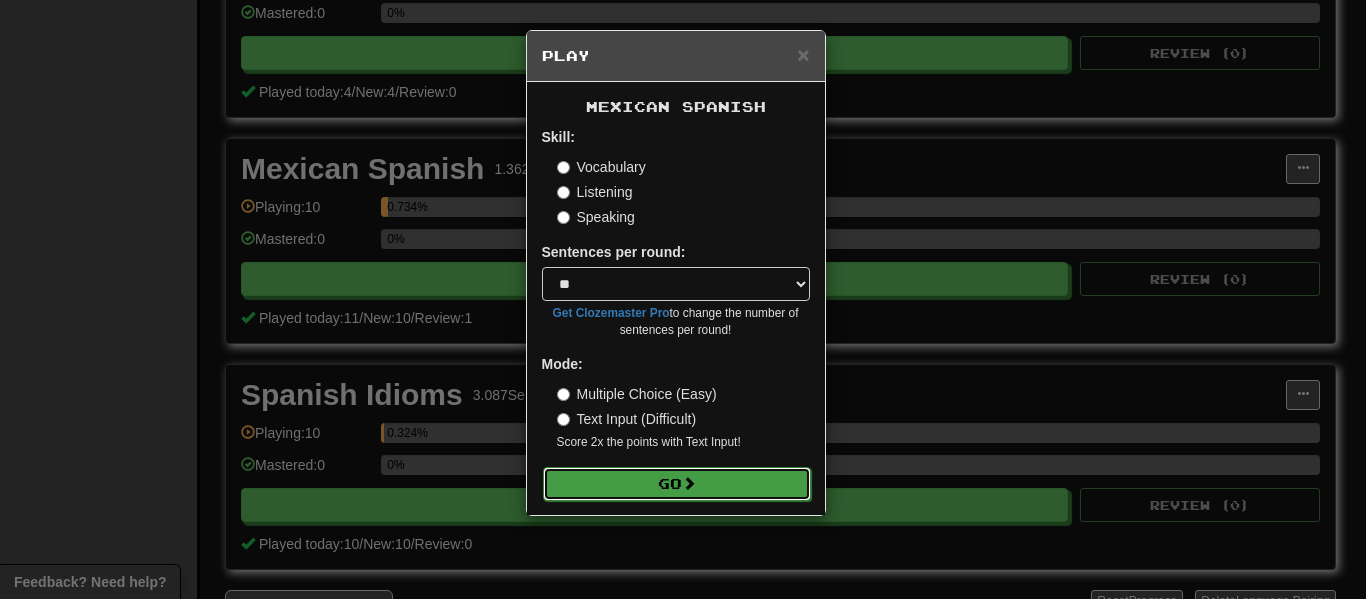 click on "Go" at bounding box center (677, 484) 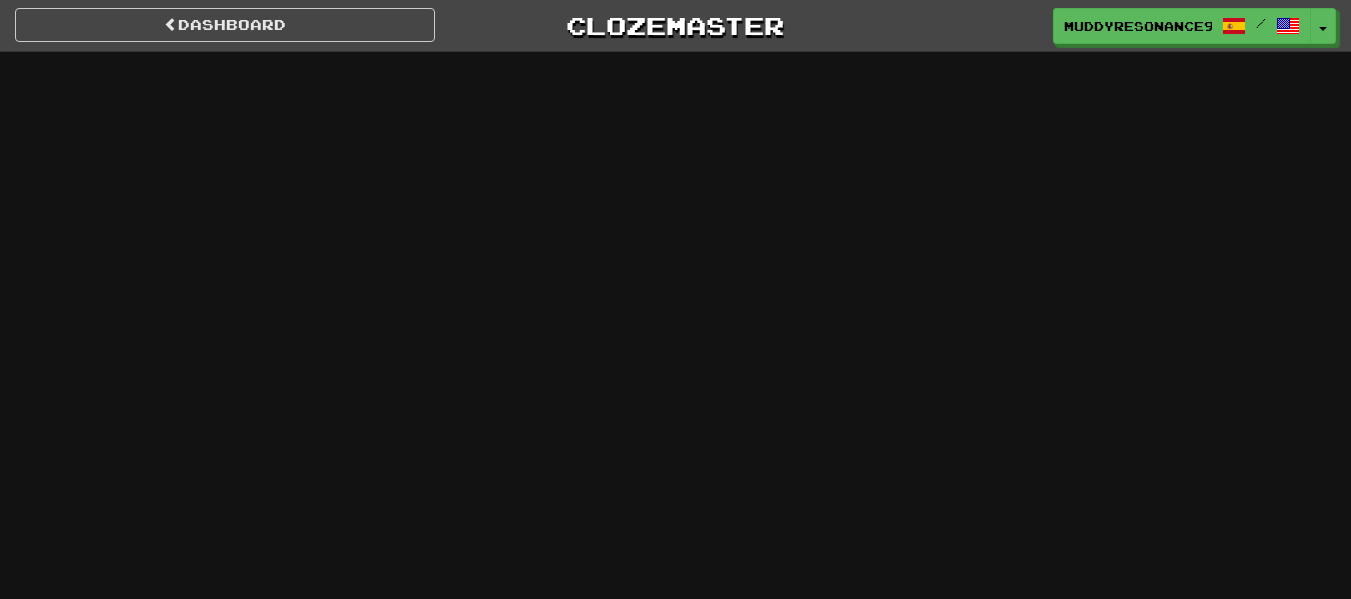scroll, scrollTop: 0, scrollLeft: 0, axis: both 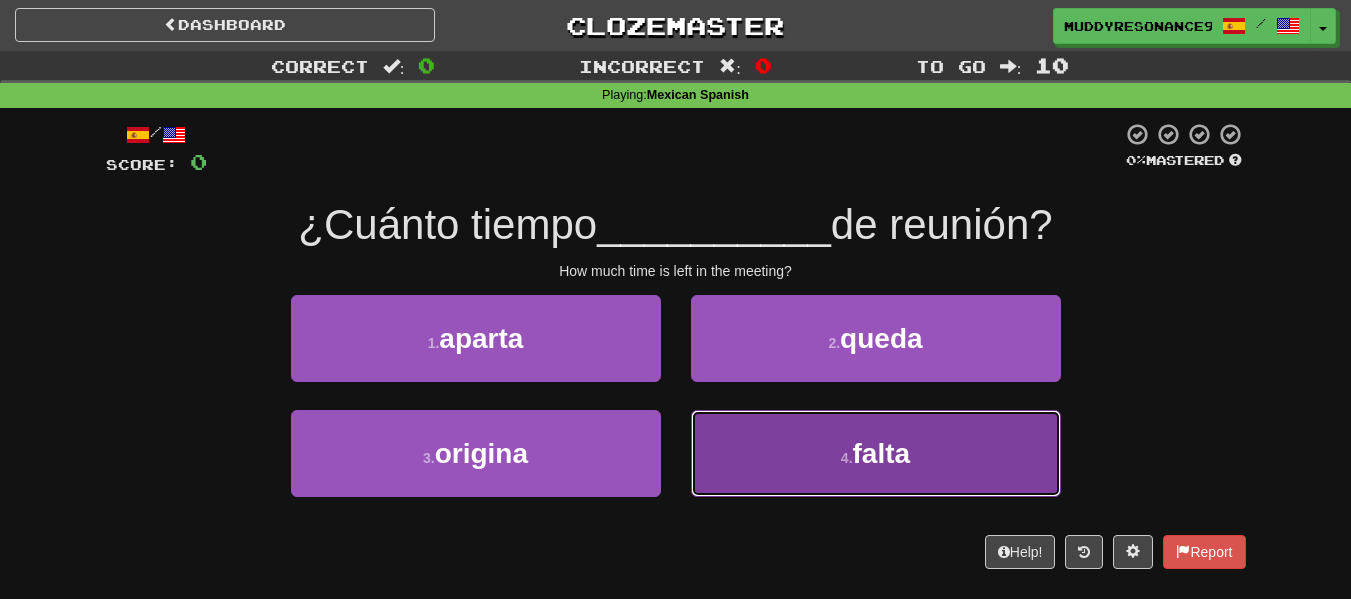 click on "4 .  falta" at bounding box center [876, 453] 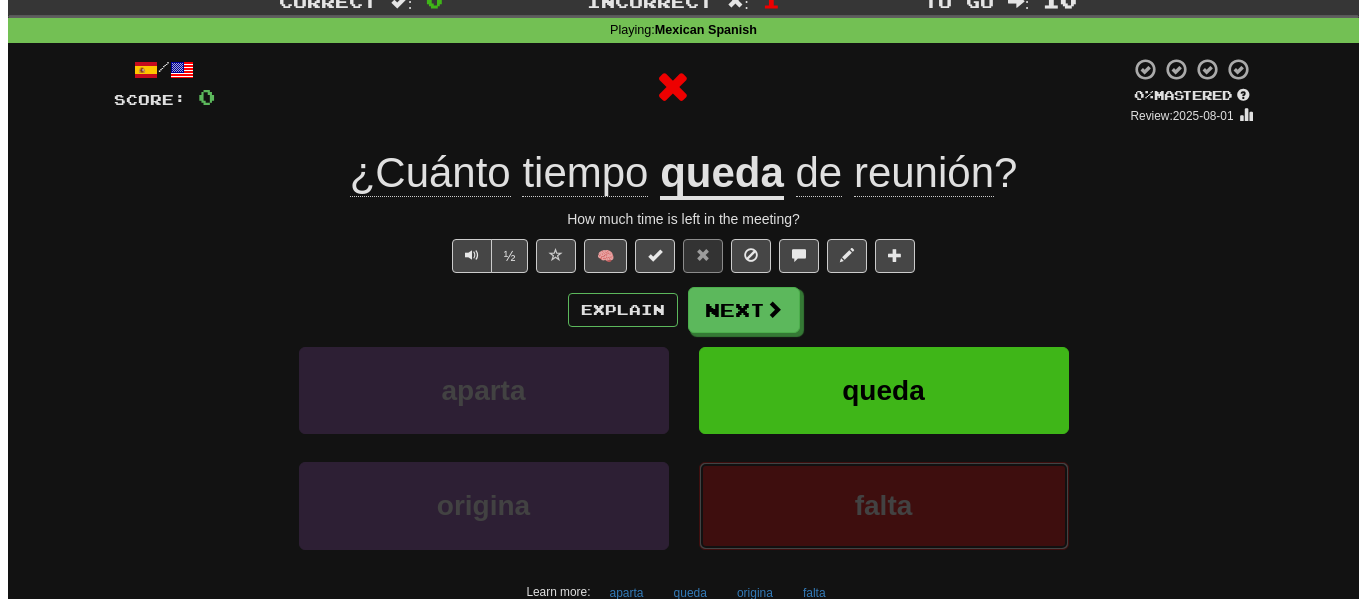 scroll, scrollTop: 114, scrollLeft: 0, axis: vertical 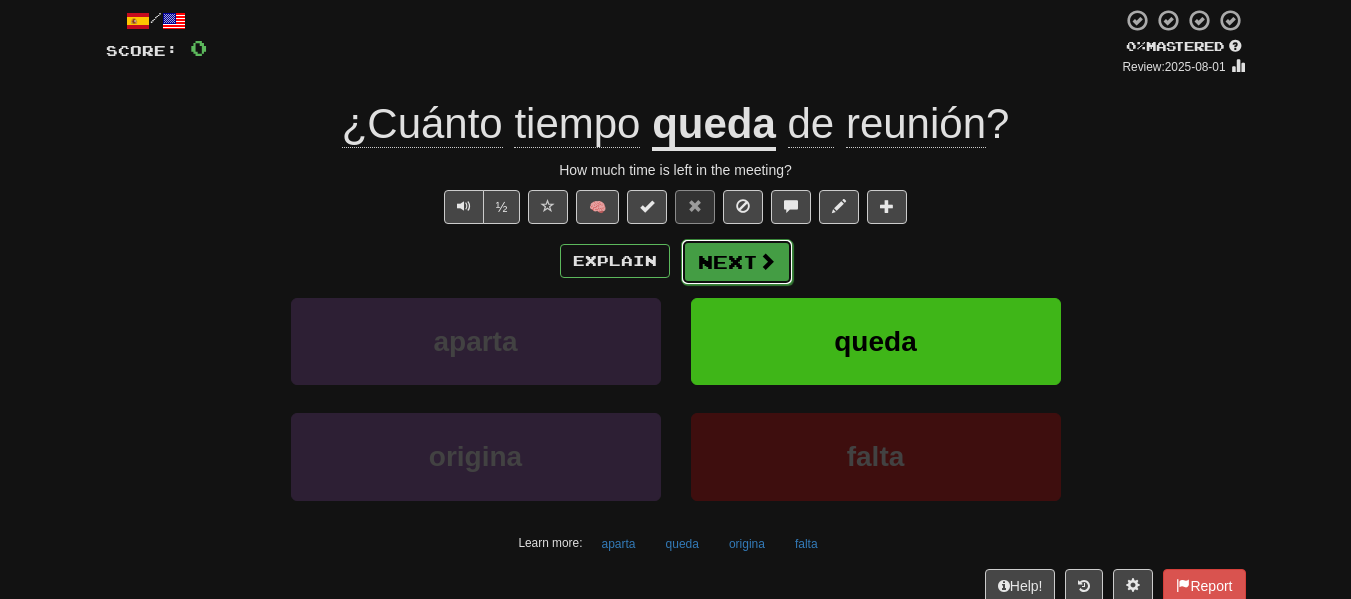 click at bounding box center [767, 261] 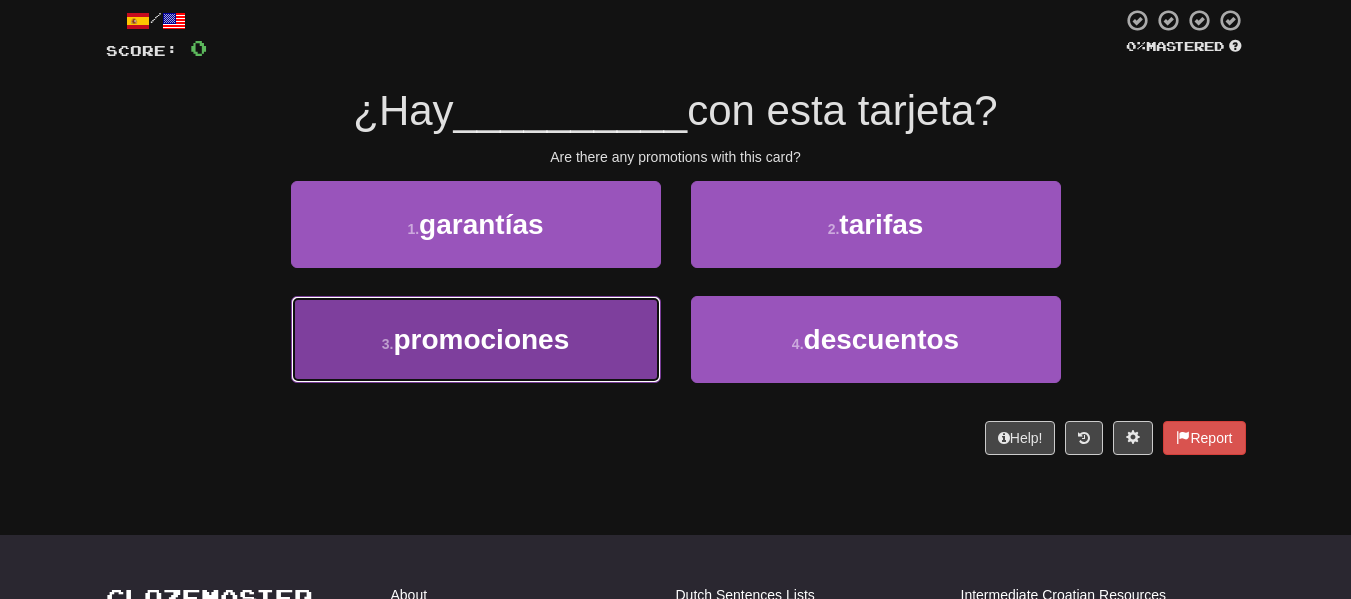 click on "3 .  promociones" at bounding box center [476, 339] 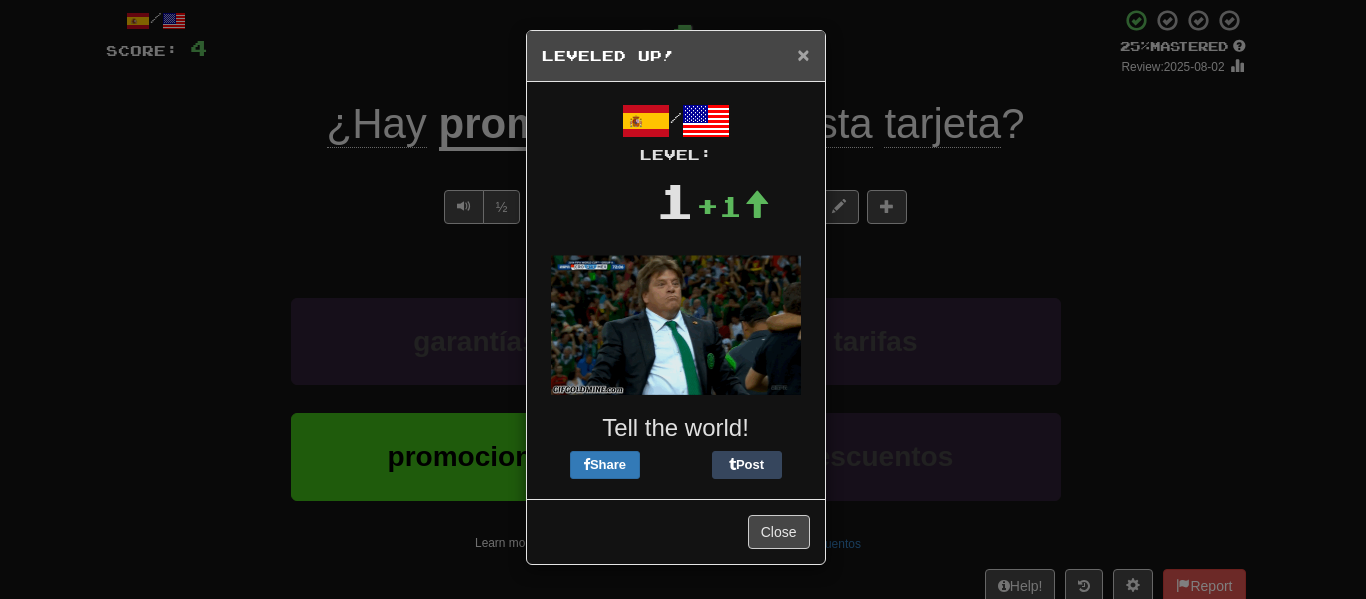 click on "×" at bounding box center [803, 54] 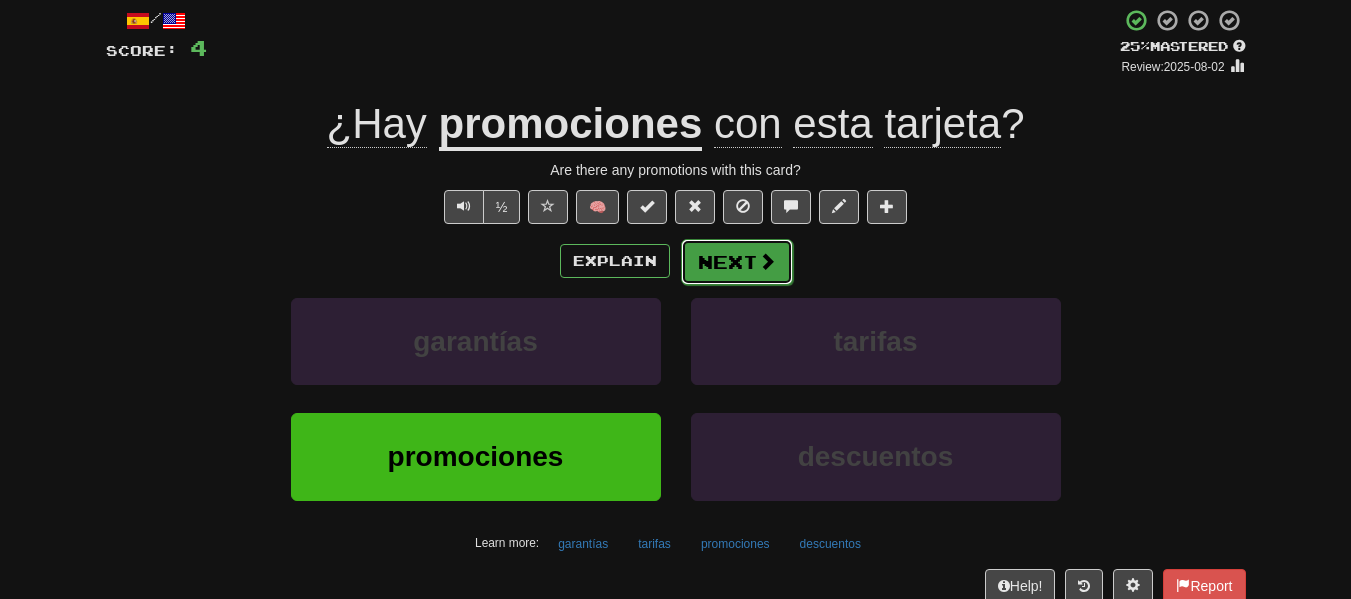 click on "Next" at bounding box center [737, 262] 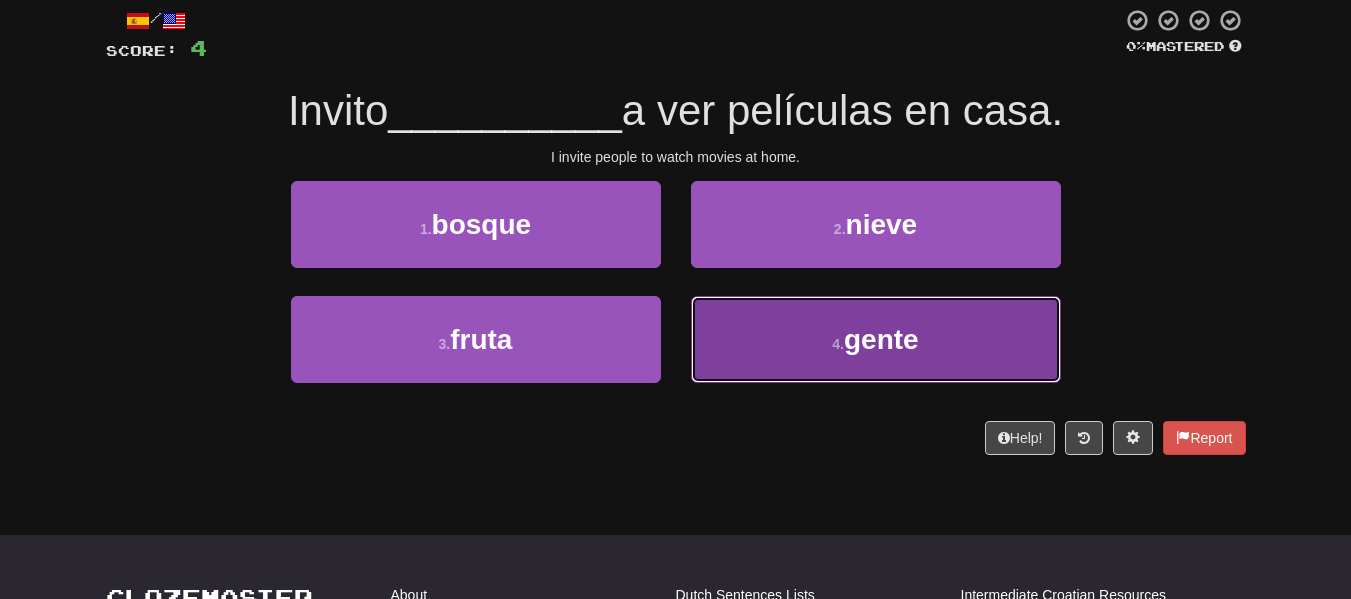 click on "4 .  gente" at bounding box center [876, 339] 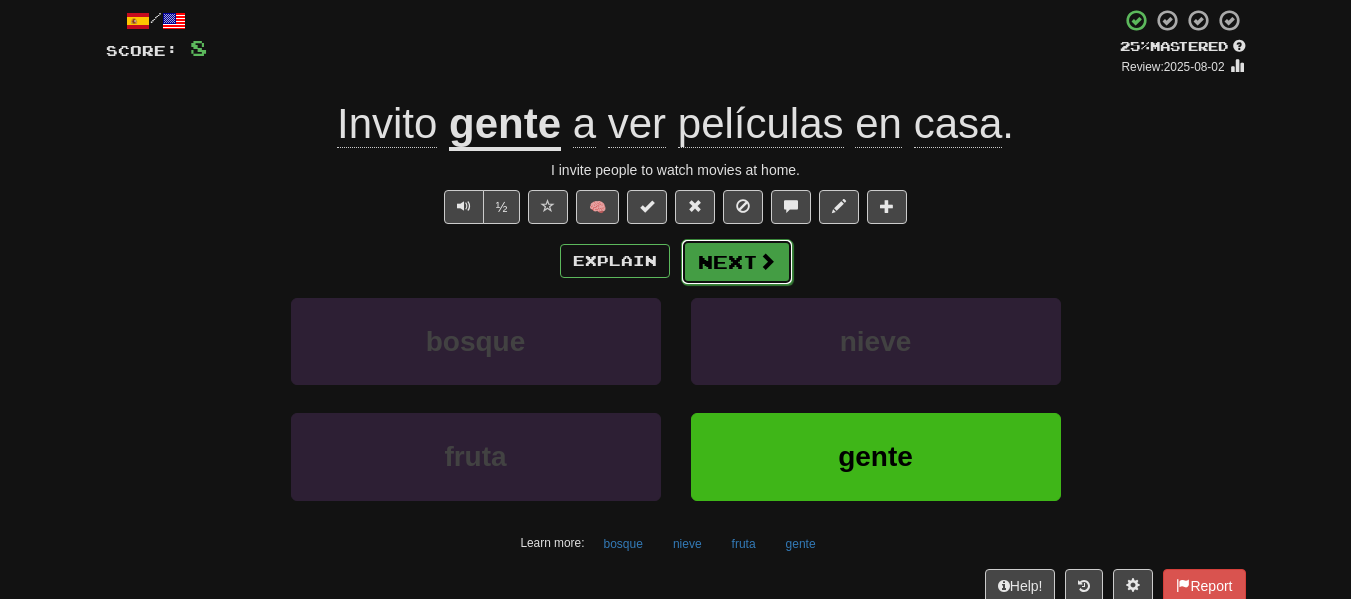 click on "Next" at bounding box center (737, 262) 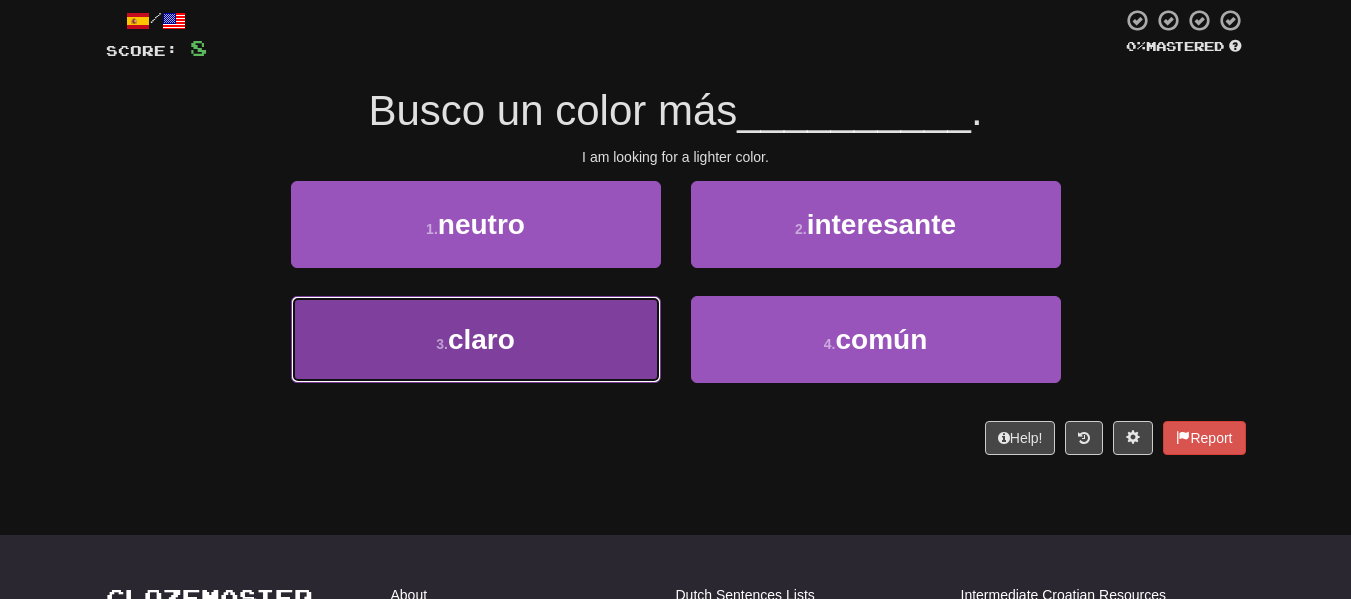 click on "3 .  claro" at bounding box center (476, 339) 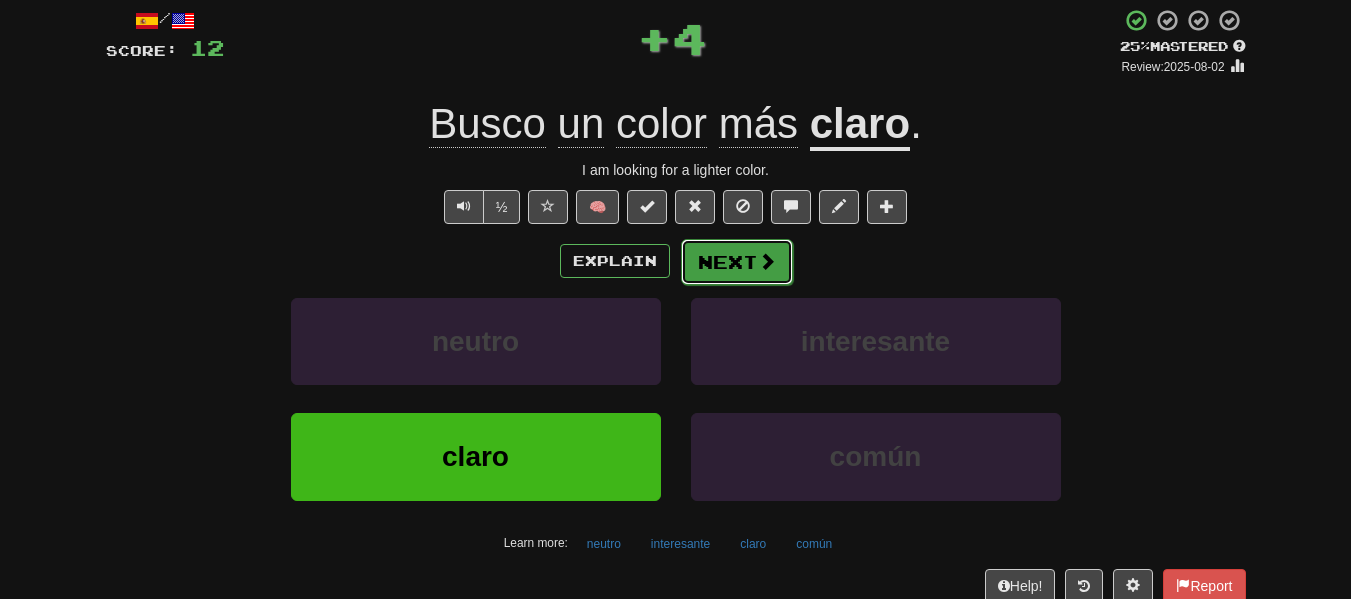 click on "Next" at bounding box center (737, 262) 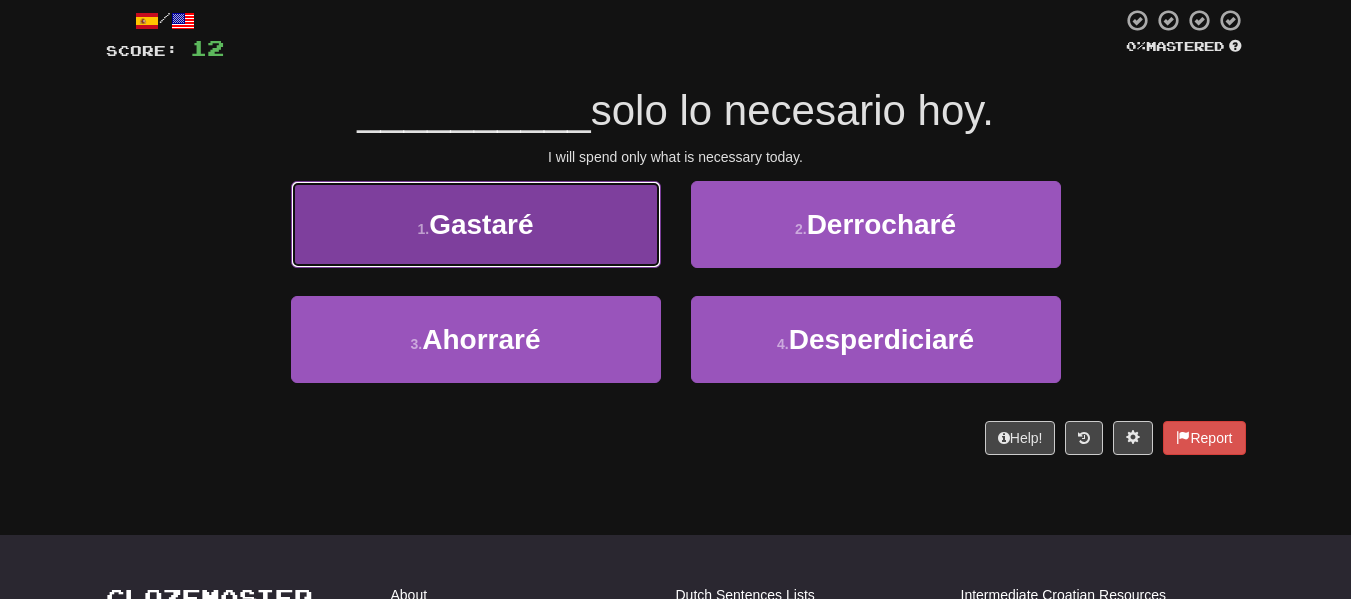 click on "1 . Gastaré" at bounding box center [476, 224] 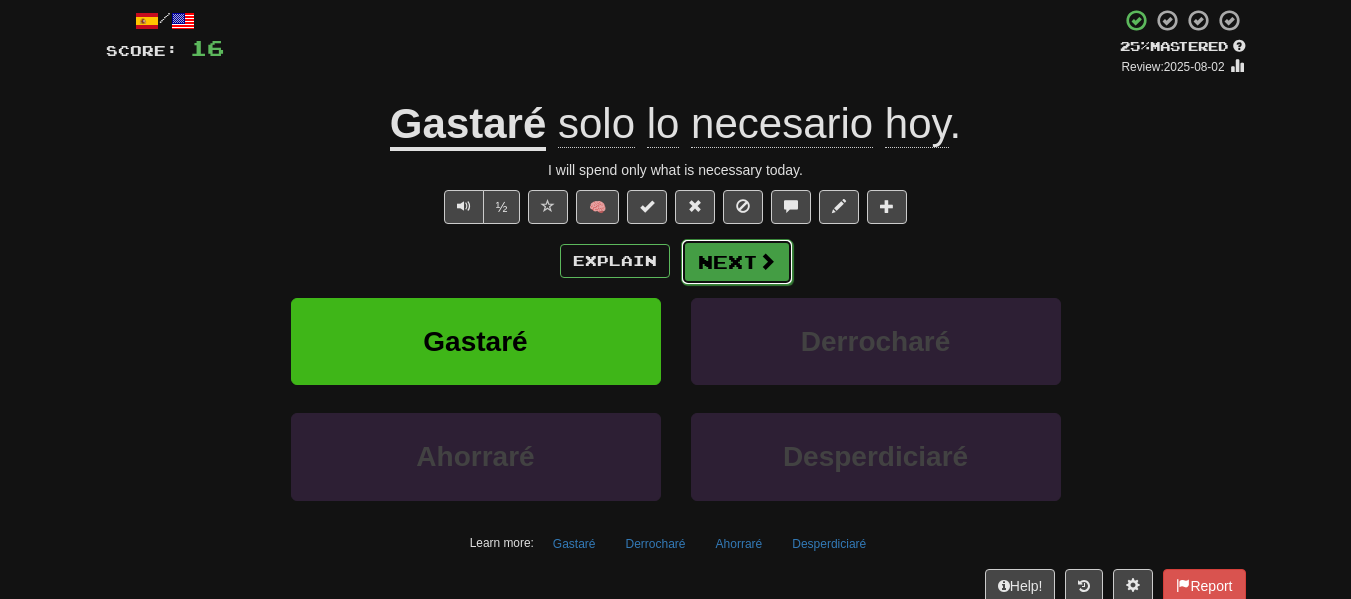 click on "Next" at bounding box center [737, 262] 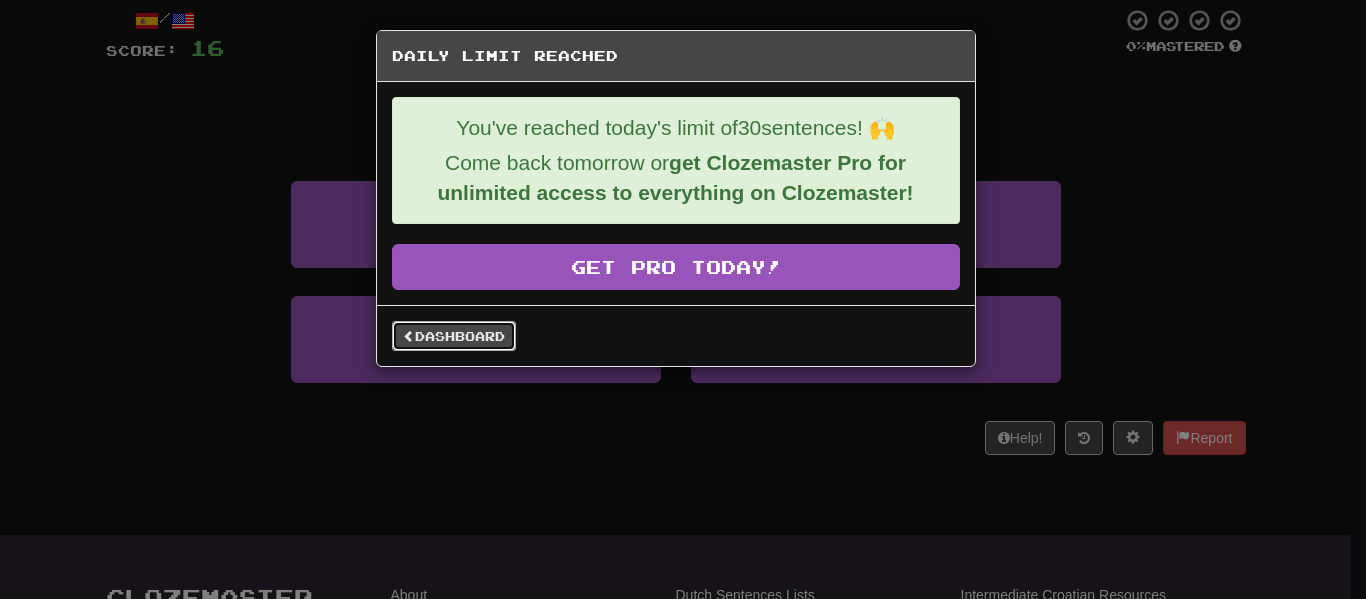 click on "Dashboard" at bounding box center (454, 336) 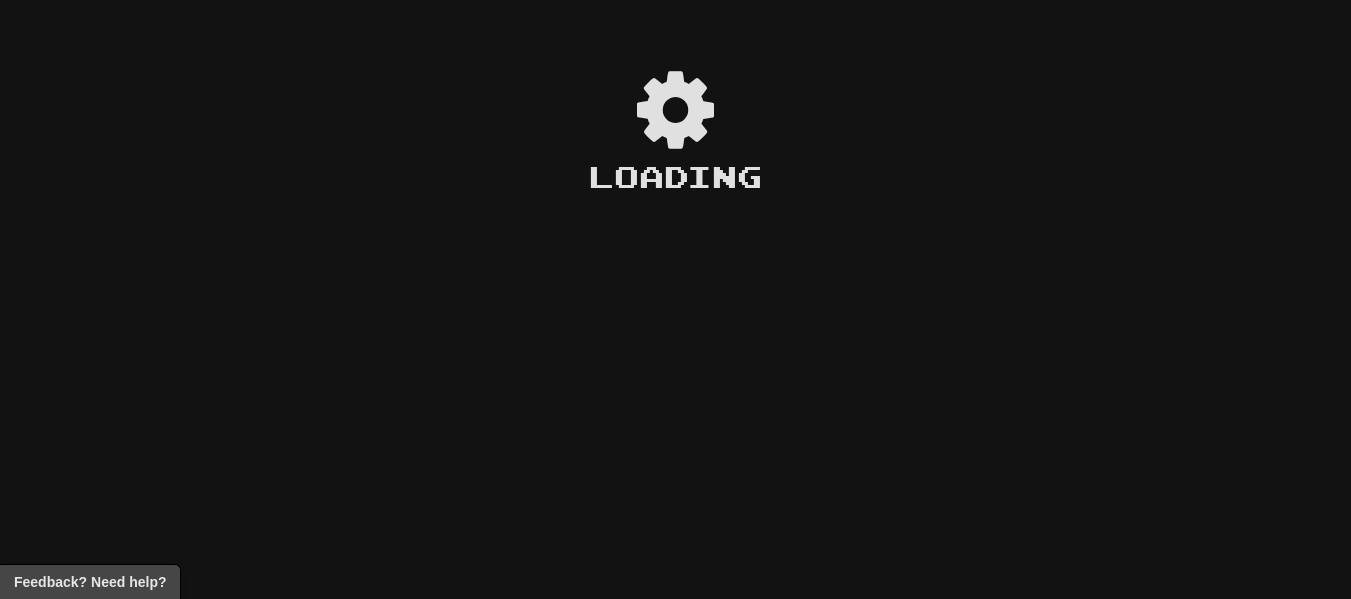 scroll, scrollTop: 0, scrollLeft: 0, axis: both 